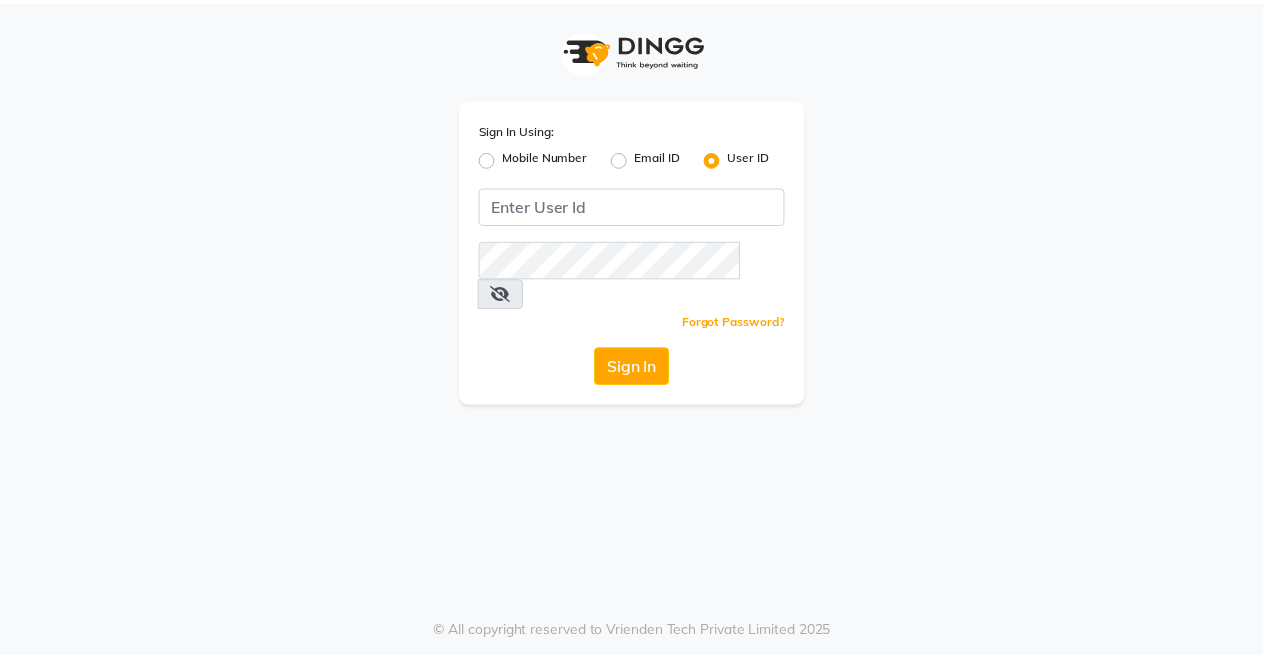 scroll, scrollTop: 0, scrollLeft: 0, axis: both 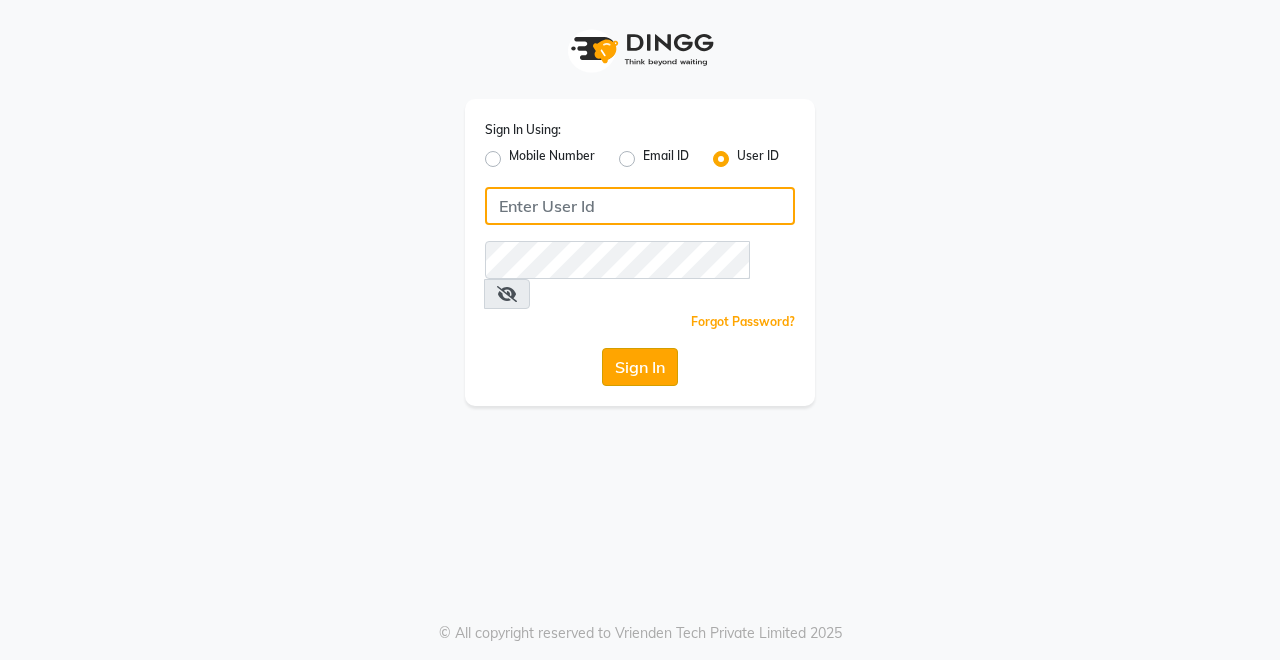 type on "Rimshamakeover123" 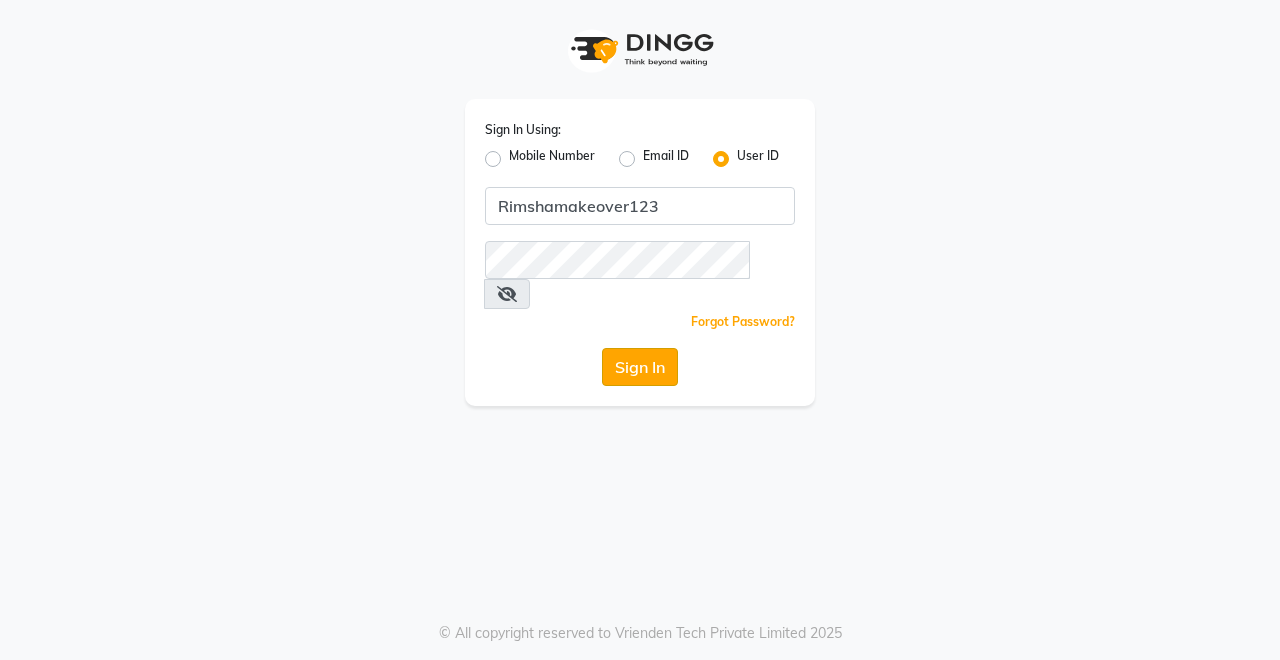 click on "Sign In" 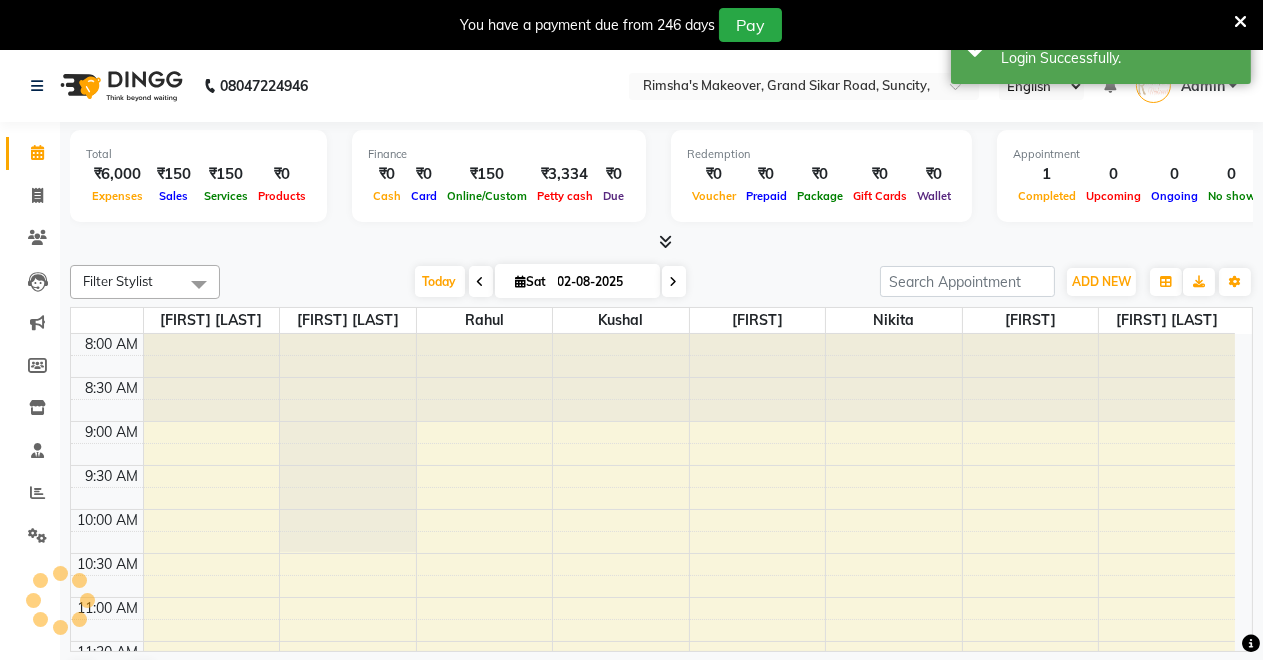 select on "en" 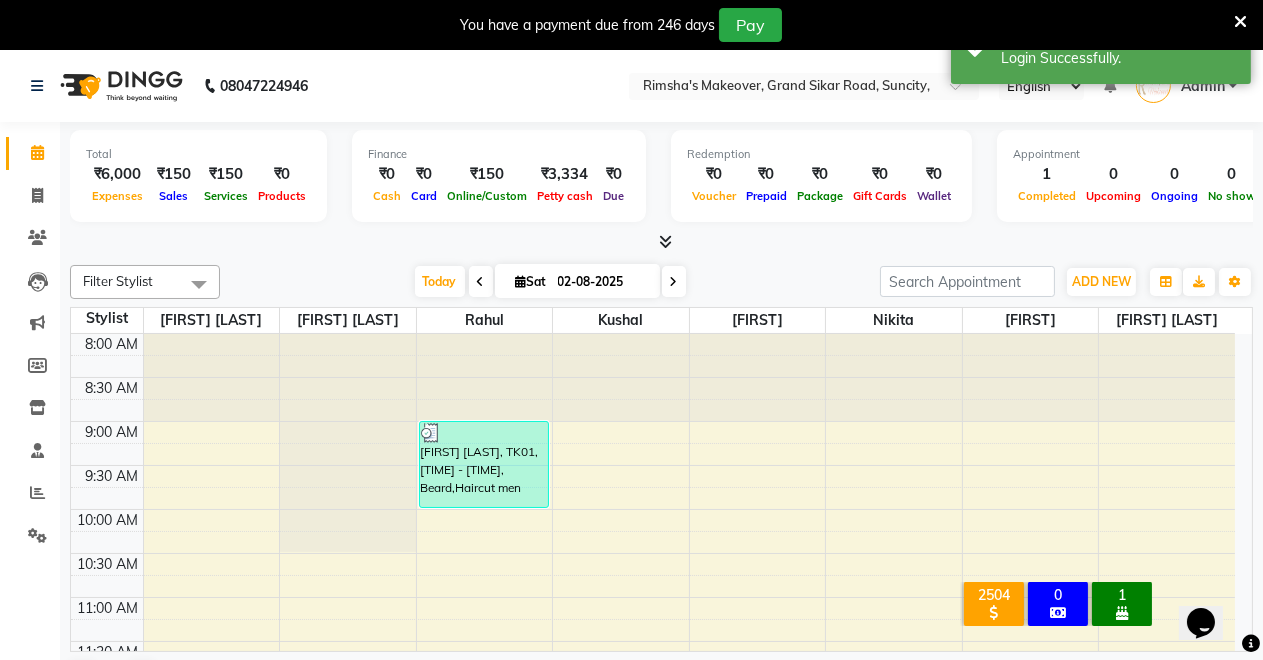 scroll, scrollTop: 0, scrollLeft: 0, axis: both 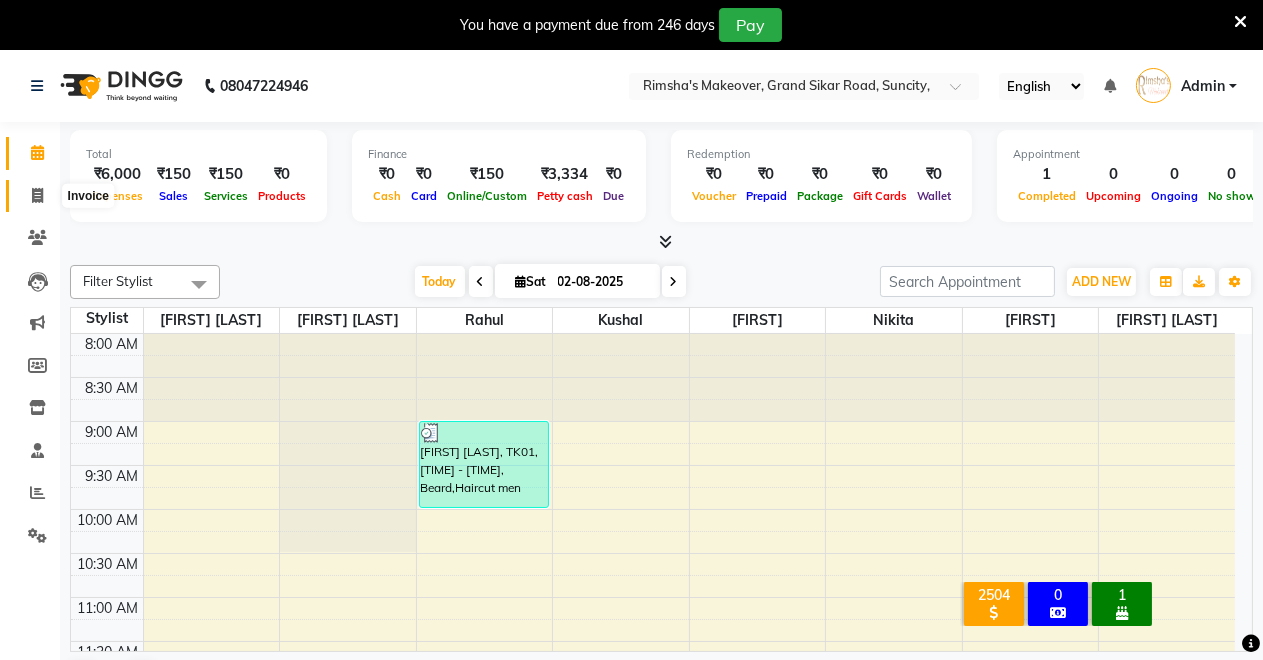 click 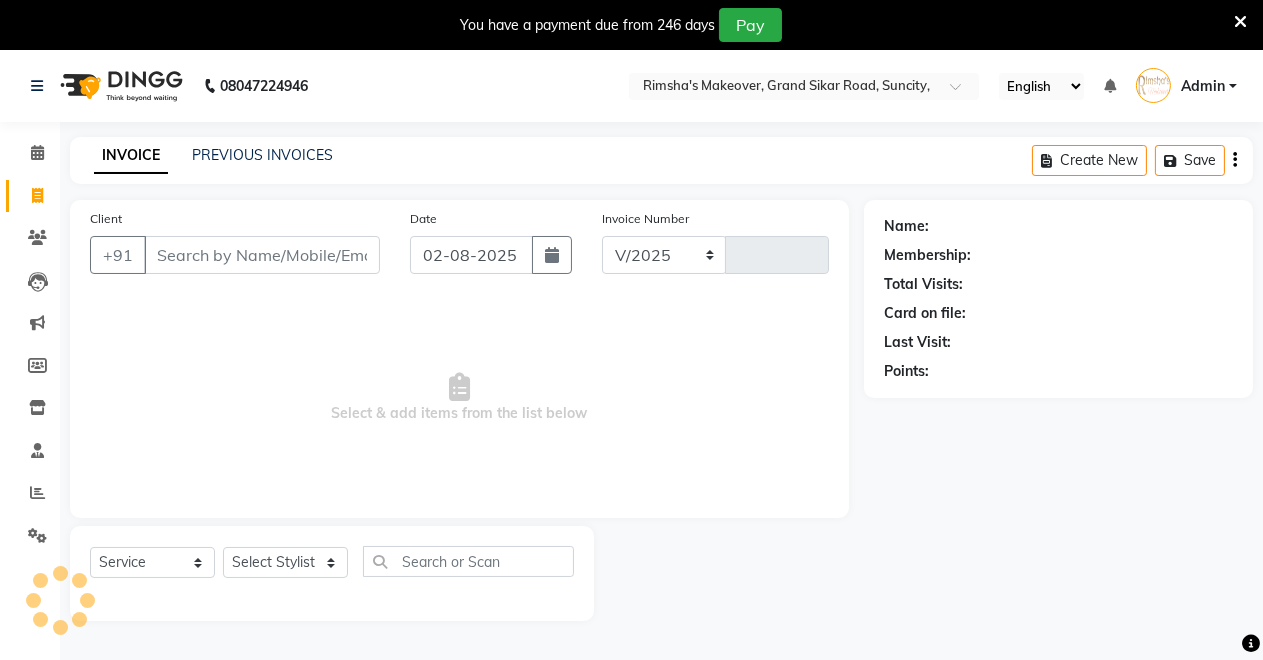 select on "7317" 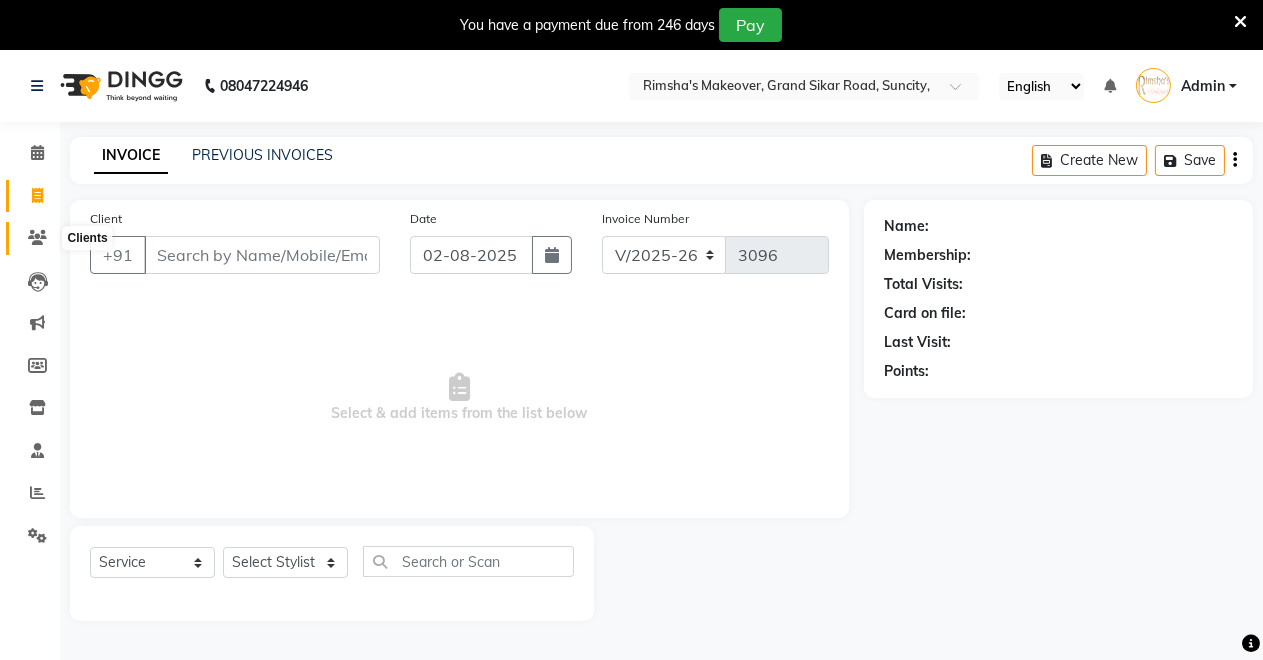 click 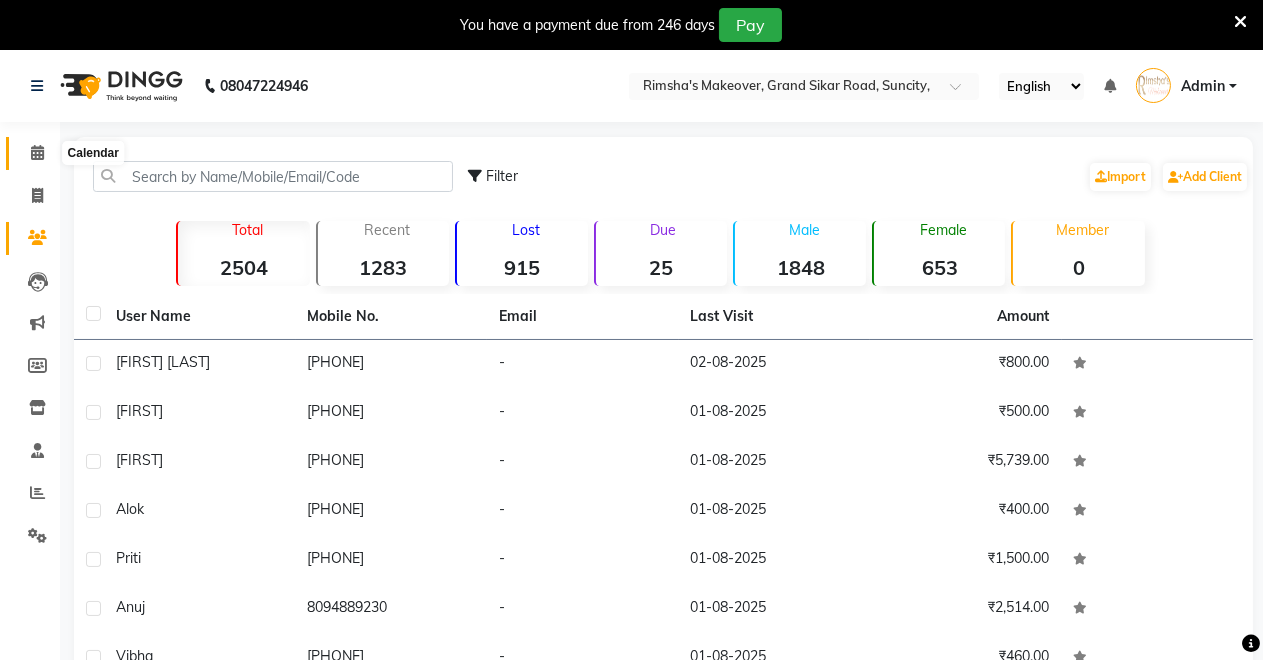 click 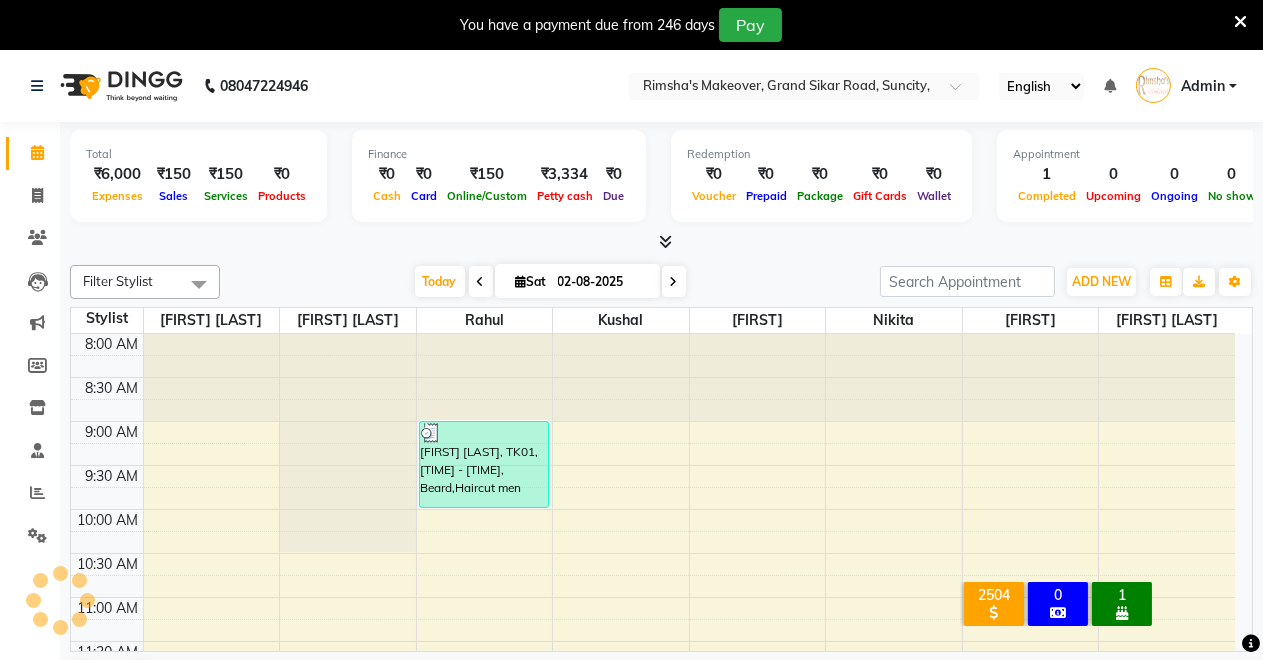 scroll, scrollTop: 0, scrollLeft: 0, axis: both 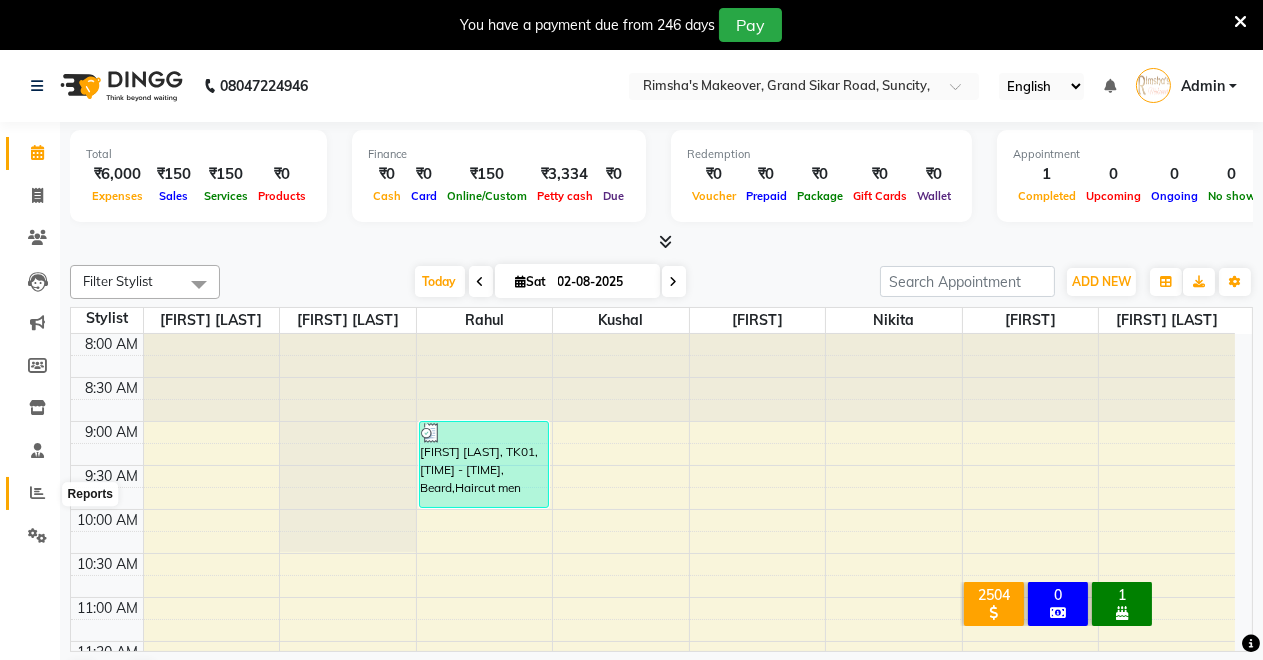 click 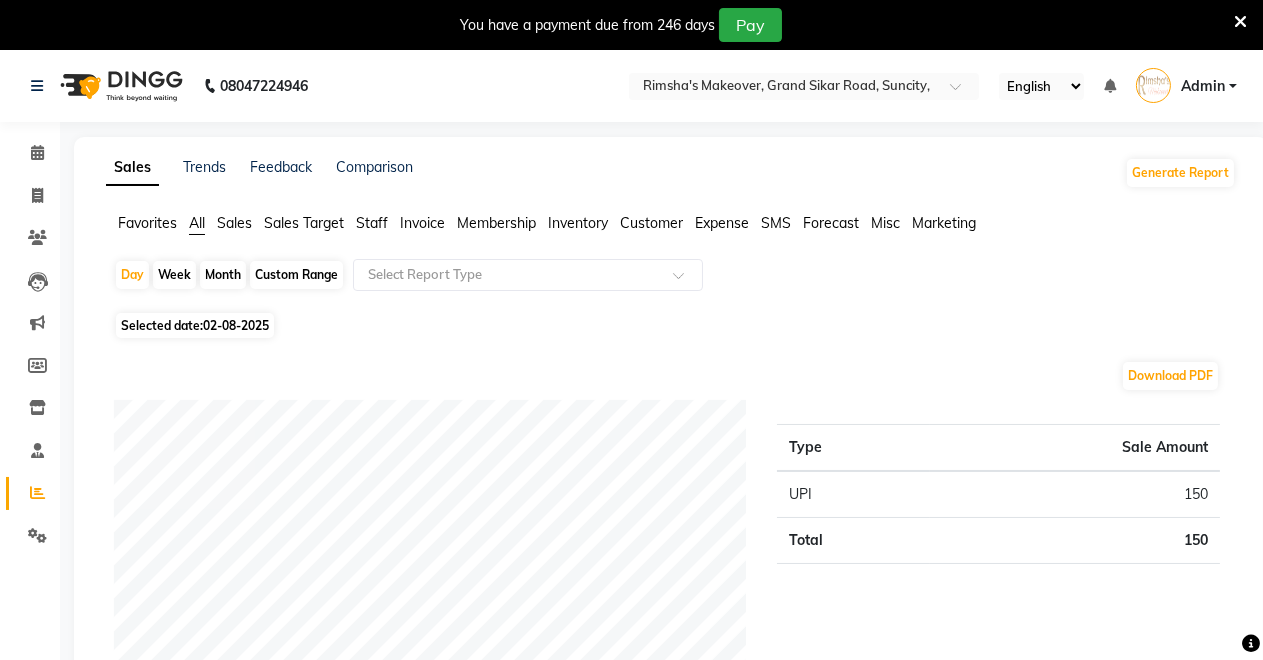 click on "Expense" 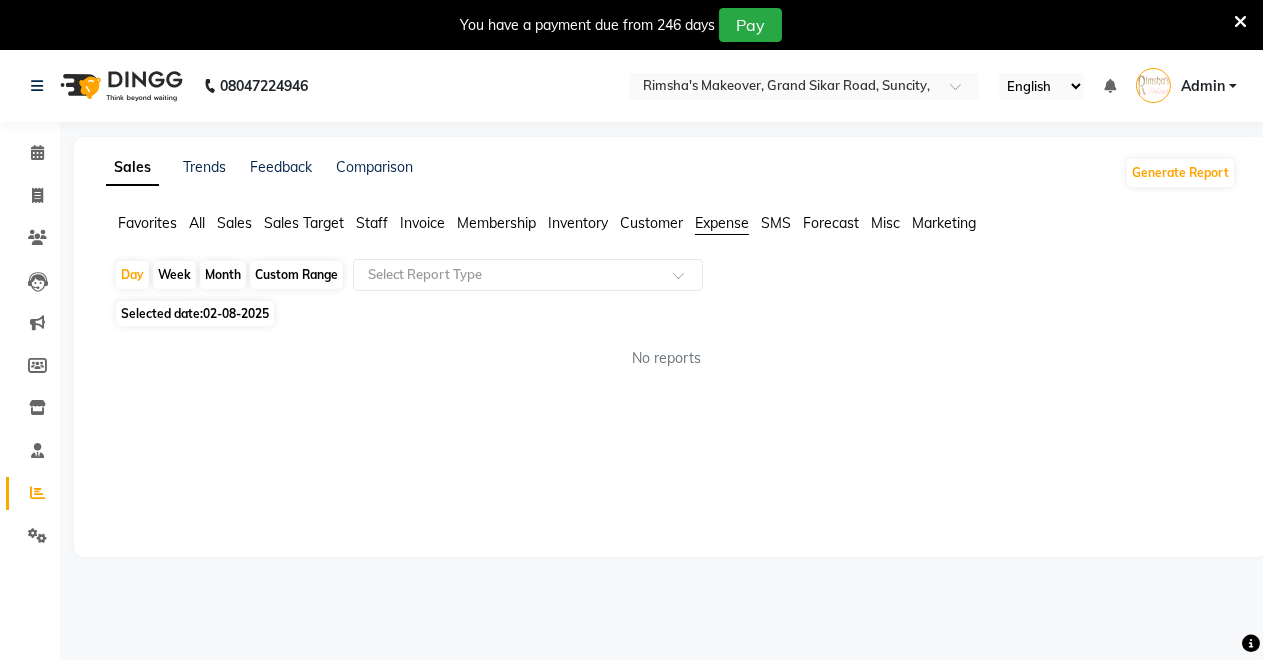 click on "Week" 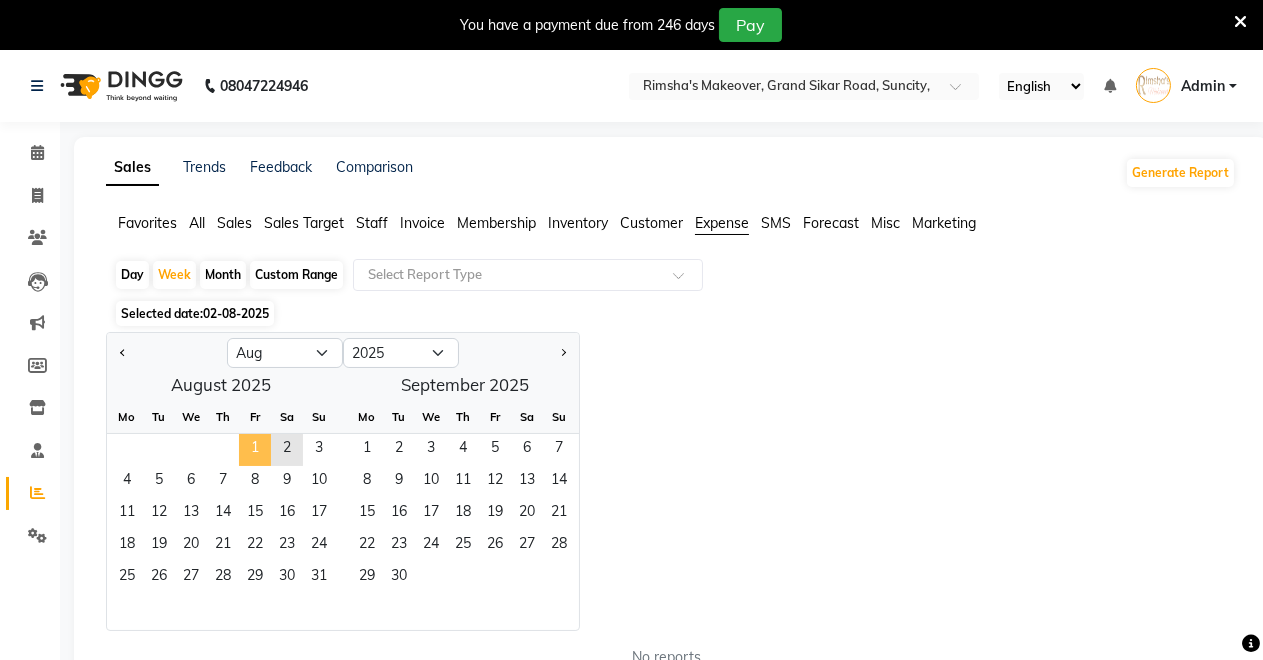 click on "1" 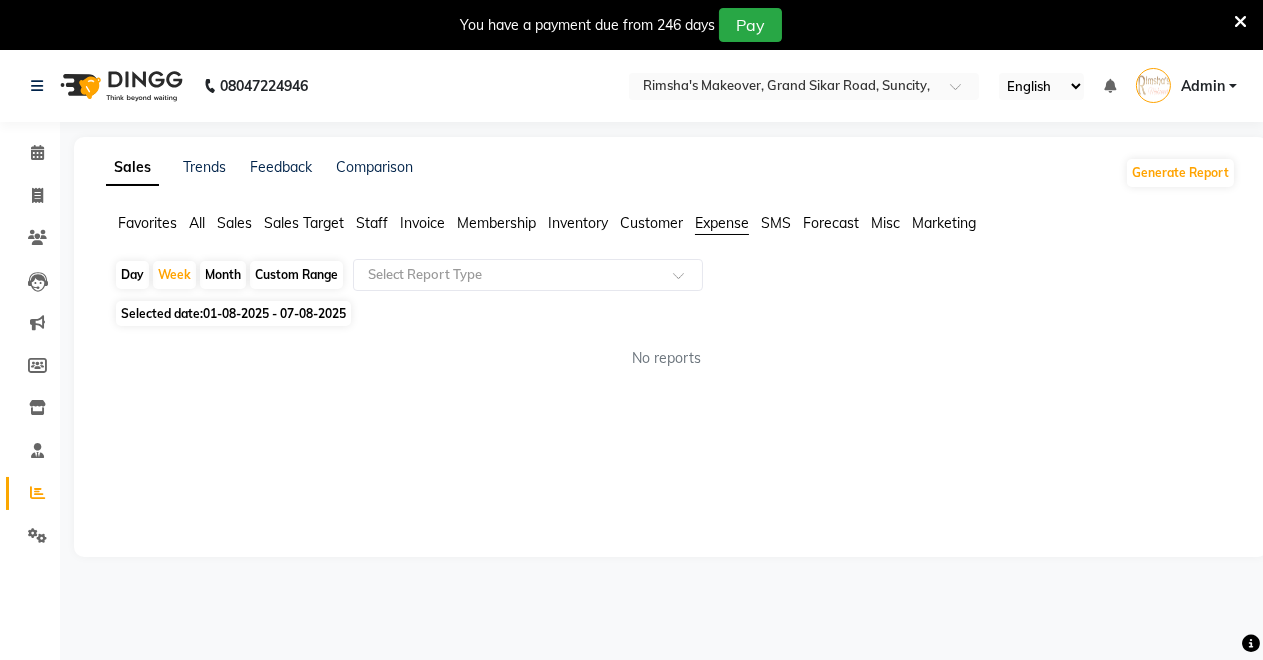 click on "Expense" 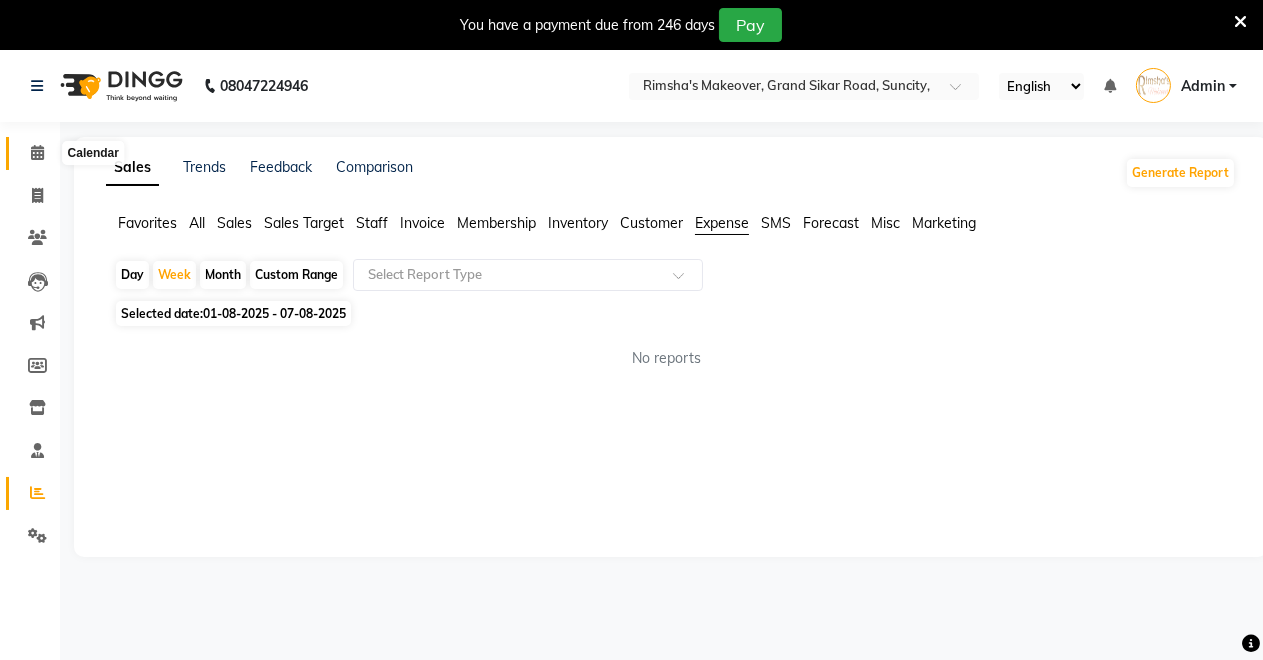 click 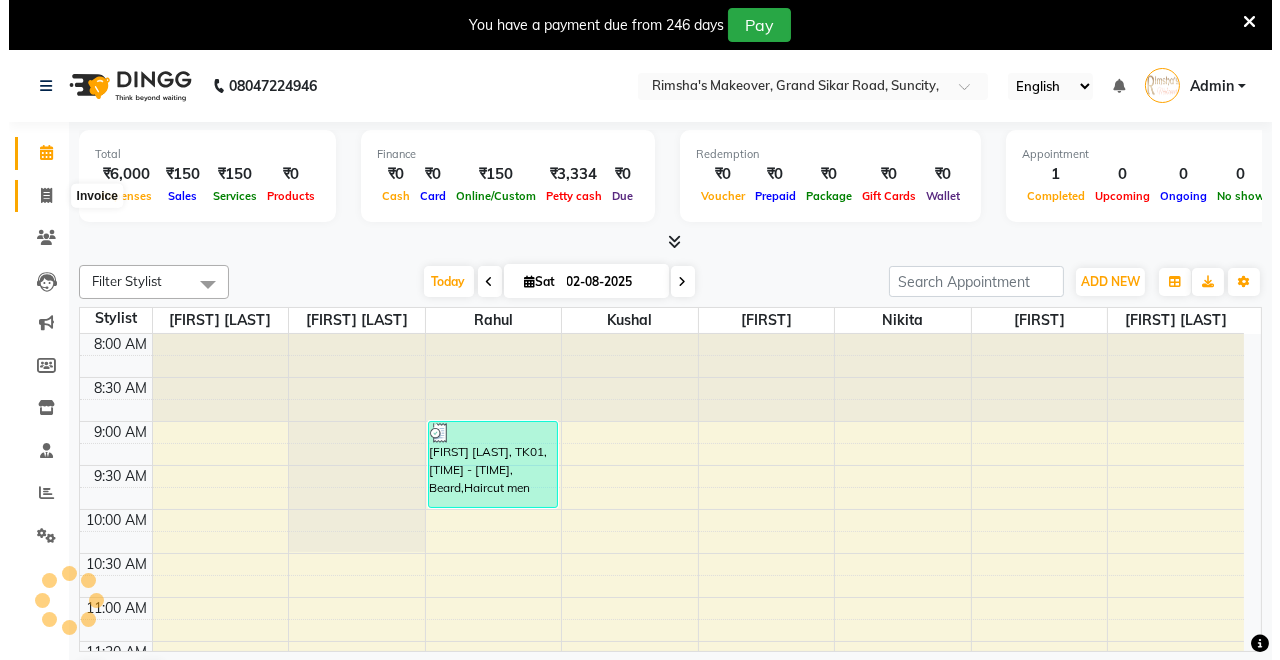 scroll, scrollTop: 264, scrollLeft: 0, axis: vertical 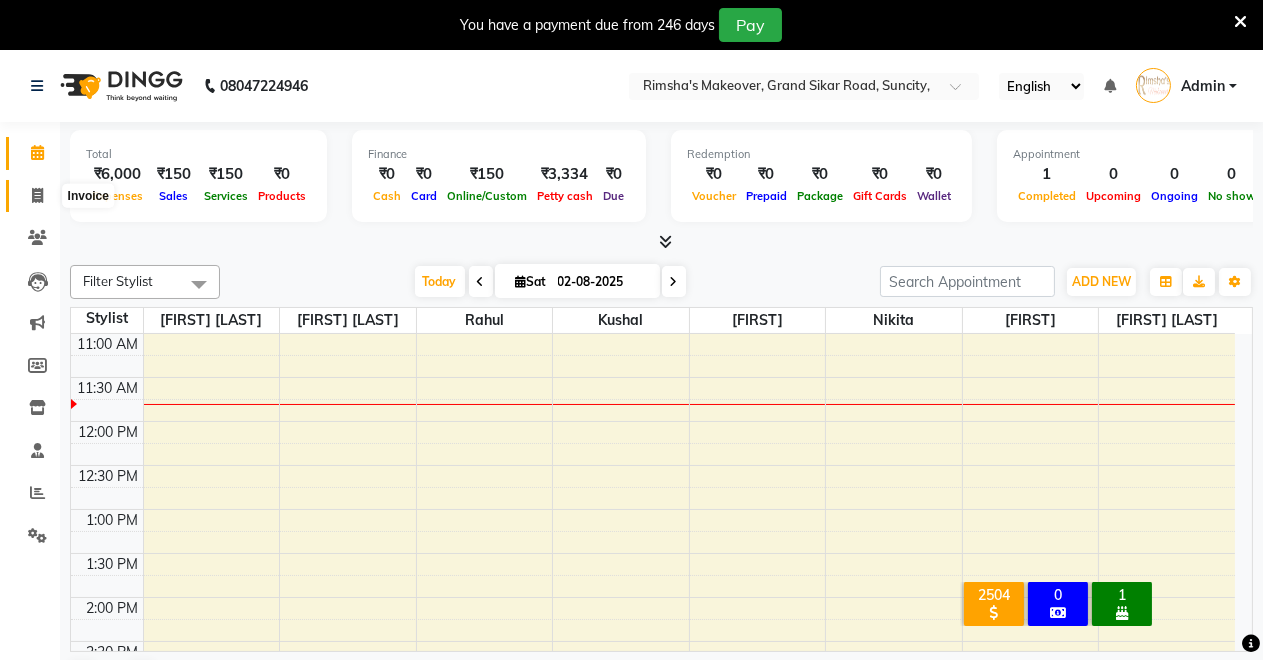 click 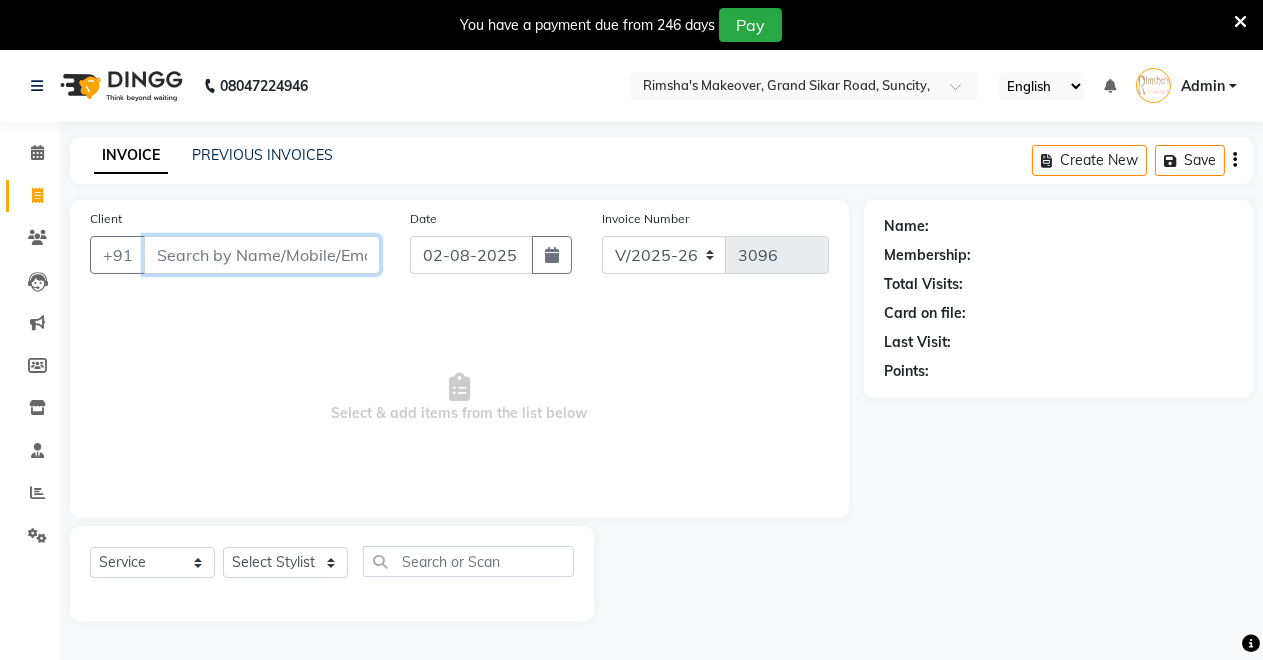click on "Client" at bounding box center (262, 255) 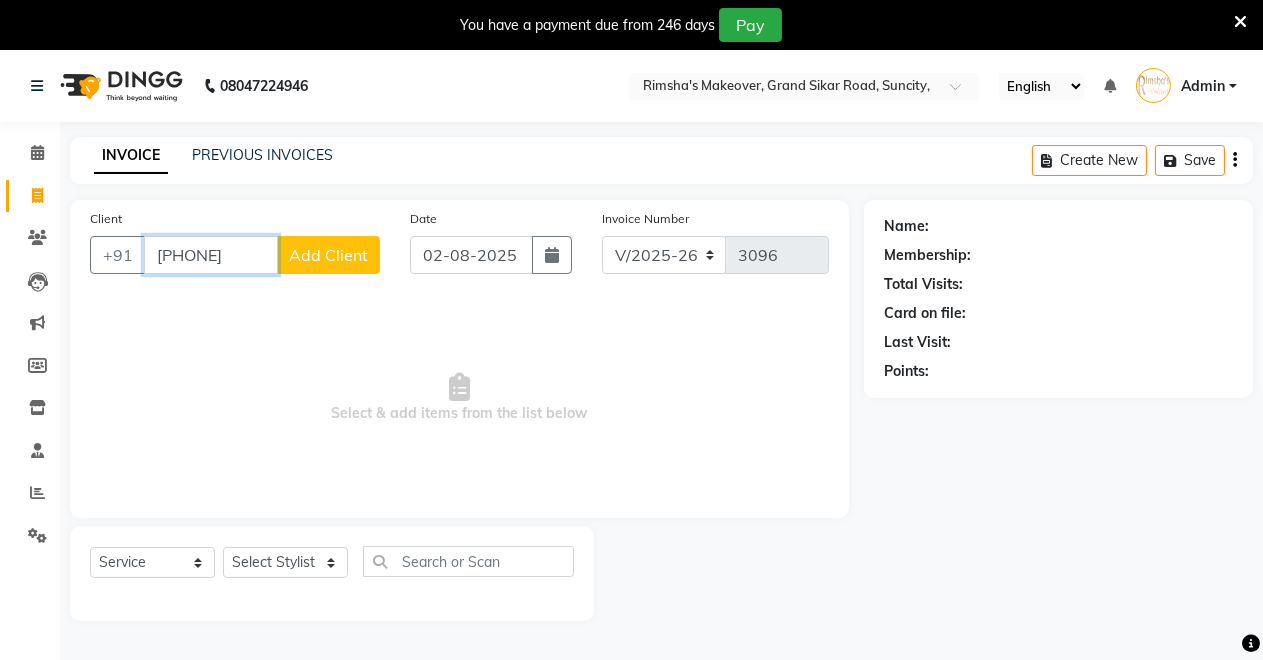 type on "[PHONE]" 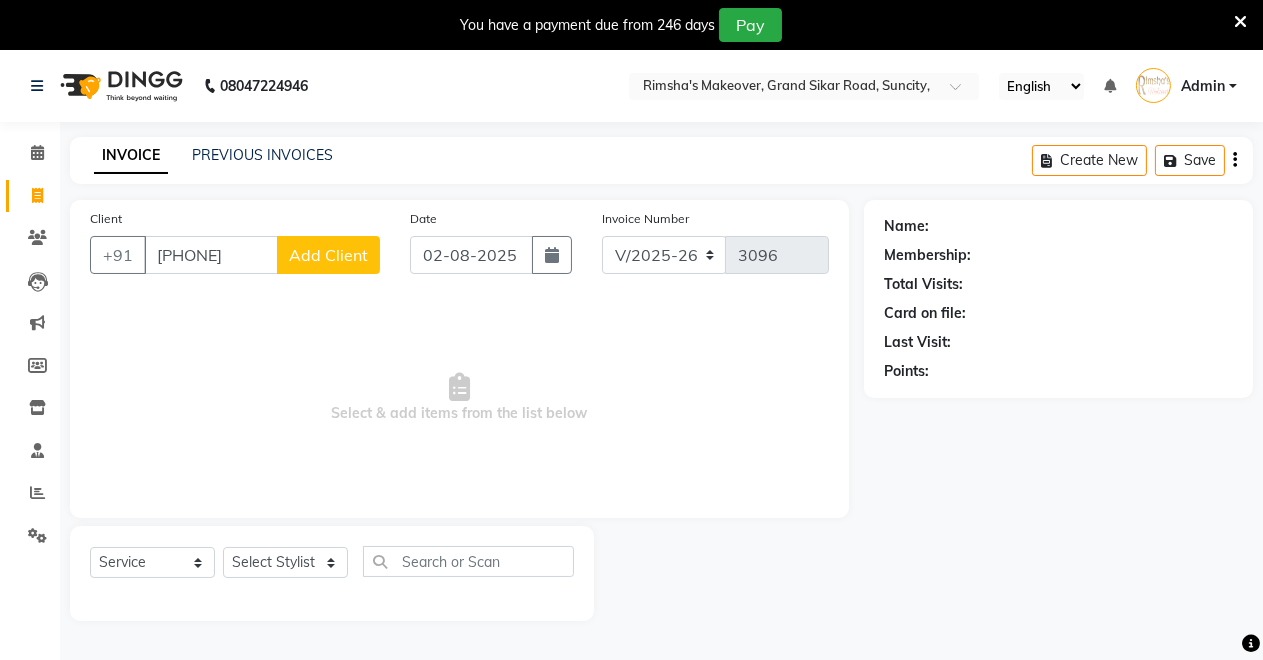 click on "Add Client" 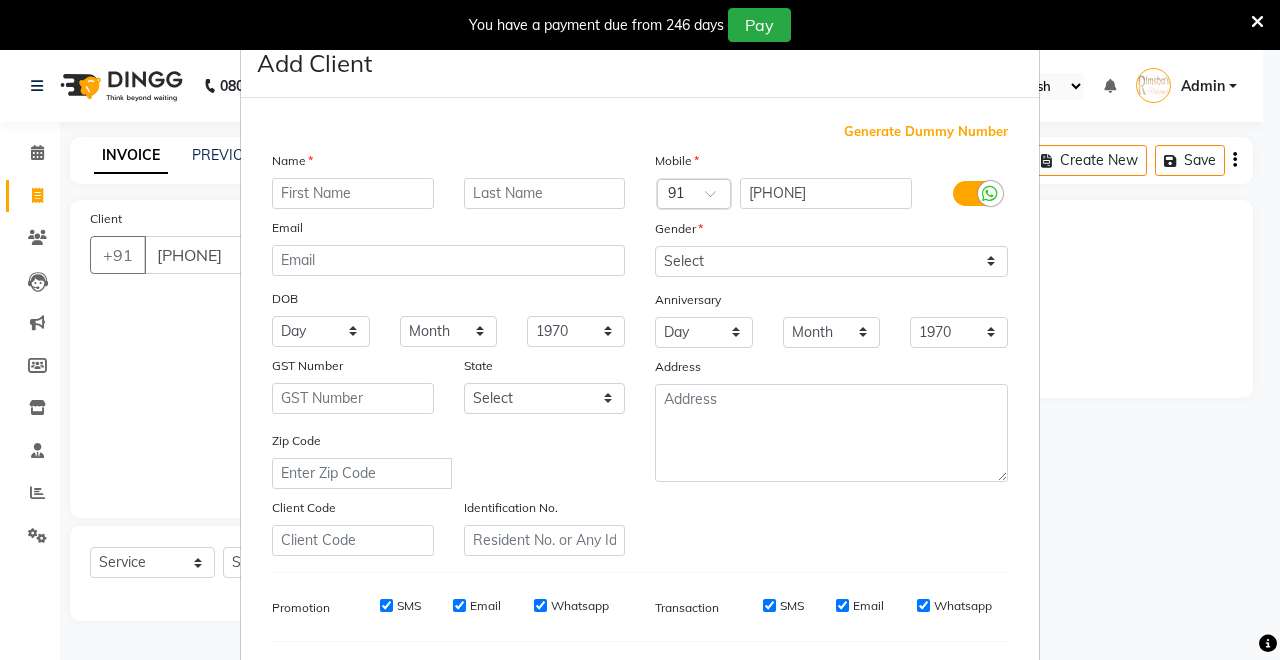 click at bounding box center [353, 193] 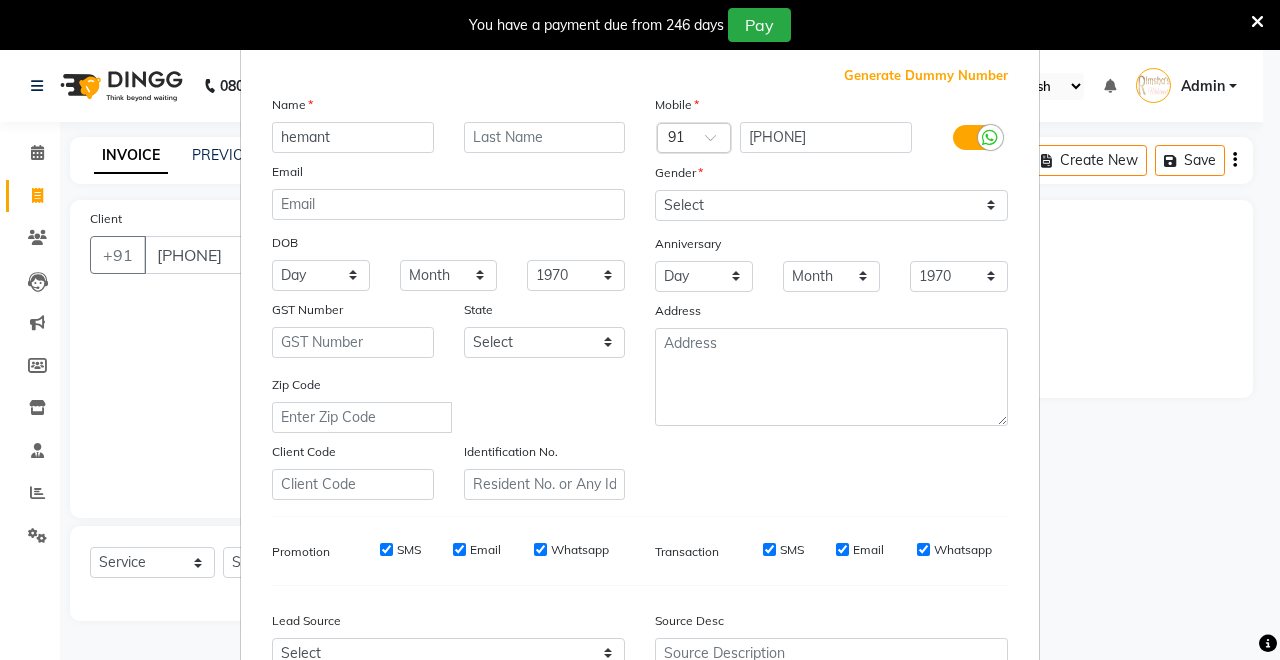 scroll, scrollTop: 0, scrollLeft: 0, axis: both 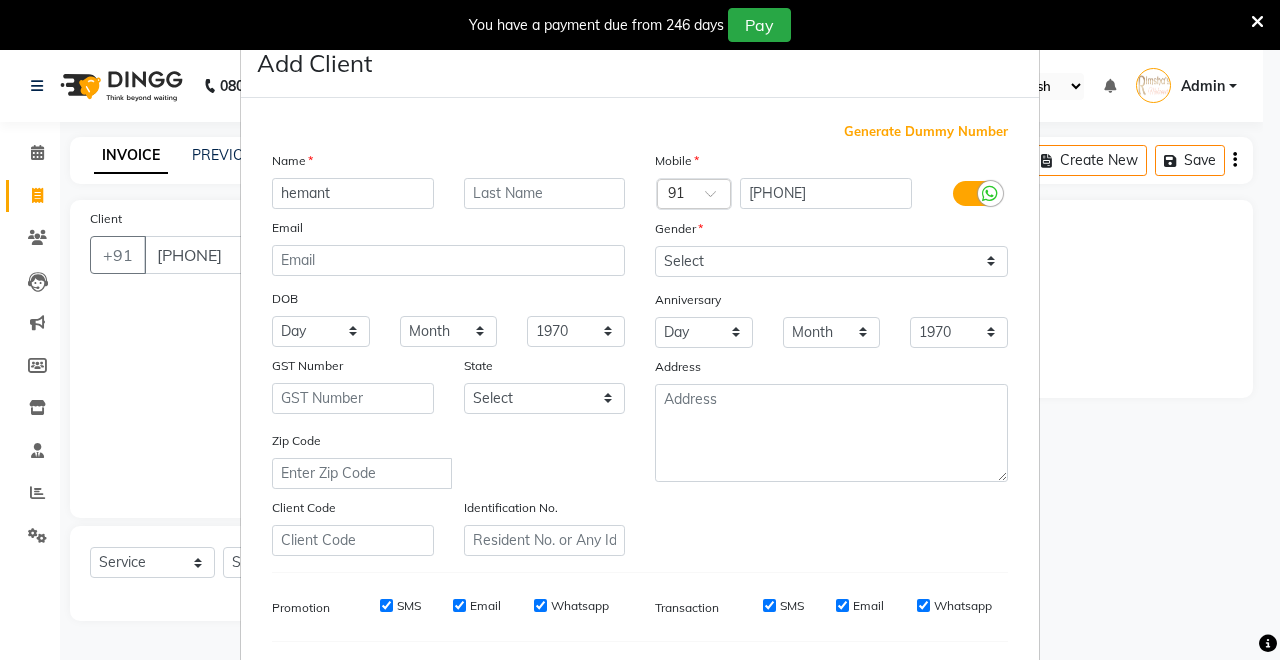 type on "hemant" 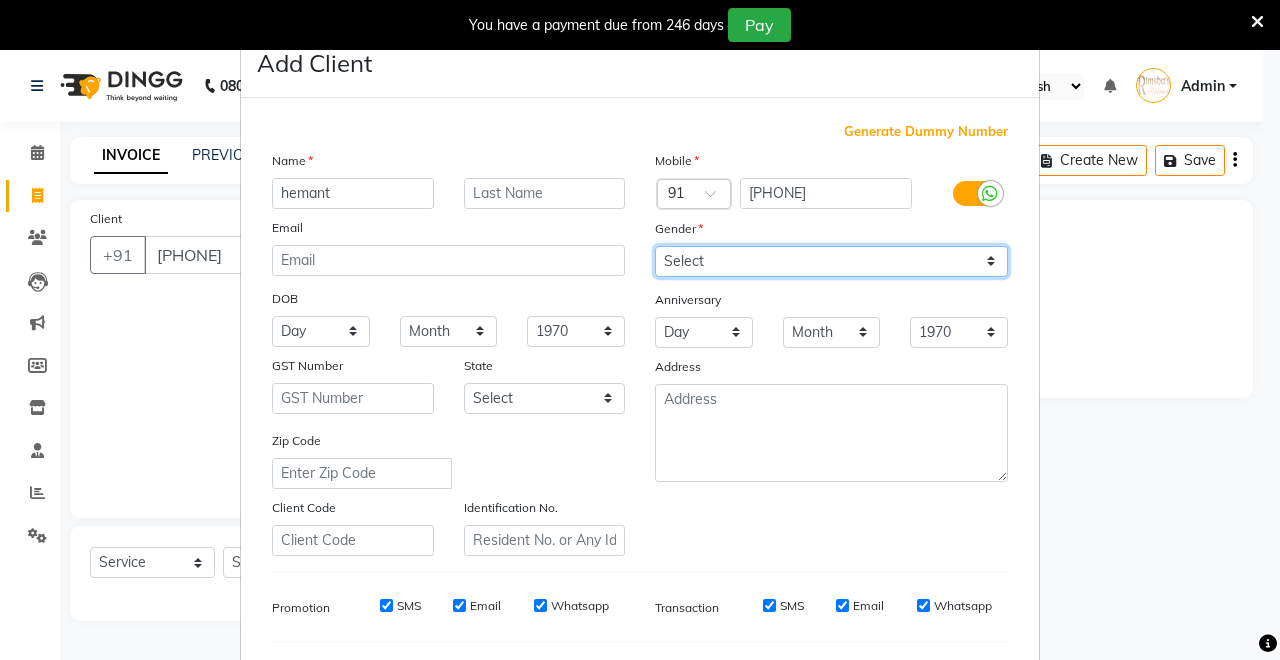 click on "Select Male Female Other Prefer Not To Say" at bounding box center (831, 261) 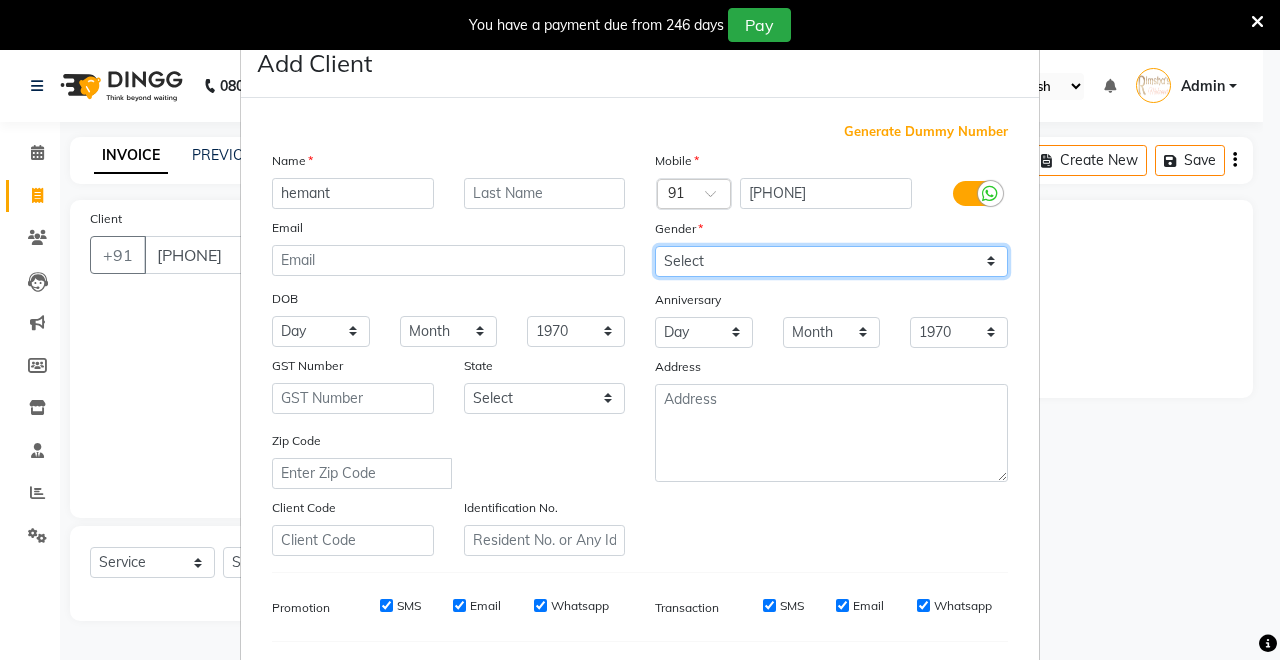 select on "male" 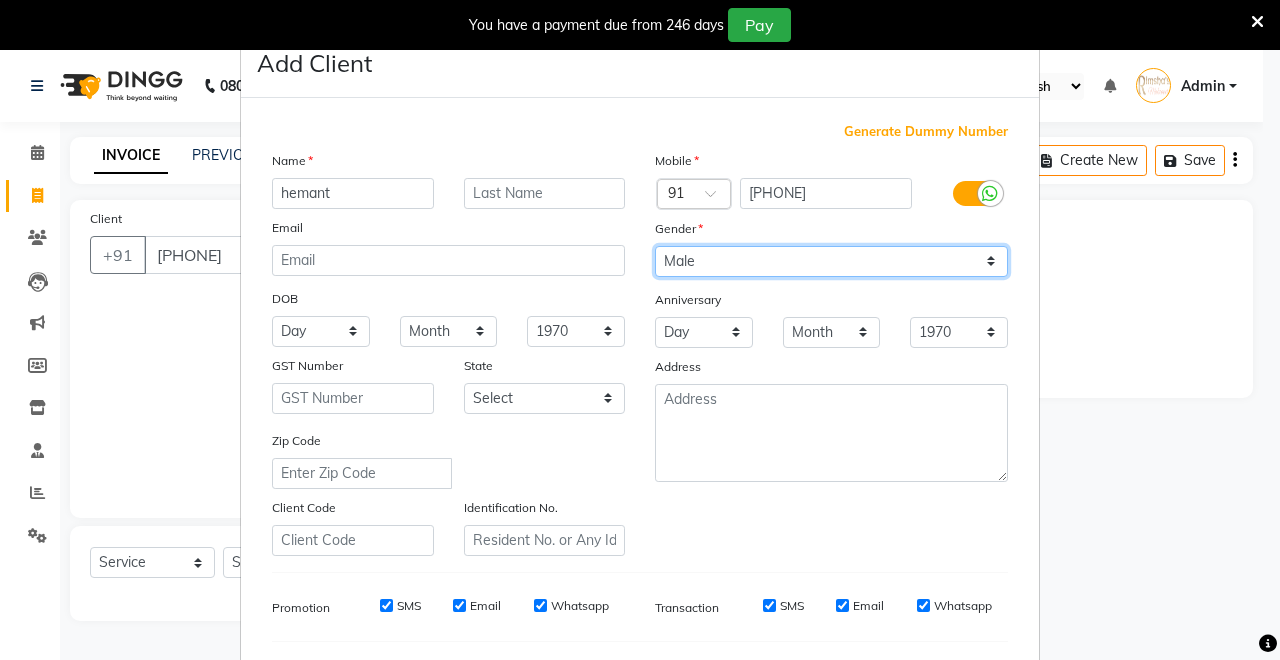 click on "Select Male Female Other Prefer Not To Say" at bounding box center (831, 261) 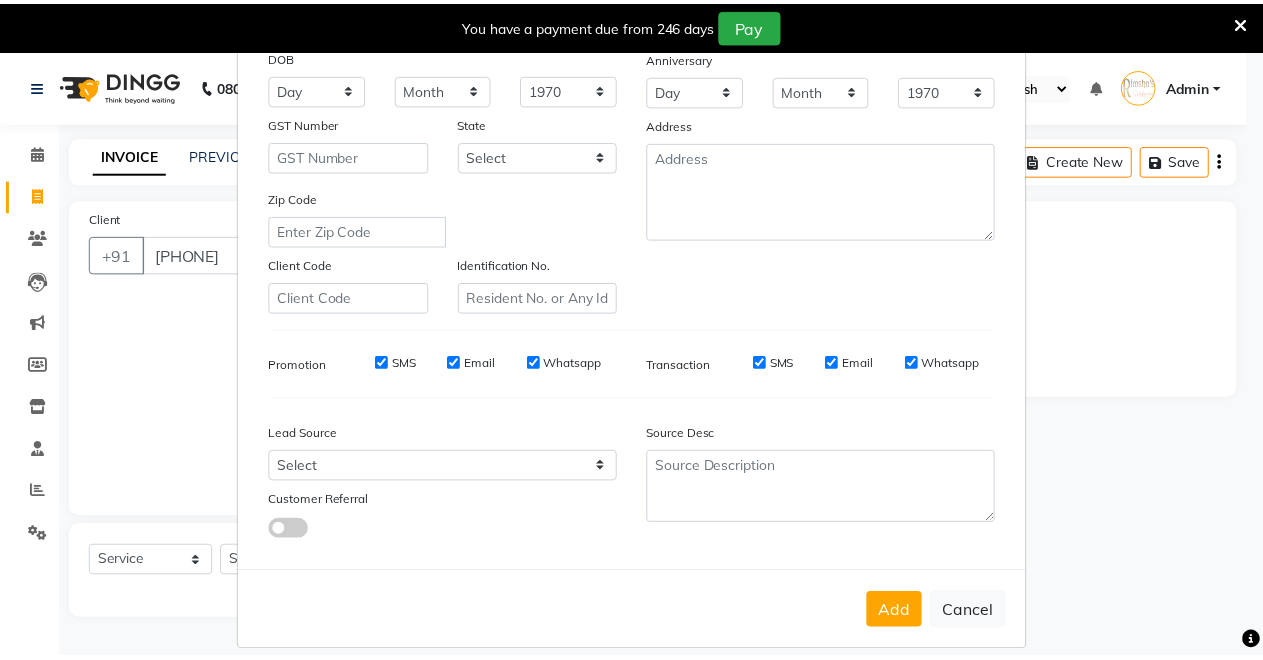 scroll, scrollTop: 259, scrollLeft: 0, axis: vertical 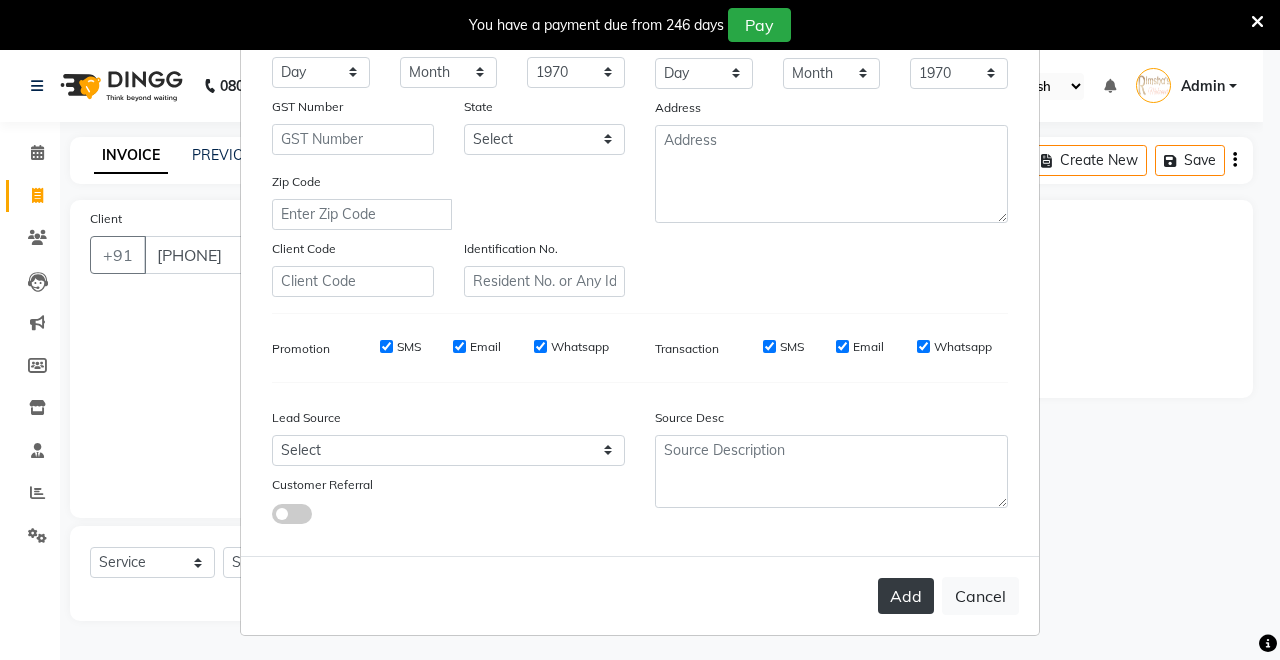 click on "Add" at bounding box center [906, 596] 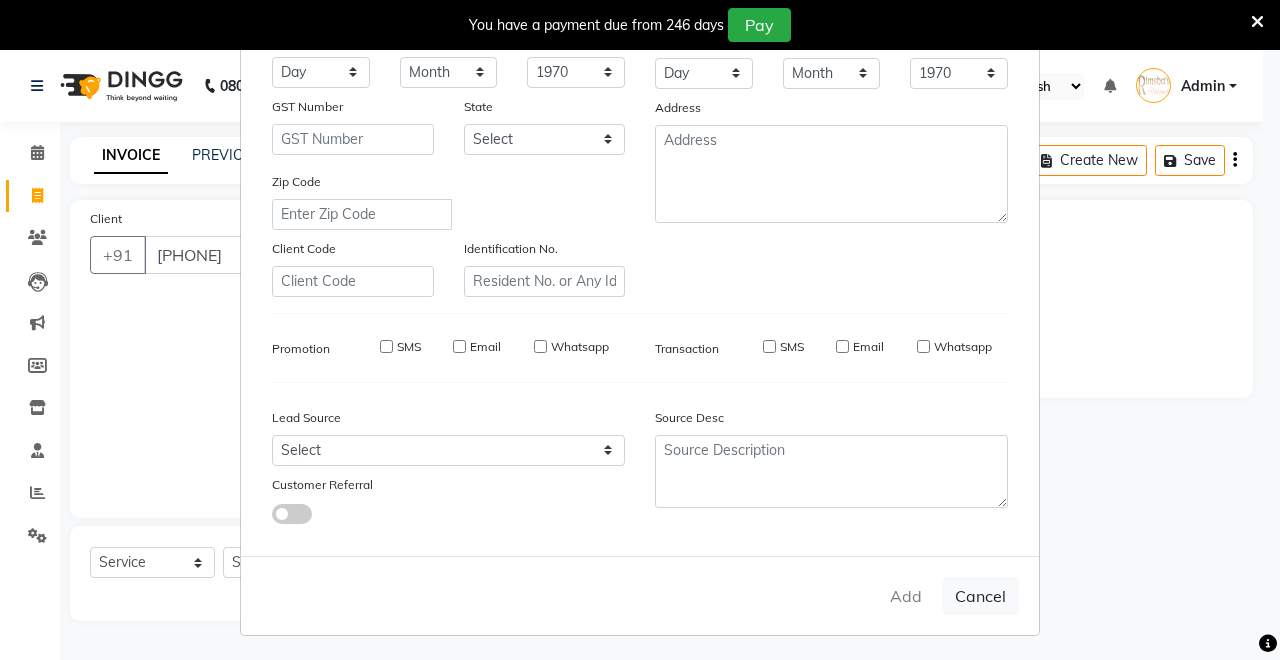 type 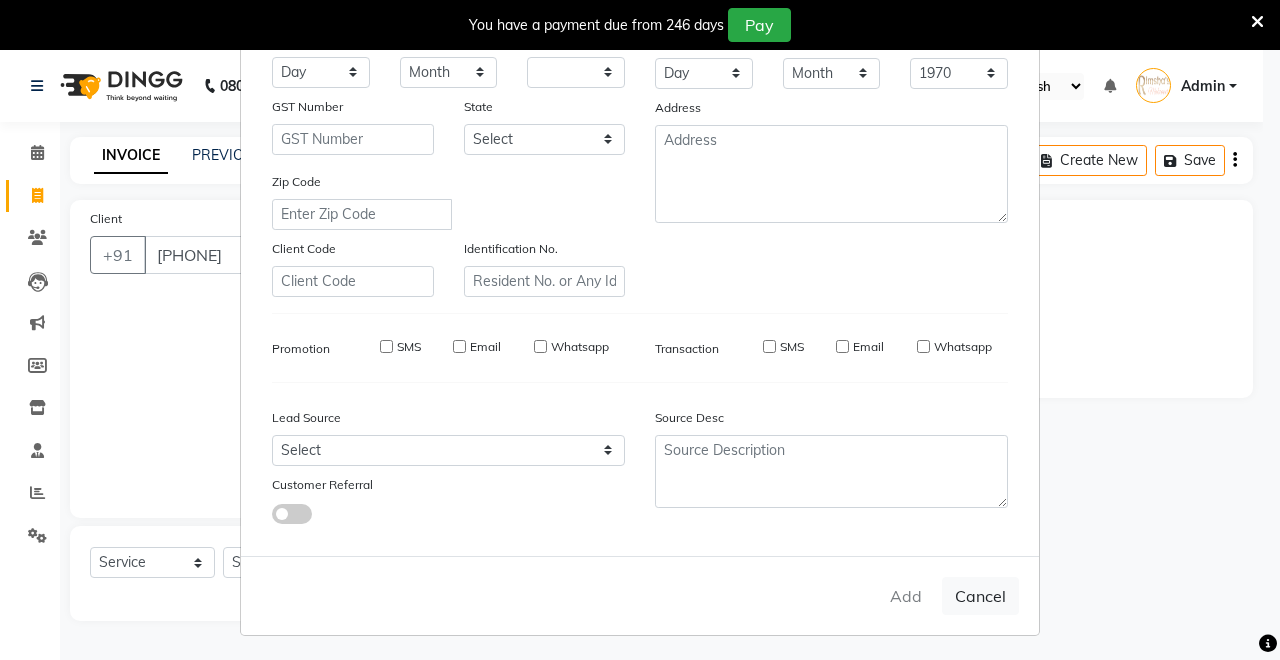 select 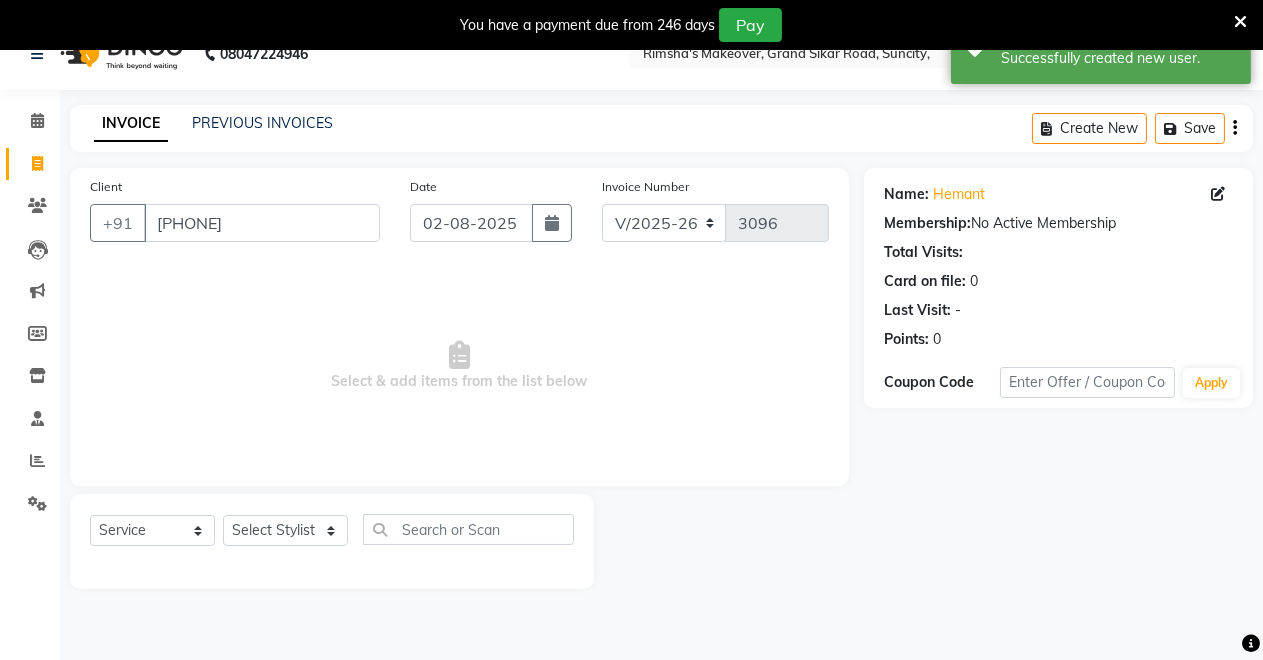 scroll, scrollTop: 49, scrollLeft: 0, axis: vertical 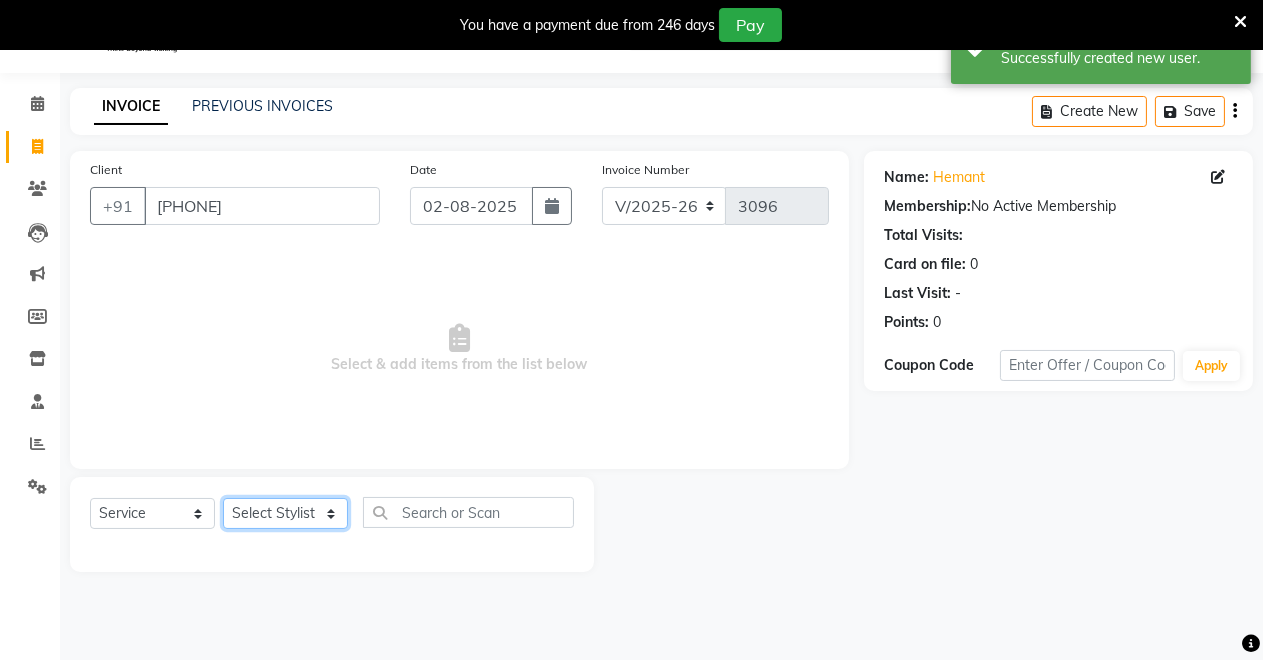 click on "Select Stylist [FIRST] [FIRST] [FIRST] [FIRST] [FIRST] [FIRST] [FIRST] [FIRST]" 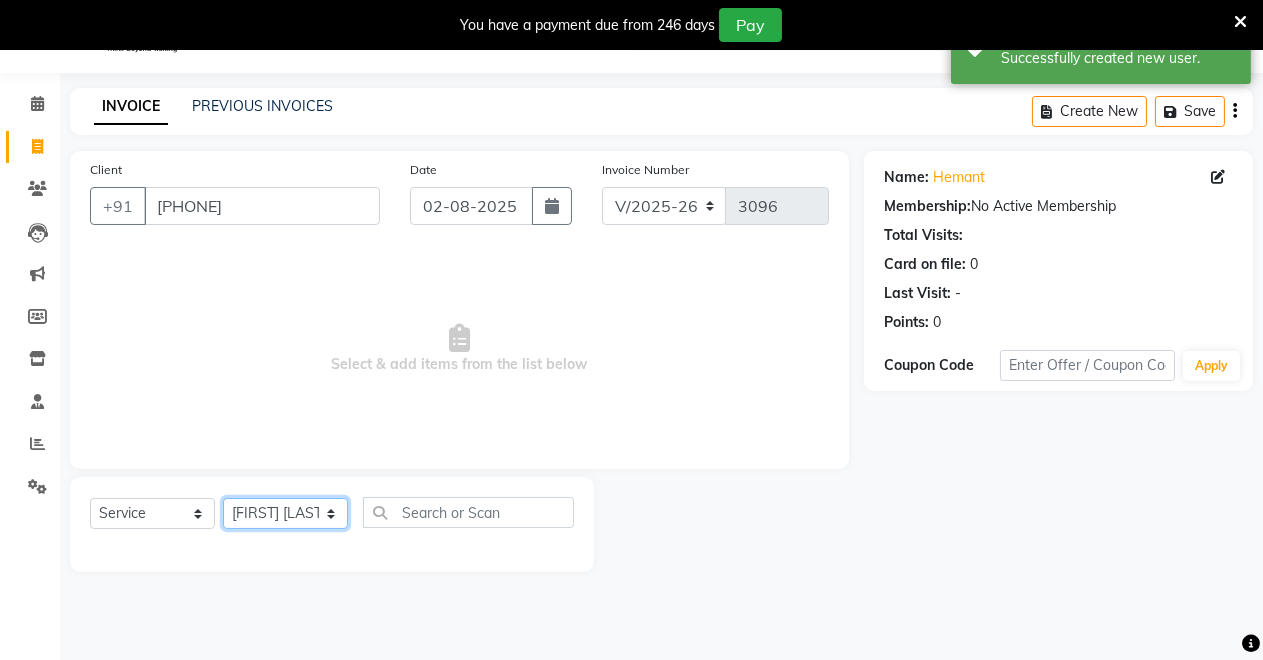 click on "Select Stylist [FIRST] [FIRST] [FIRST] [FIRST] [FIRST] [FIRST] [FIRST] [FIRST]" 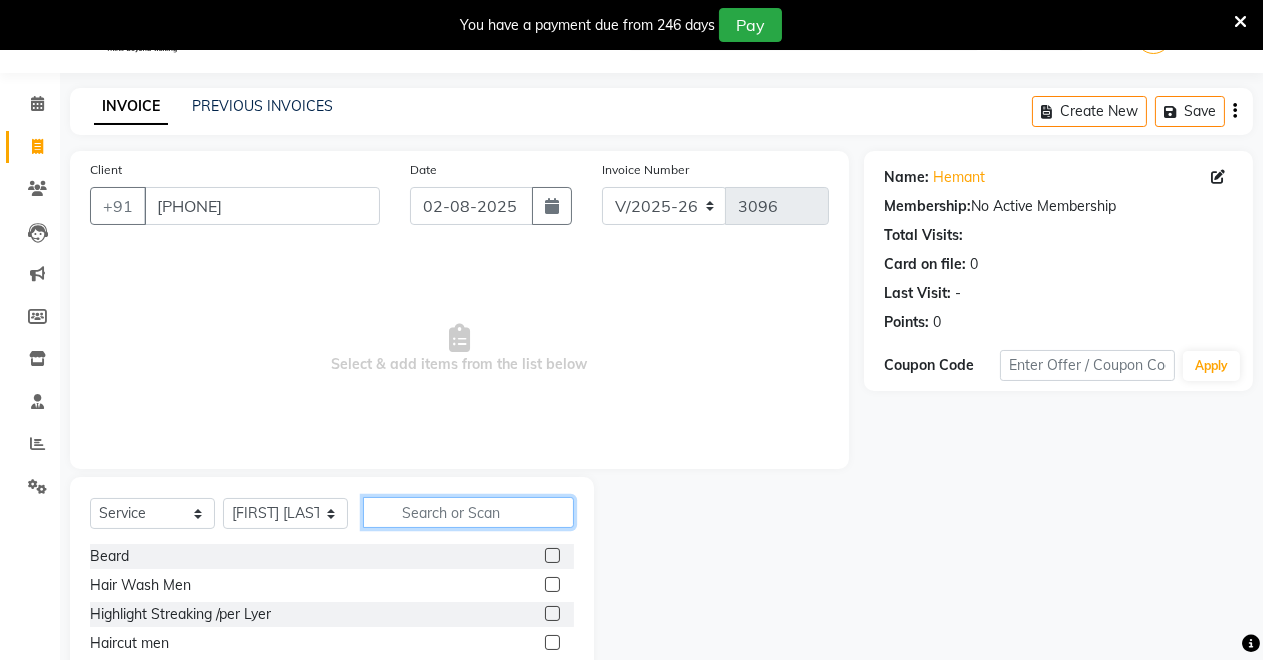 click 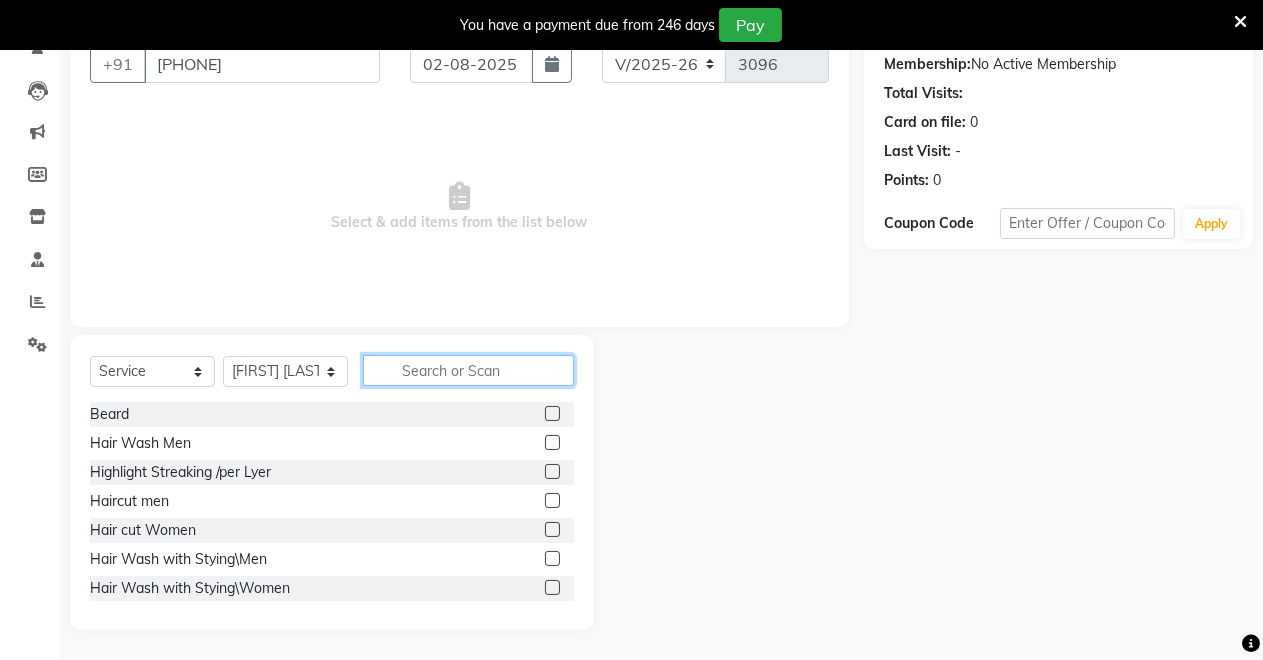 click 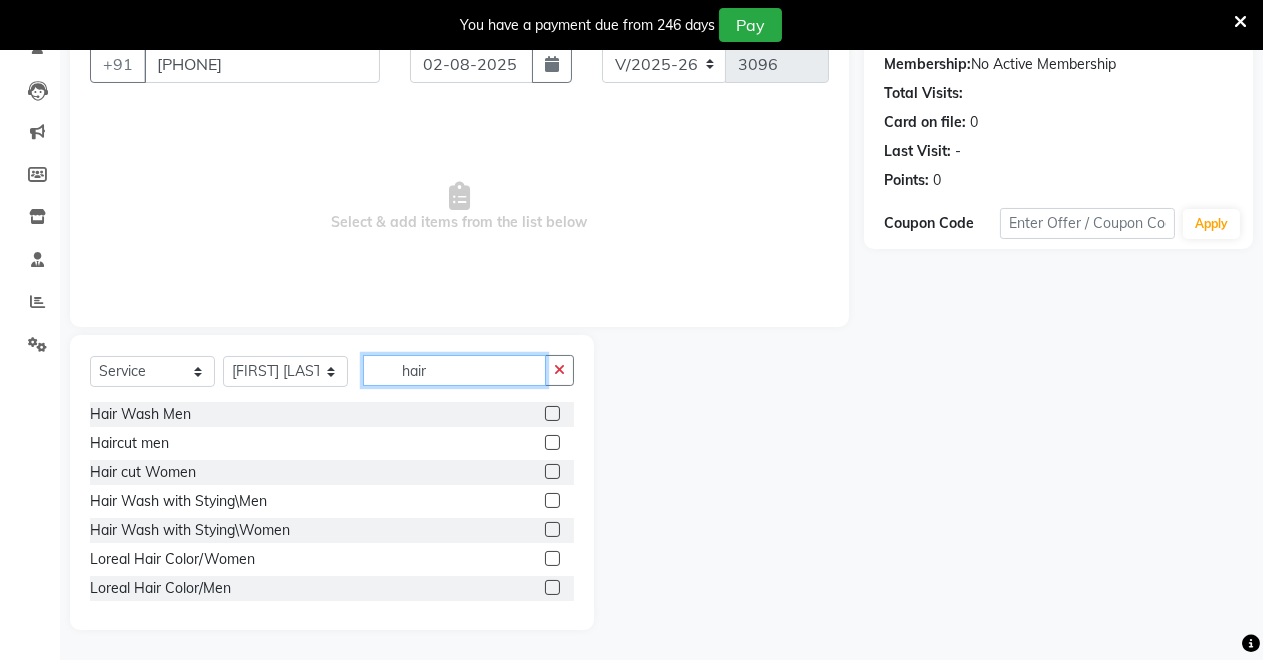 type on "hair" 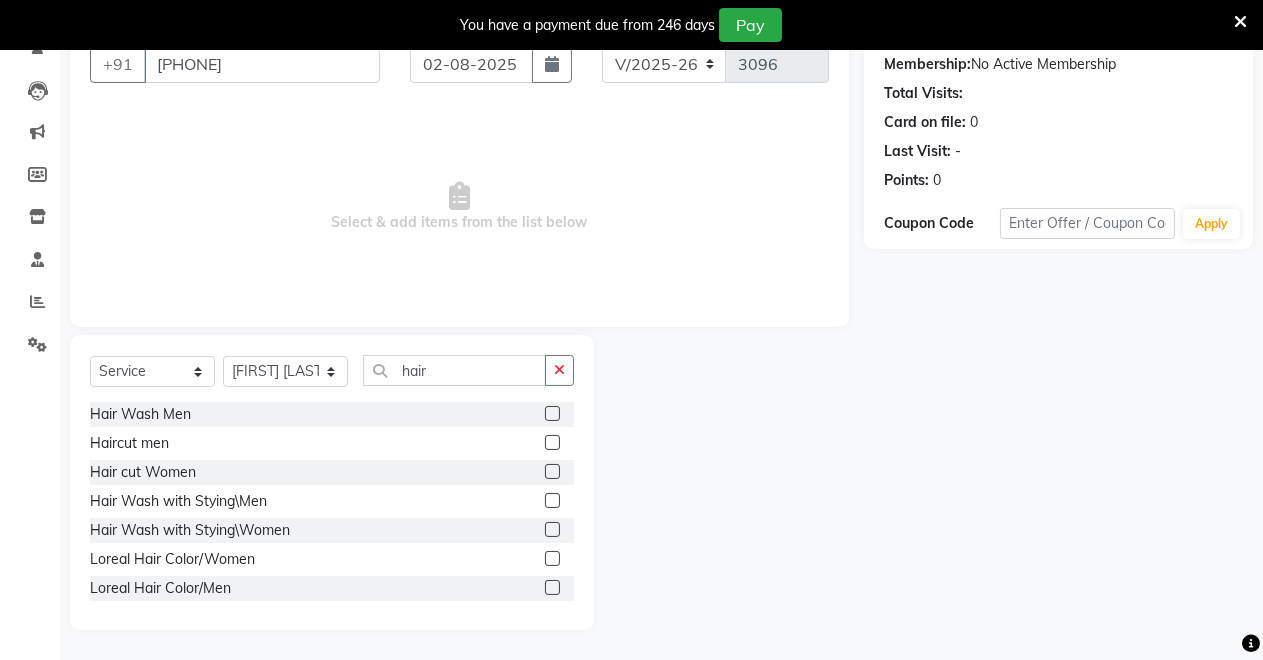 click 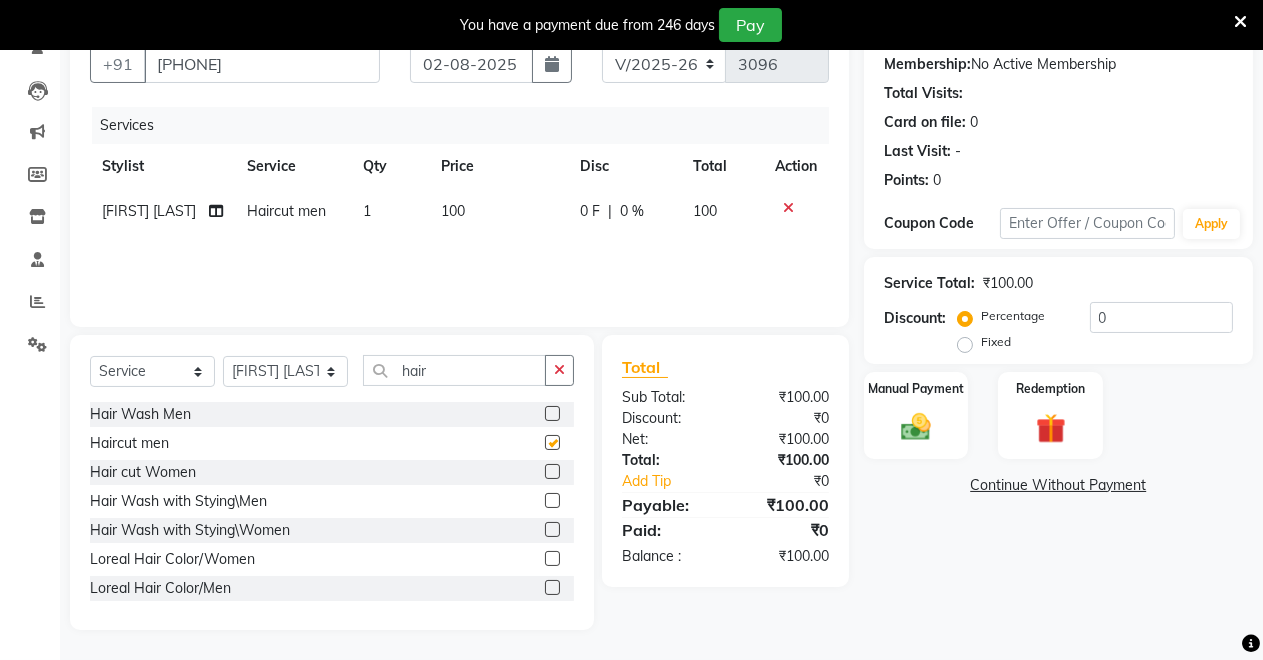 checkbox on "false" 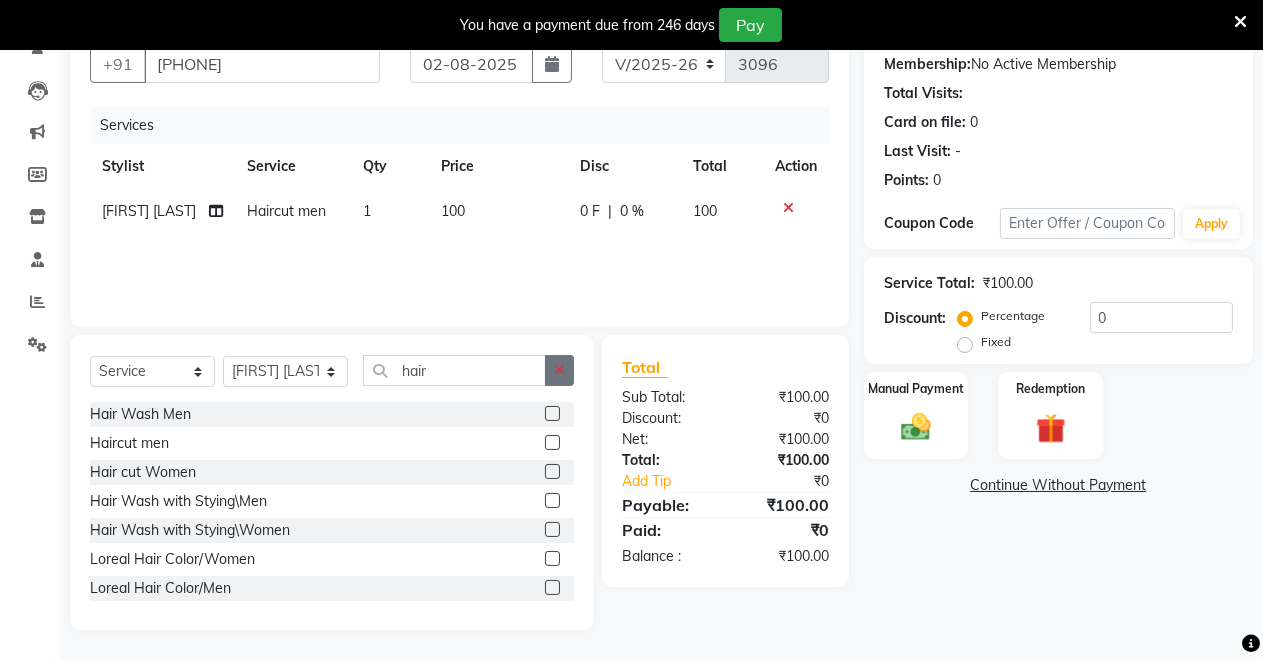 click 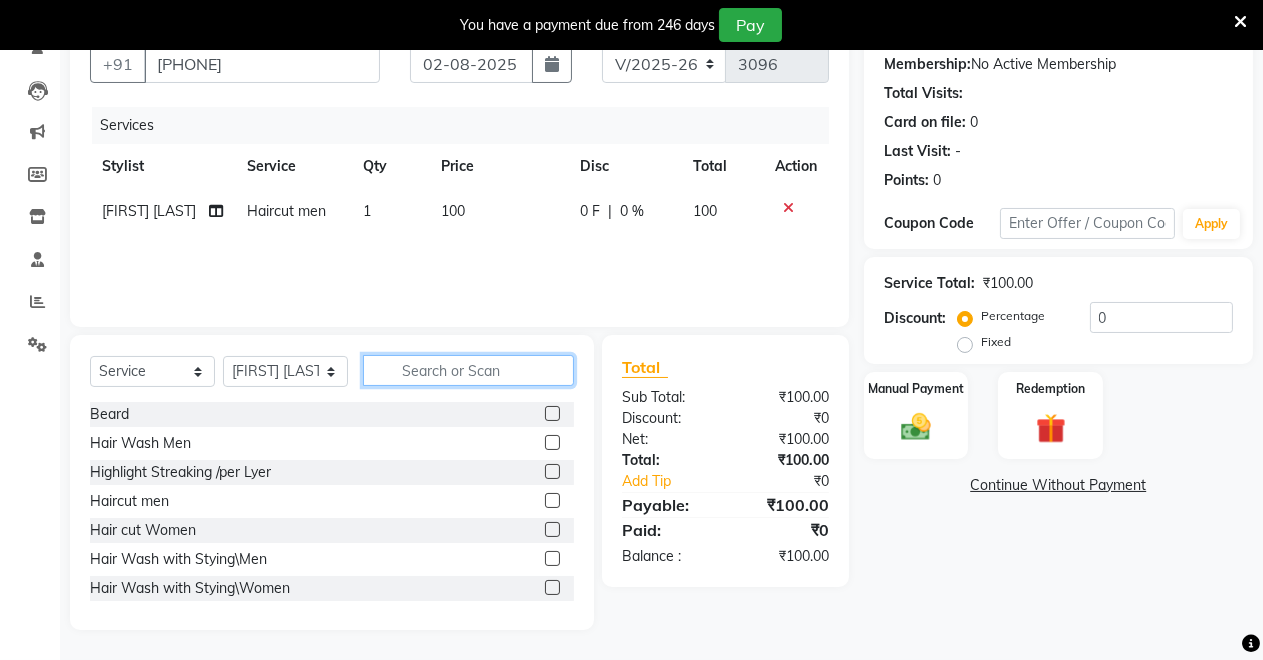 type on "o" 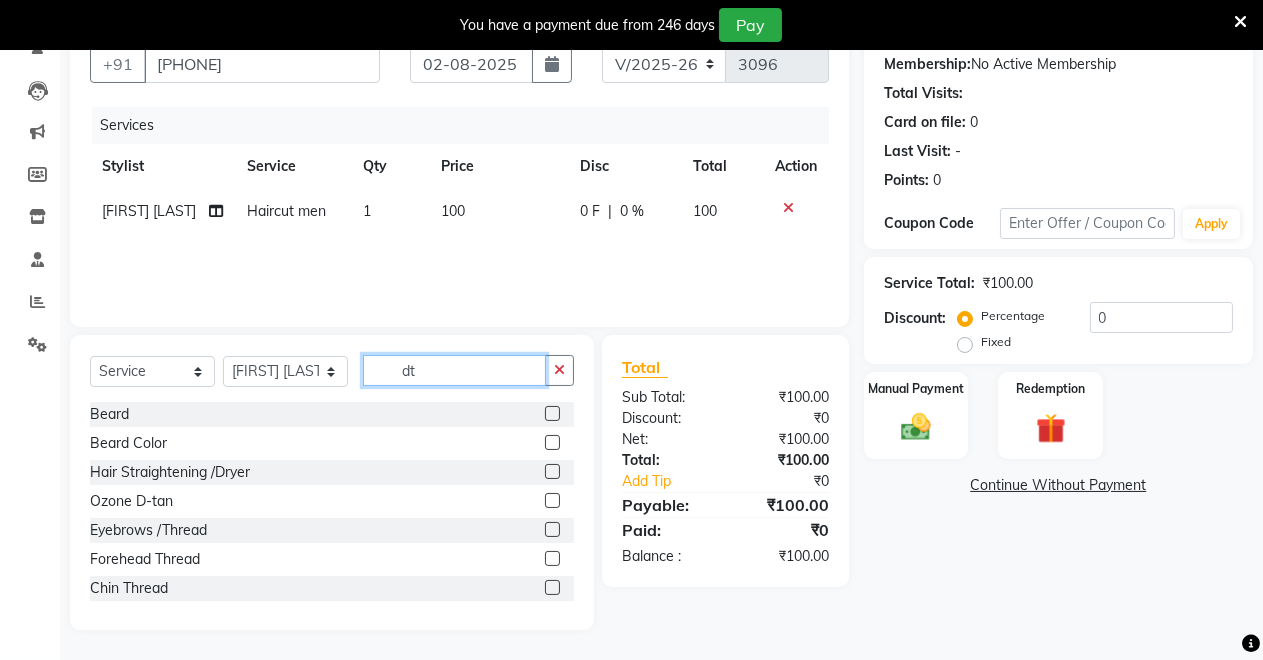 scroll, scrollTop: 147, scrollLeft: 0, axis: vertical 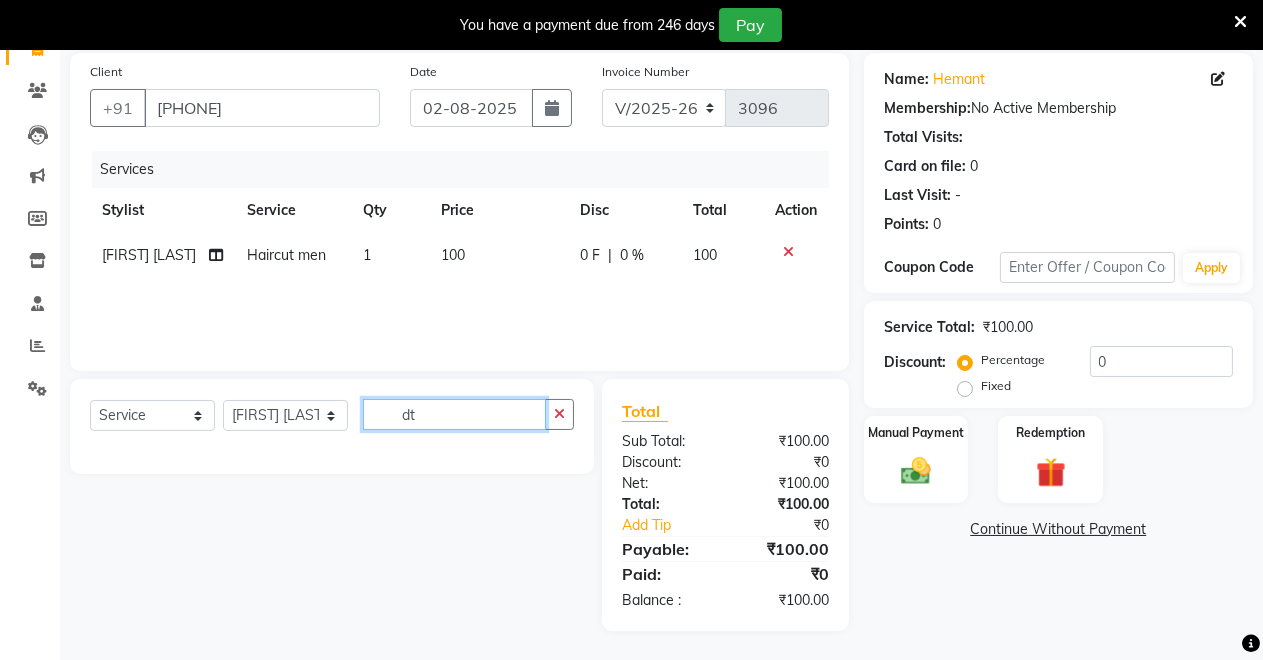 type on "d" 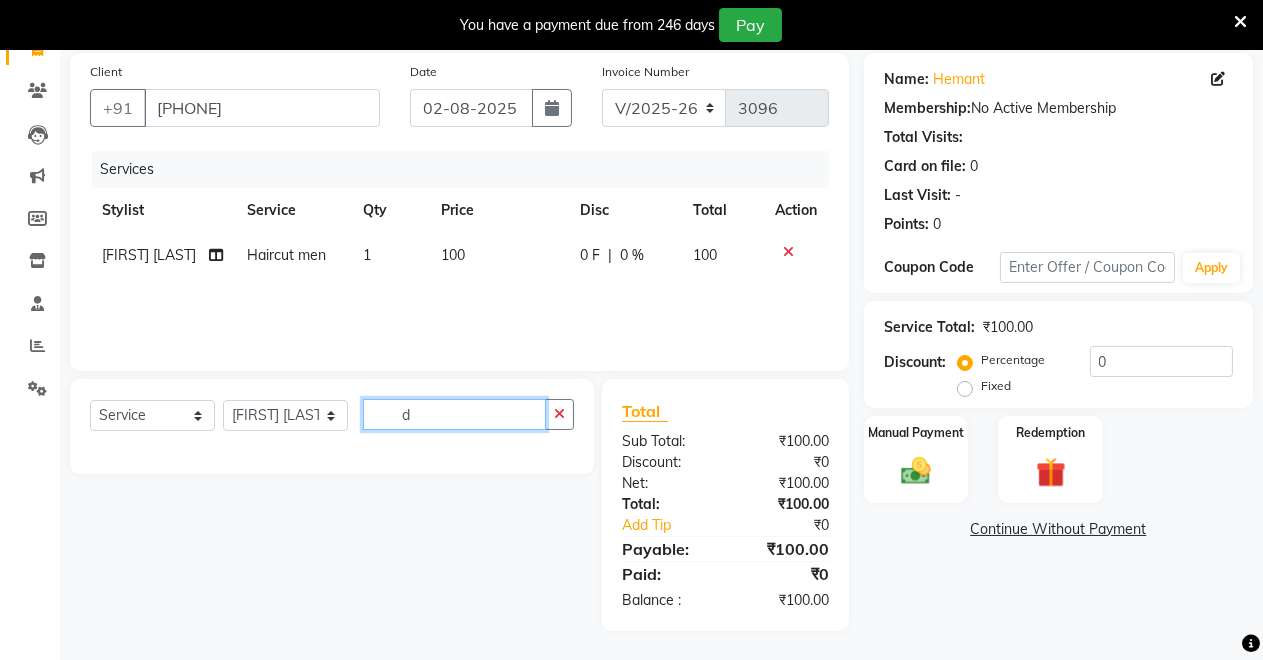 scroll, scrollTop: 191, scrollLeft: 0, axis: vertical 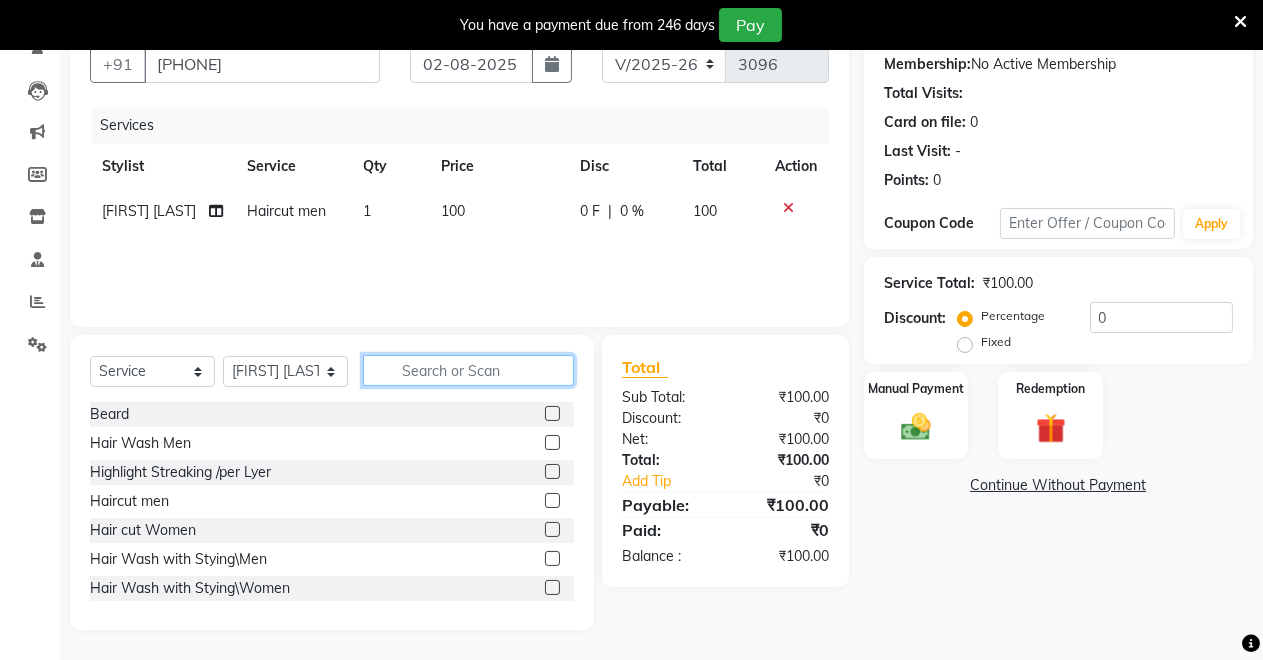 click 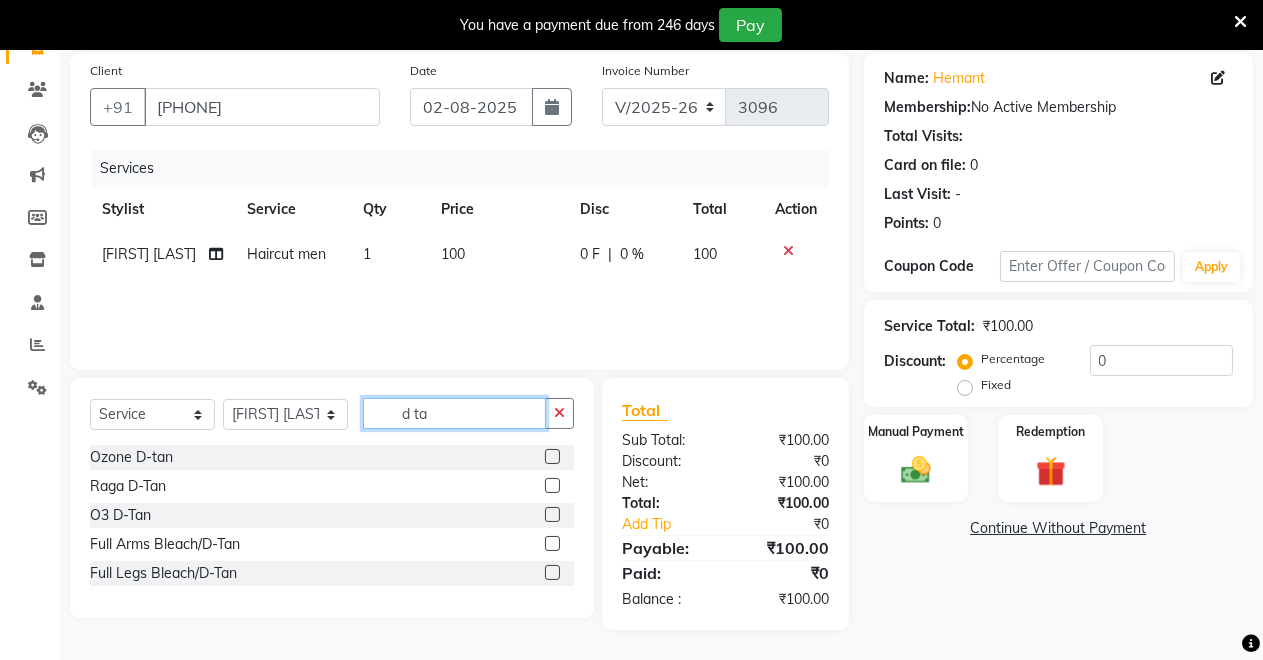 scroll, scrollTop: 147, scrollLeft: 0, axis: vertical 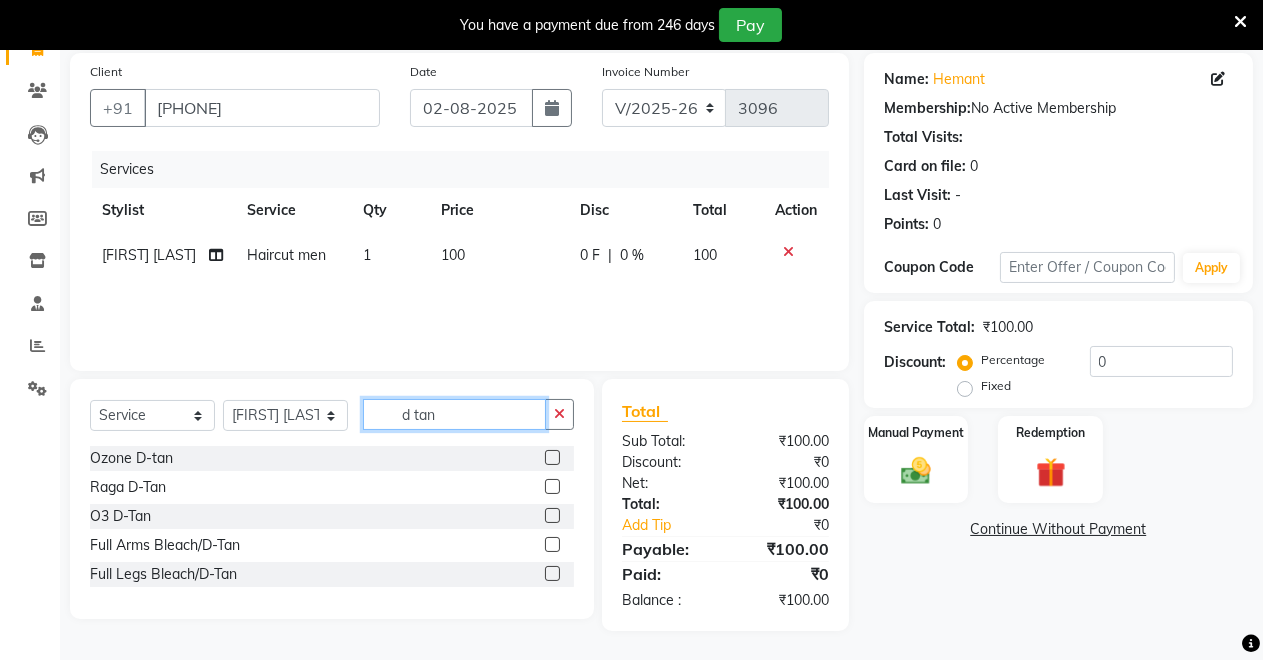 type on "d tan" 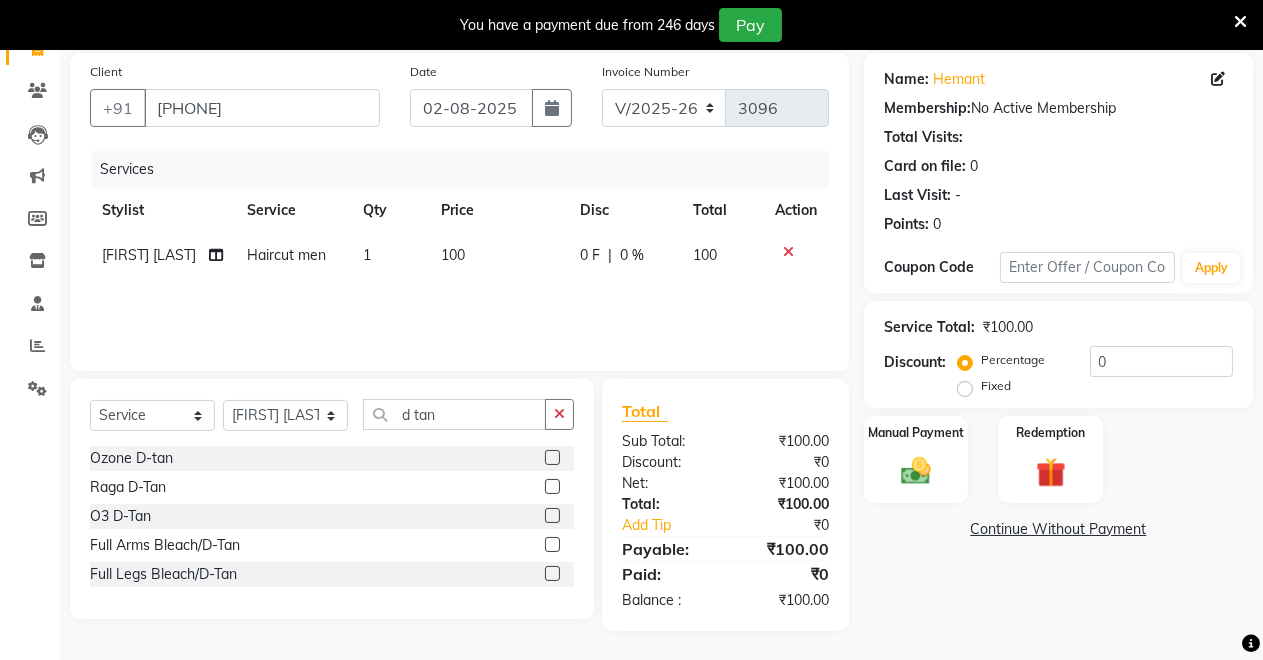 click 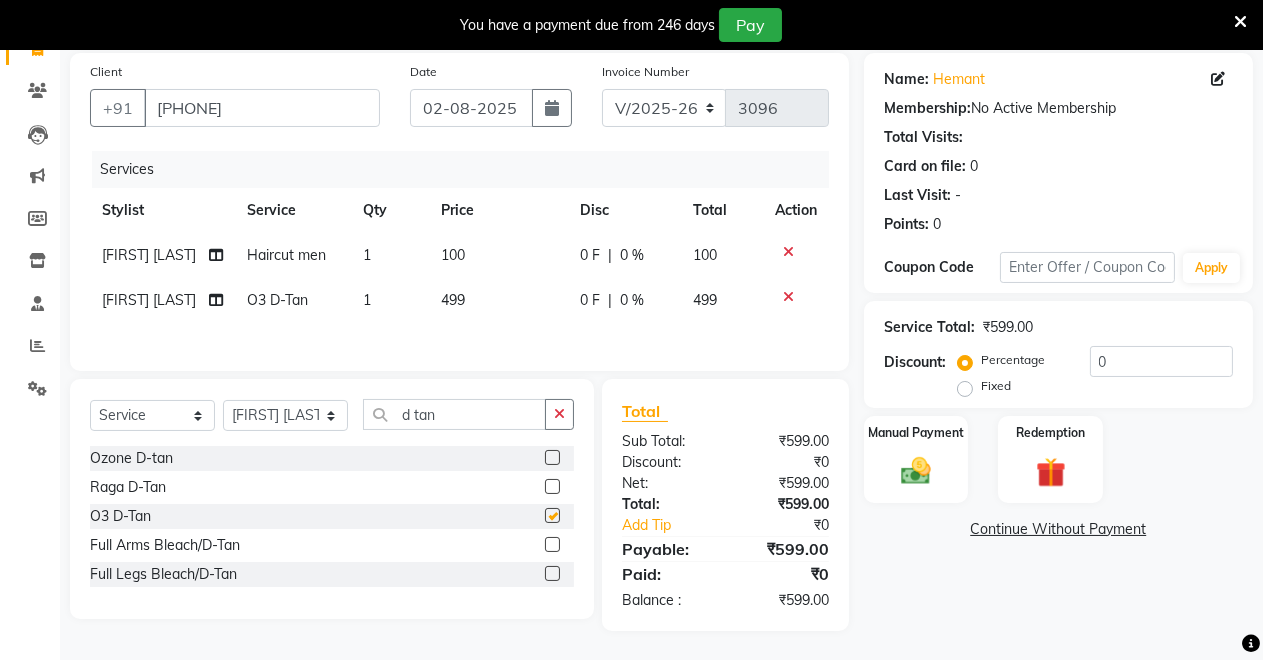 checkbox on "false" 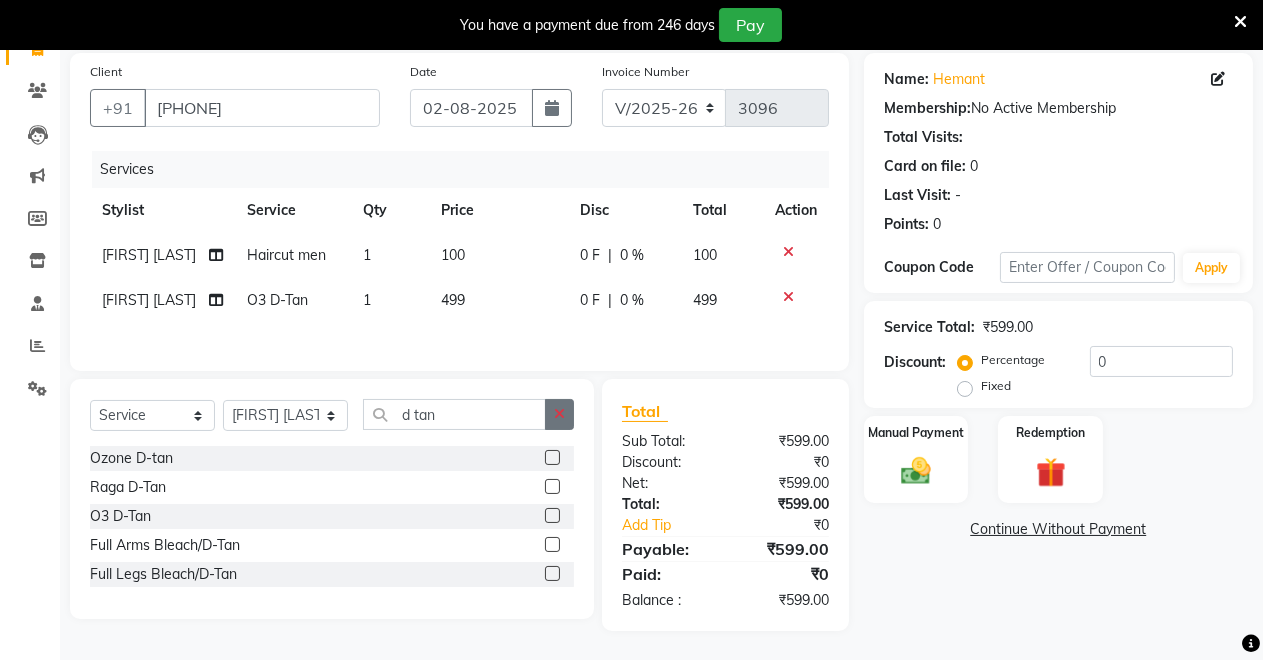 click 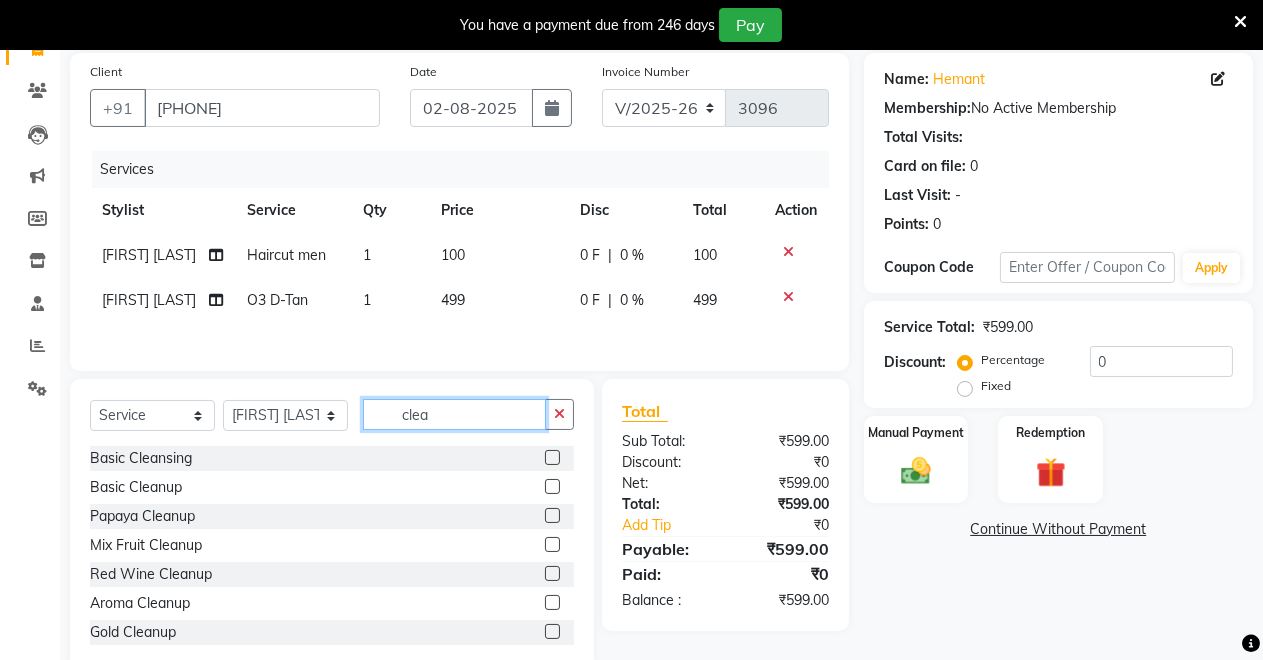 type on "clea" 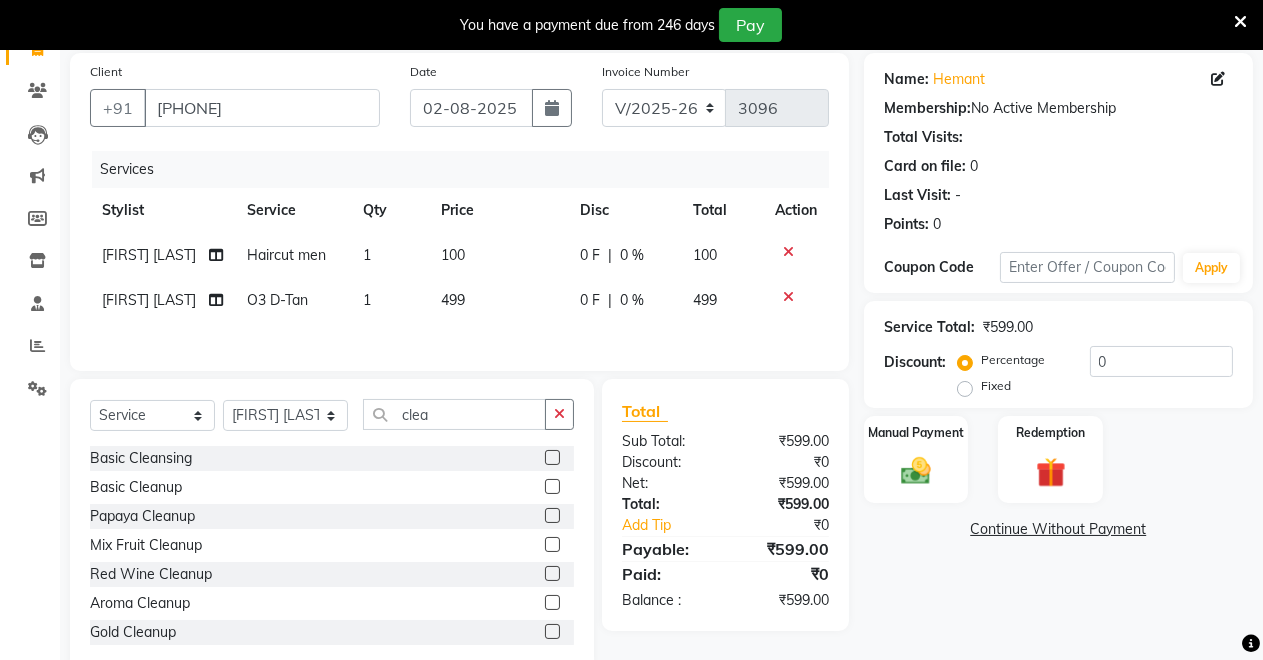 click 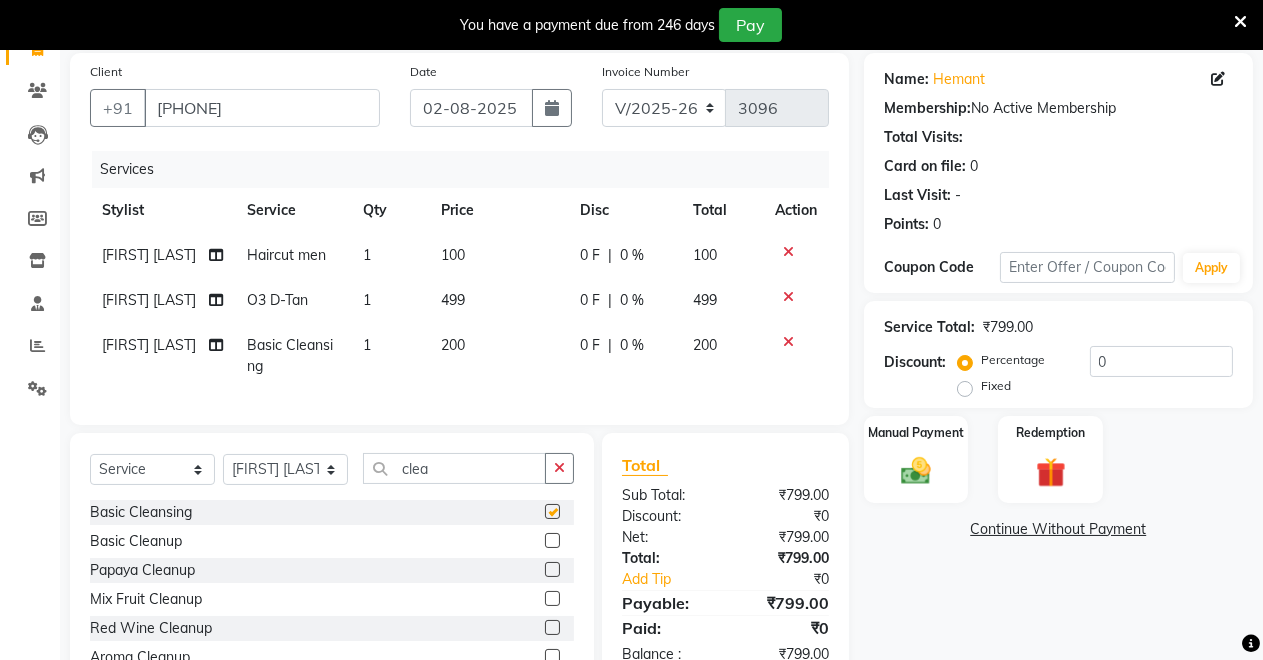 checkbox on "false" 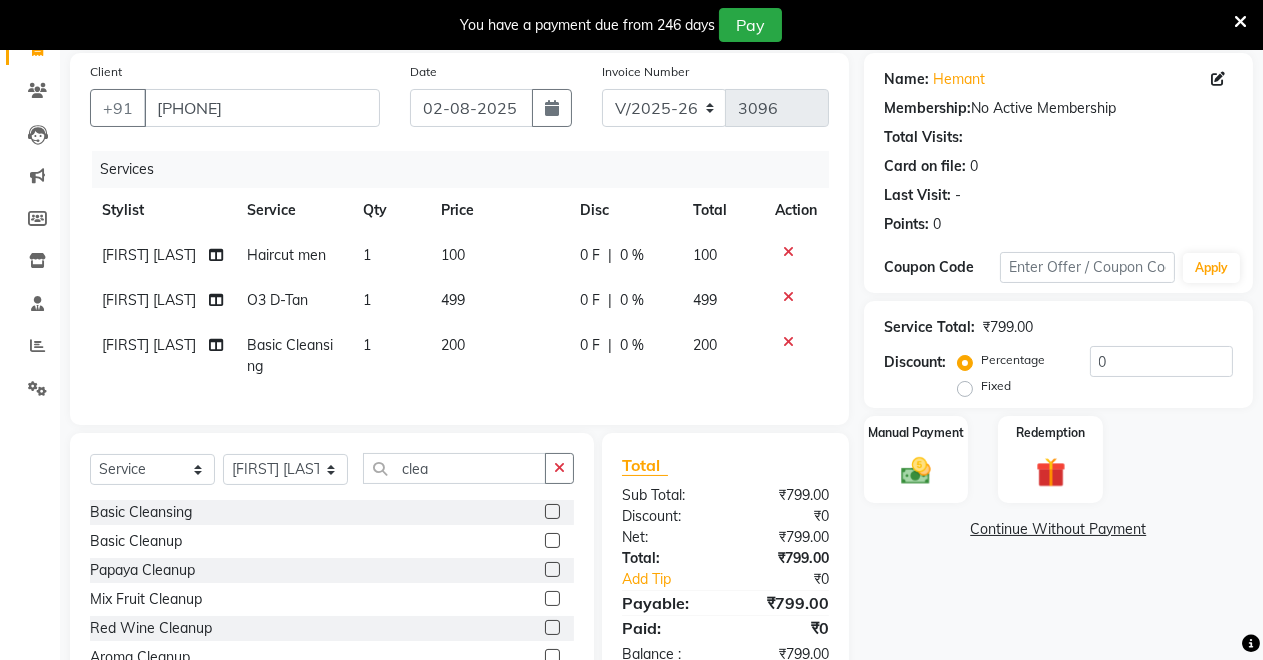 click 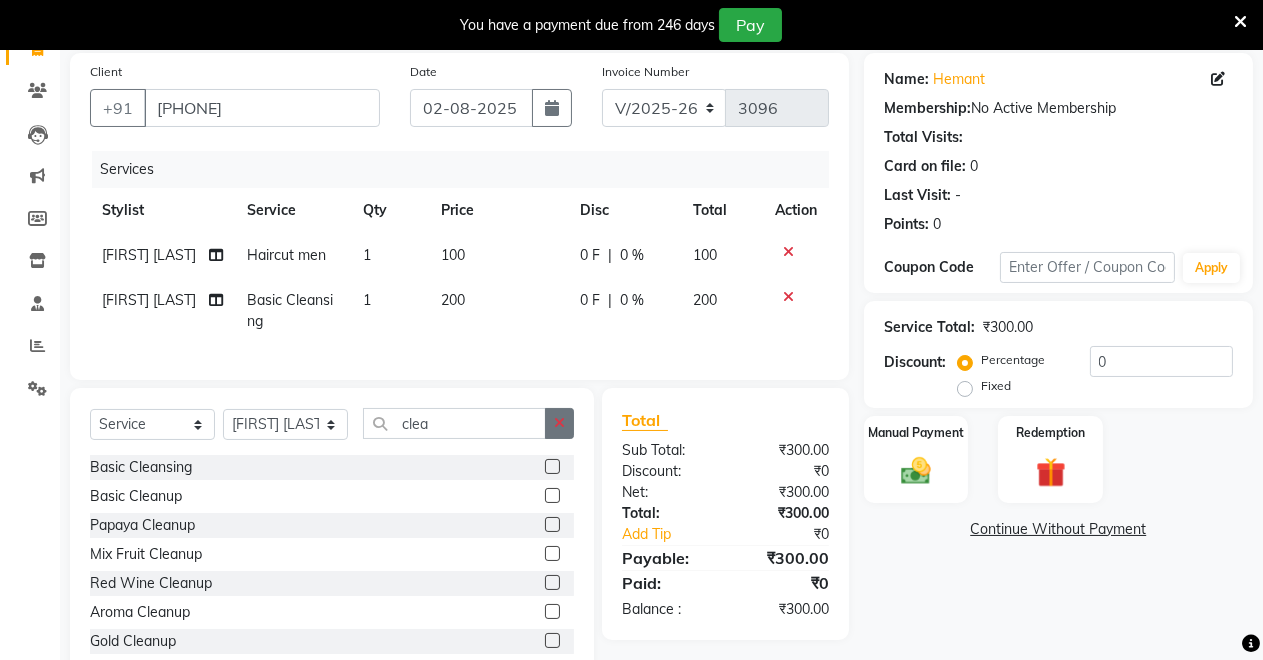 click 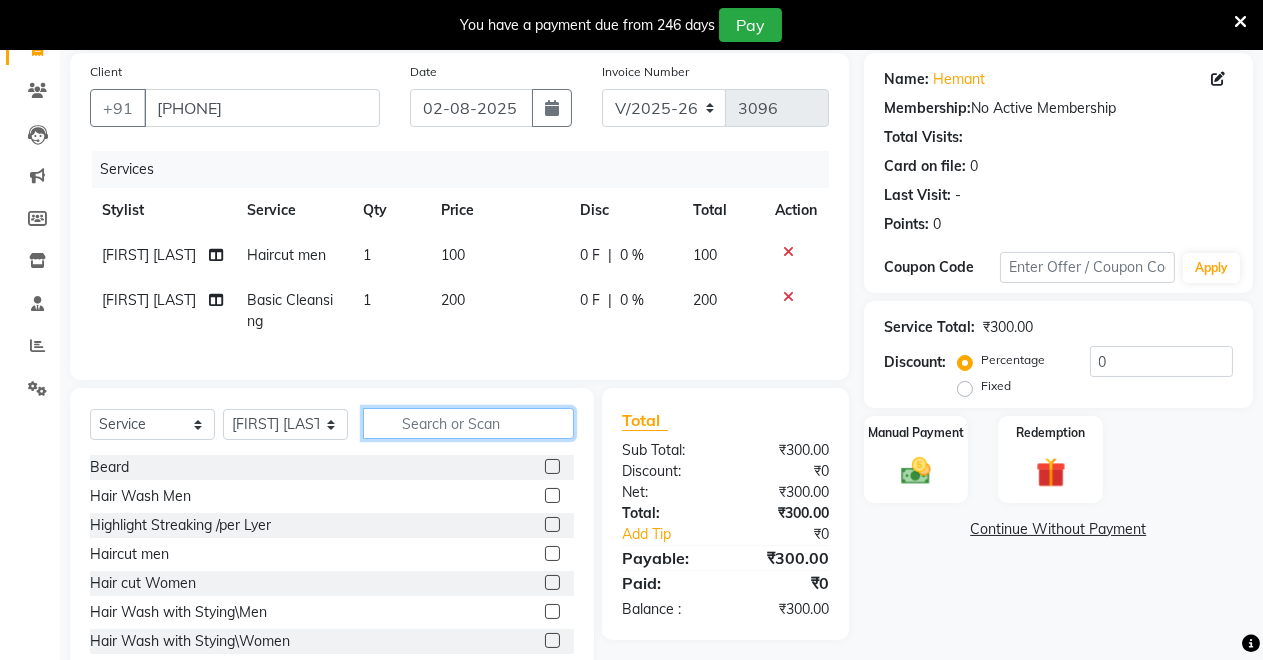 click 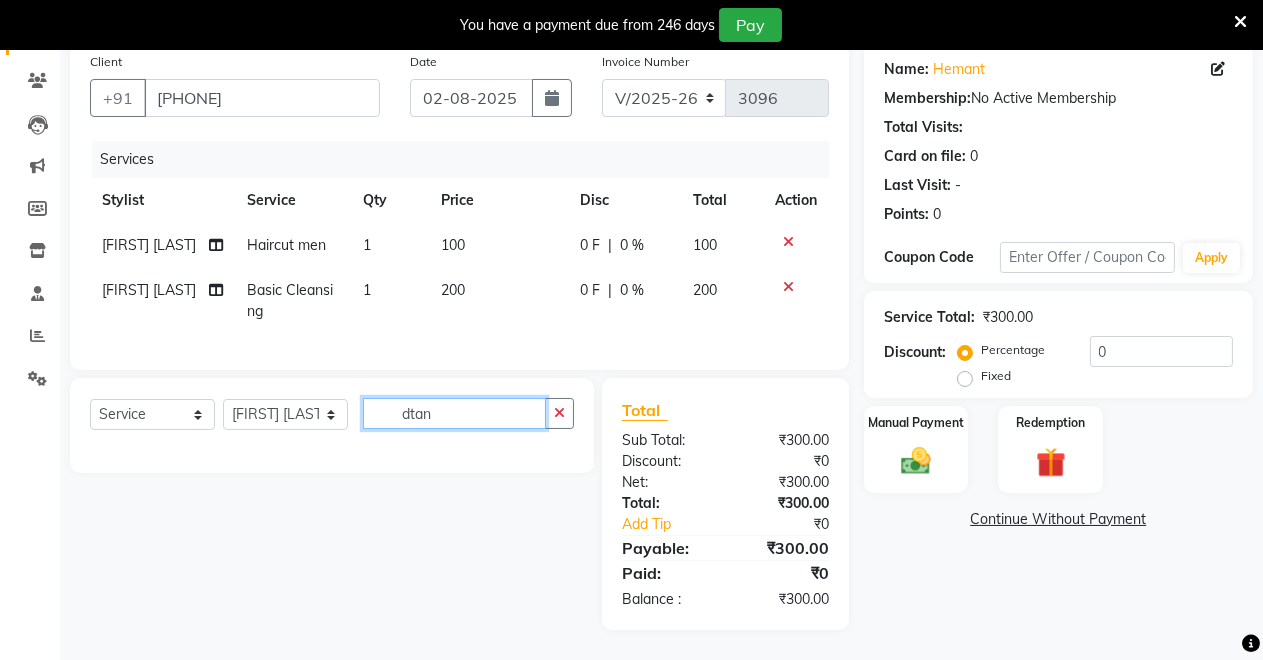 scroll, scrollTop: 173, scrollLeft: 0, axis: vertical 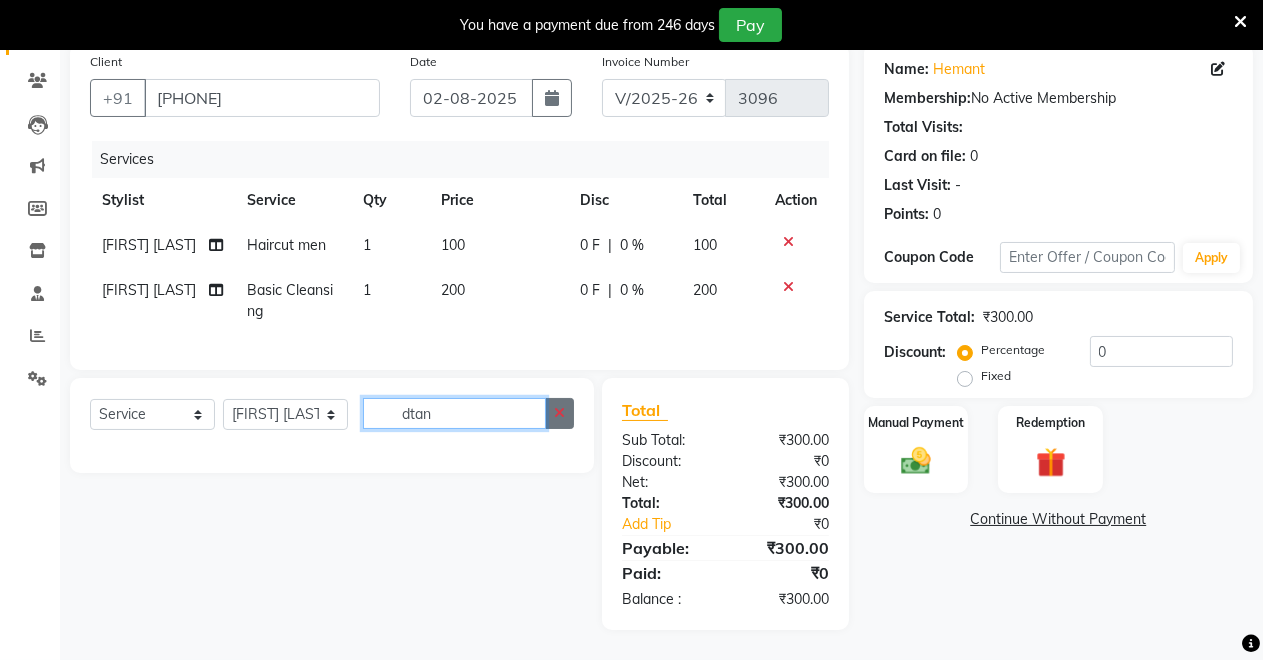 type on "dtan" 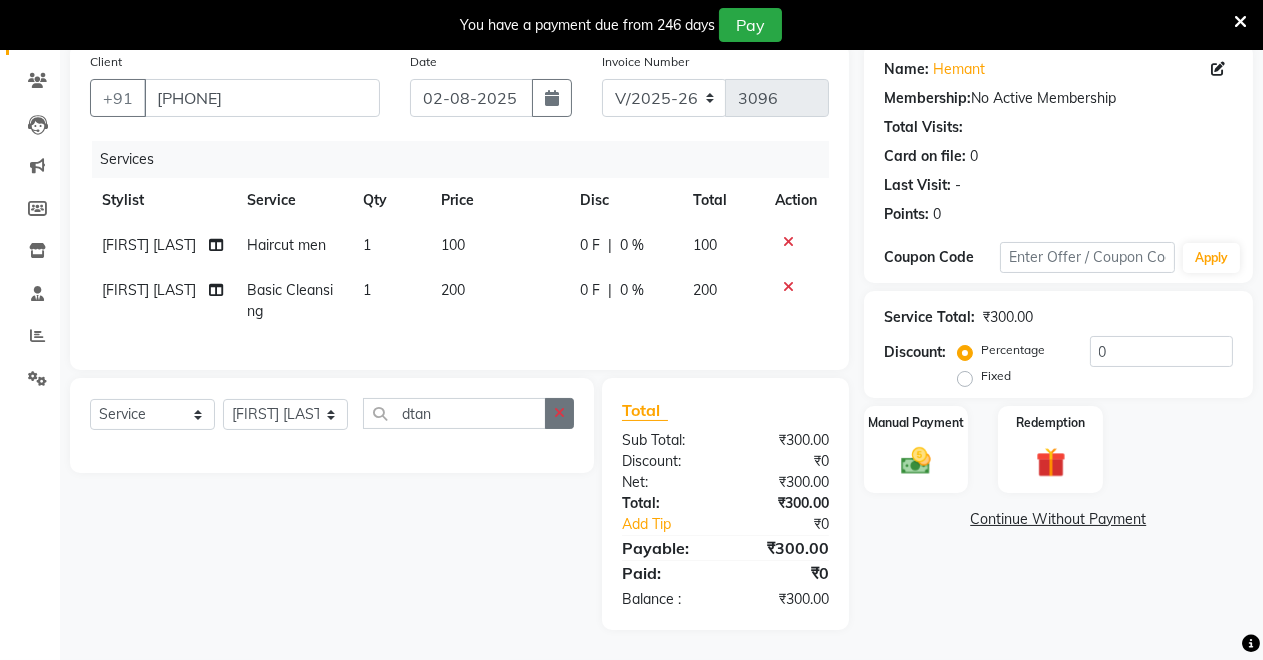 click 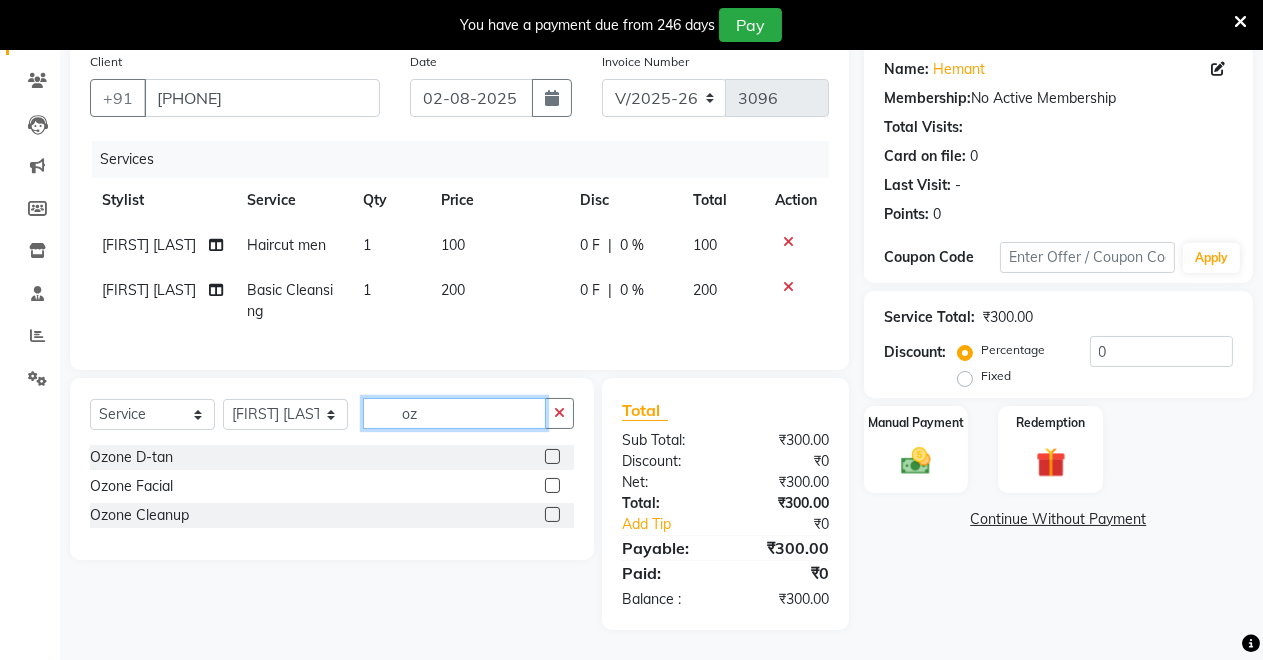 type on "oz" 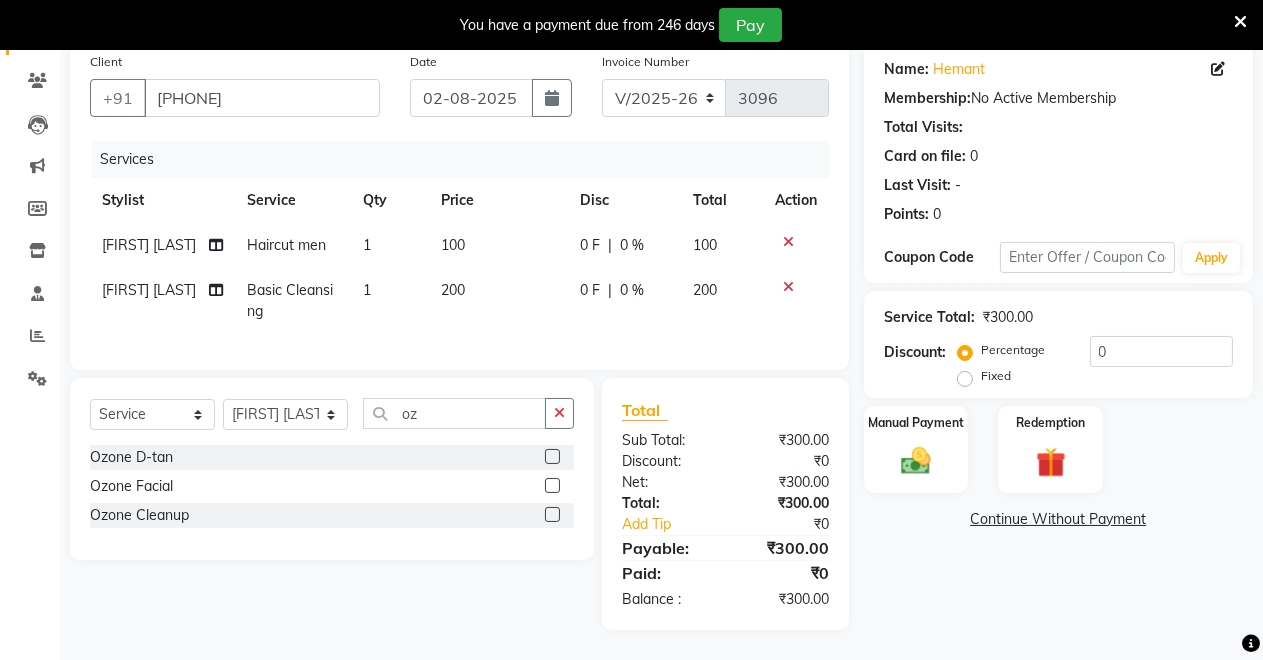 click 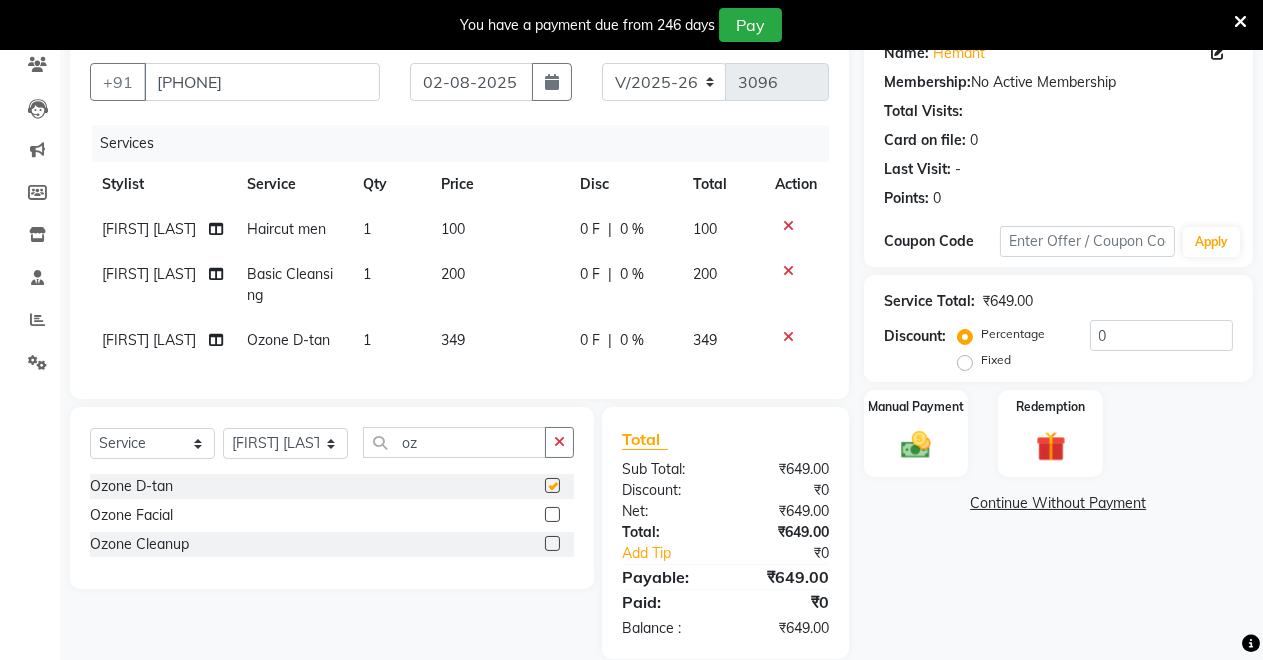checkbox on "false" 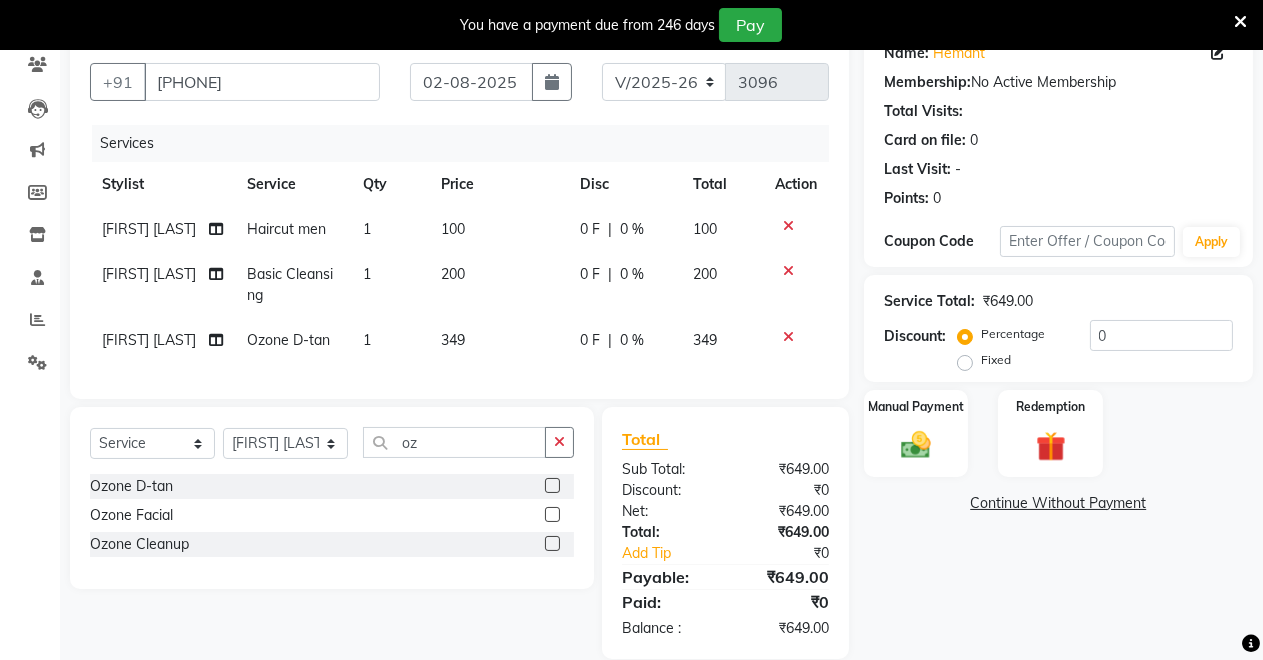 click 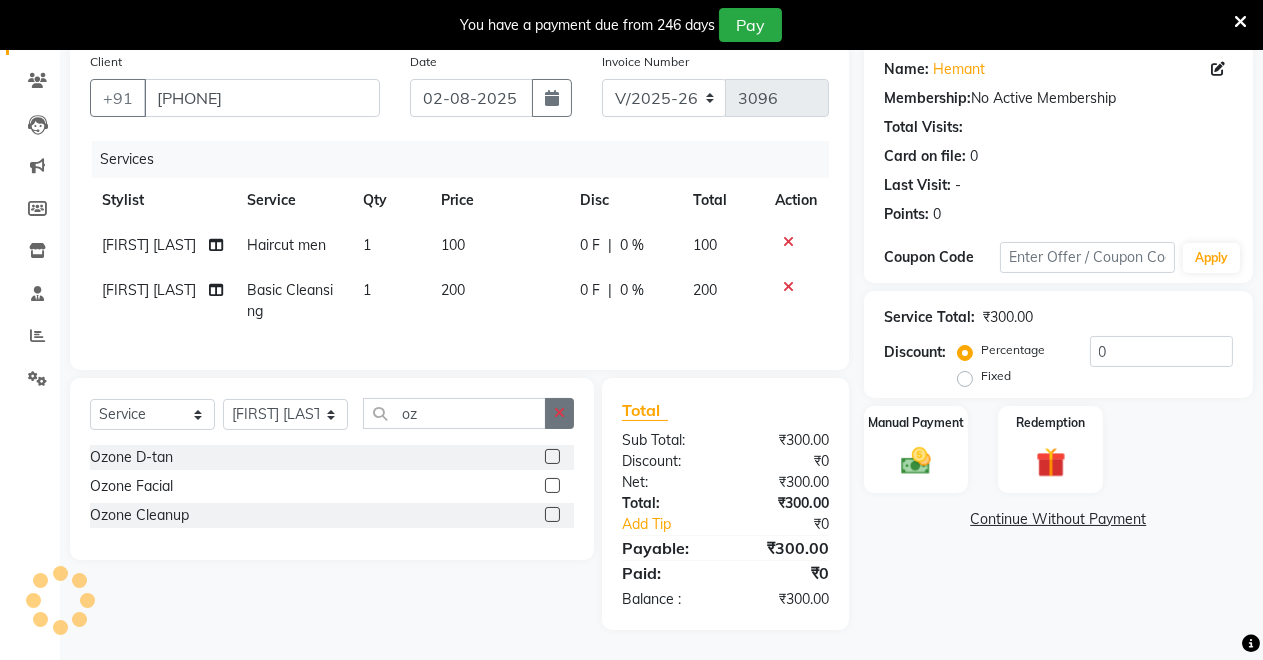 click 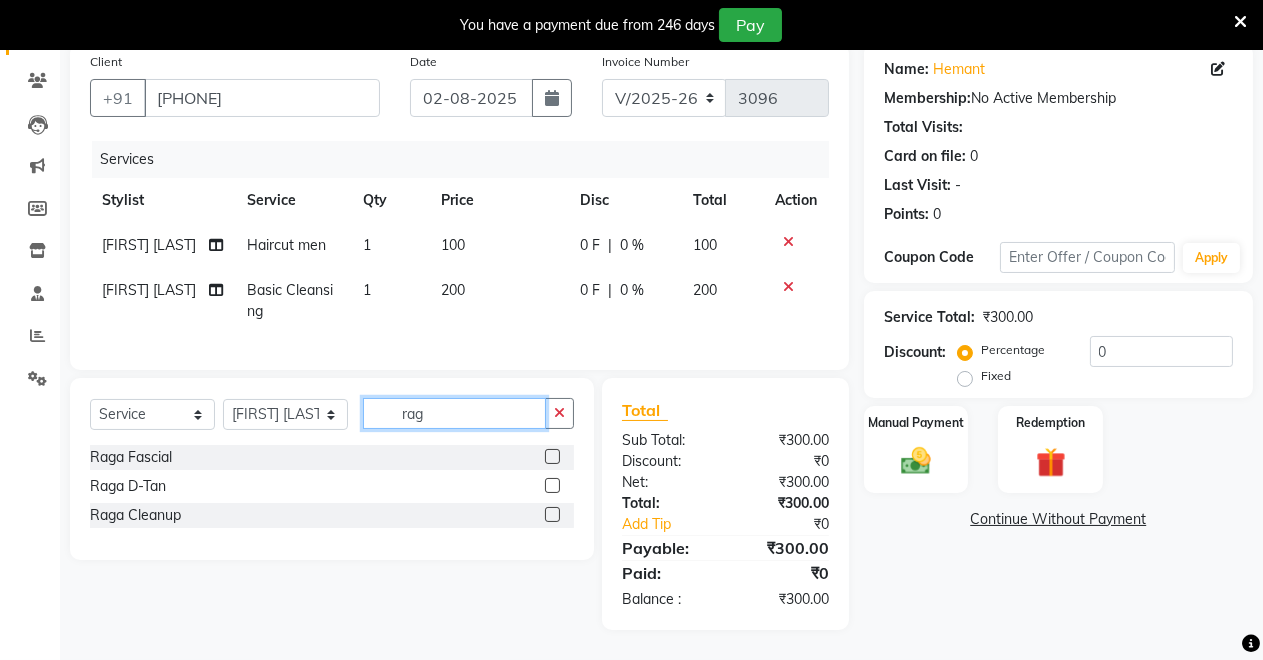 type on "rag" 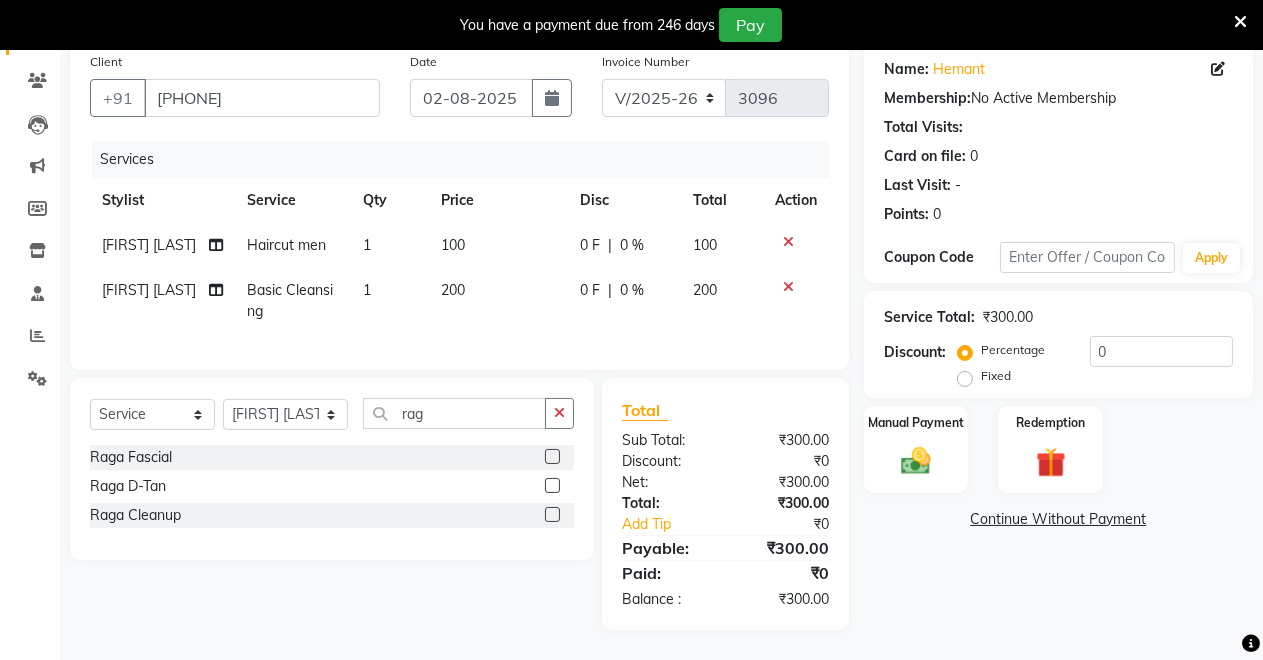 click 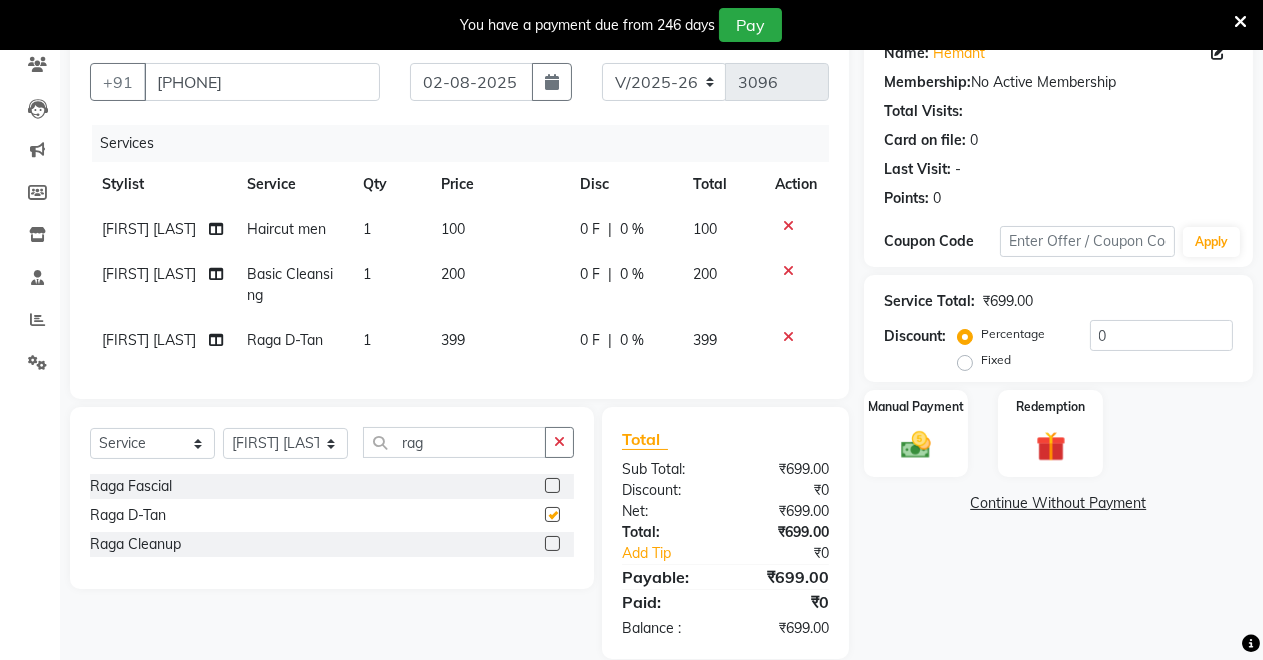 checkbox on "false" 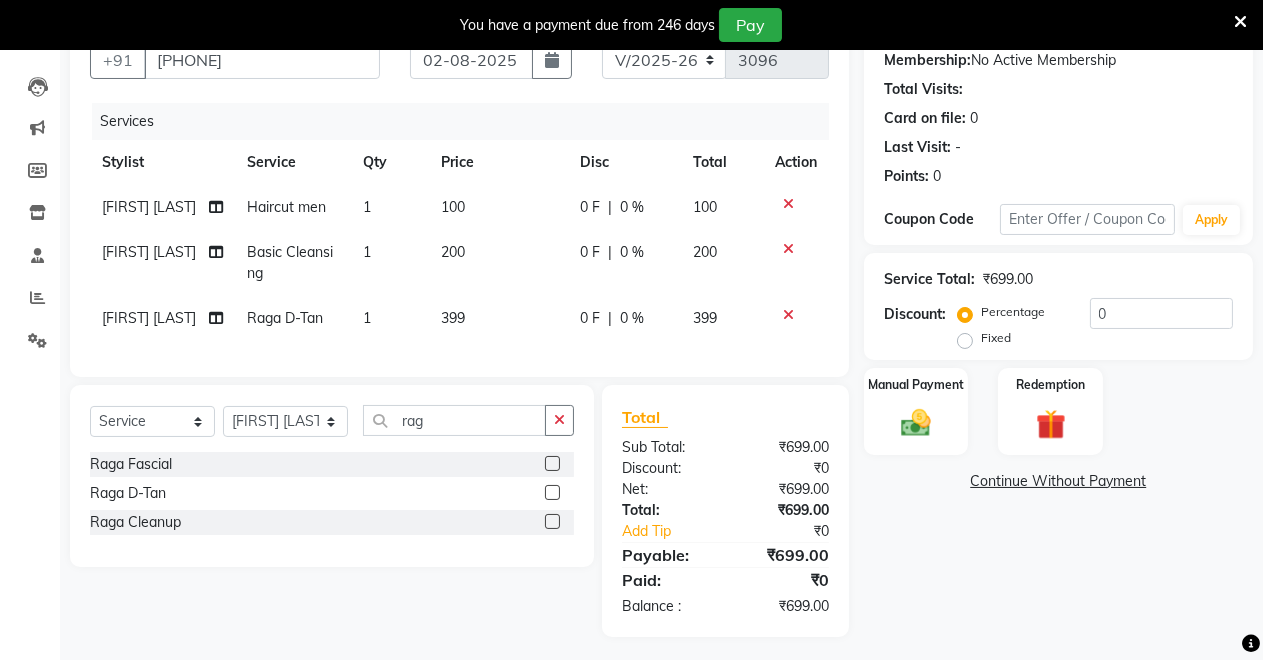 scroll, scrollTop: 218, scrollLeft: 0, axis: vertical 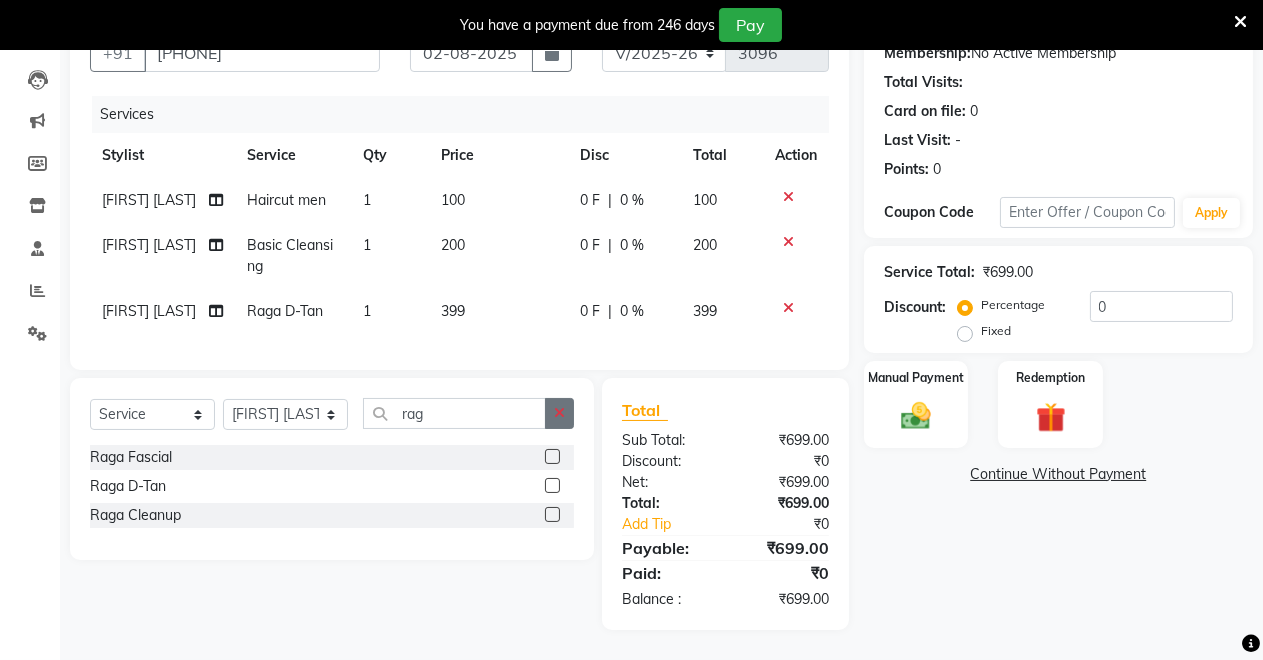 click 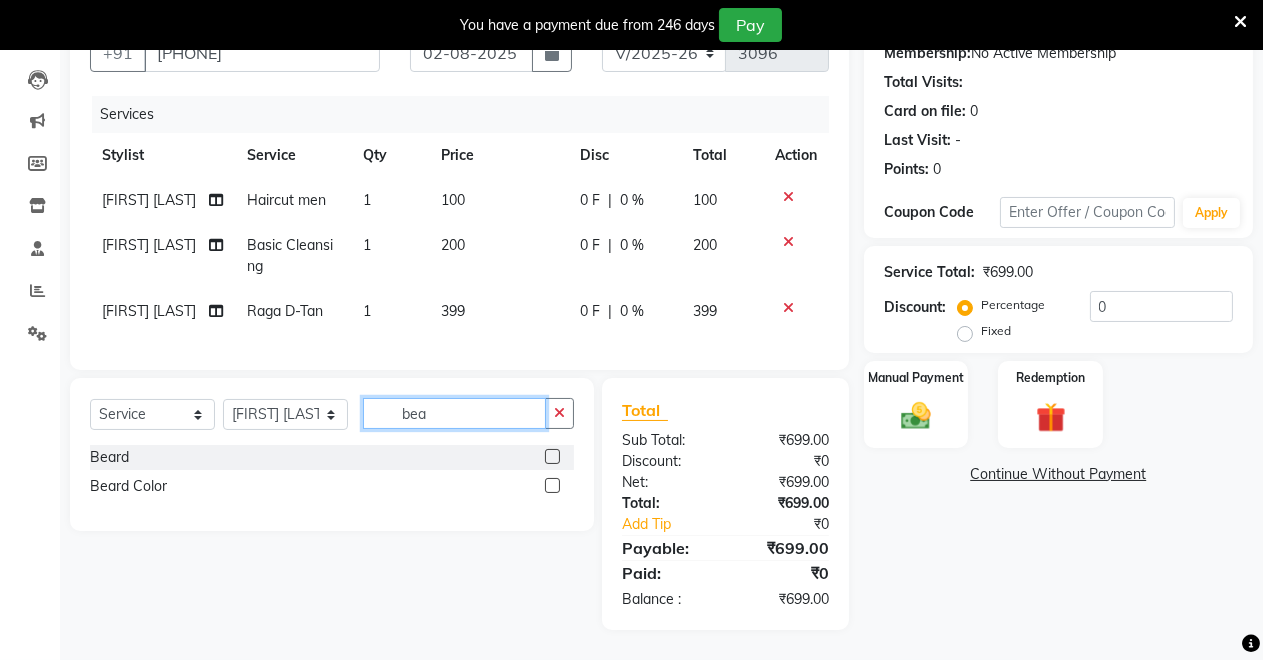 type on "bea" 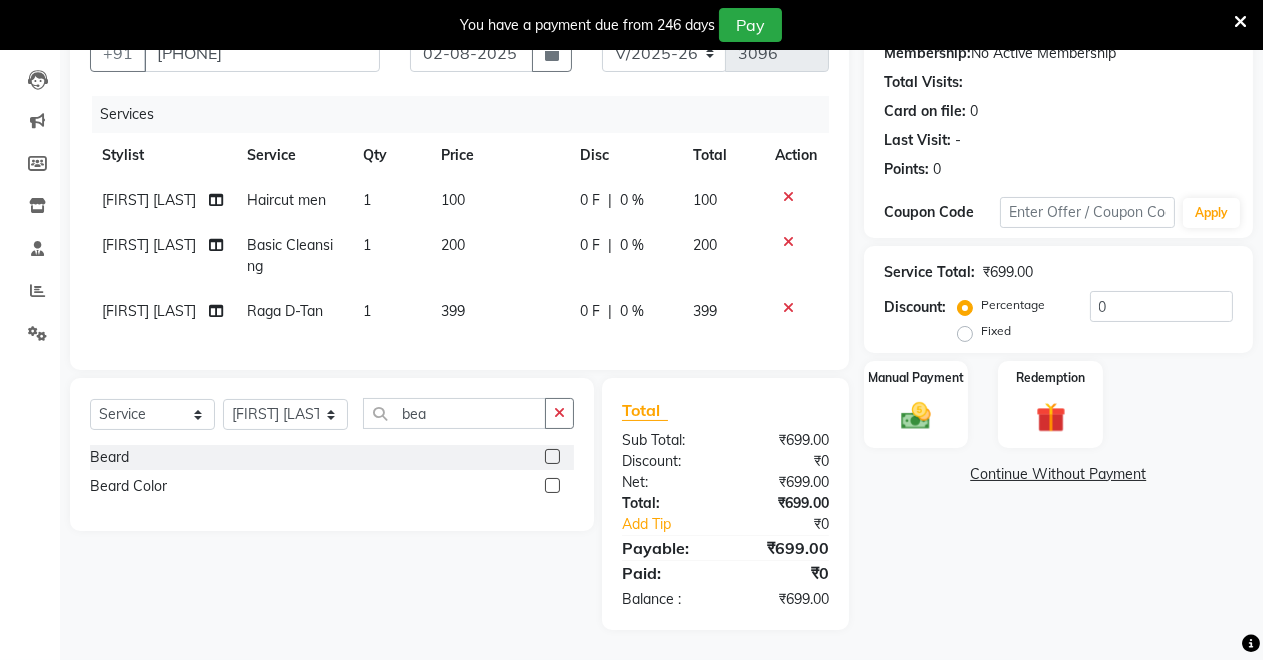 click 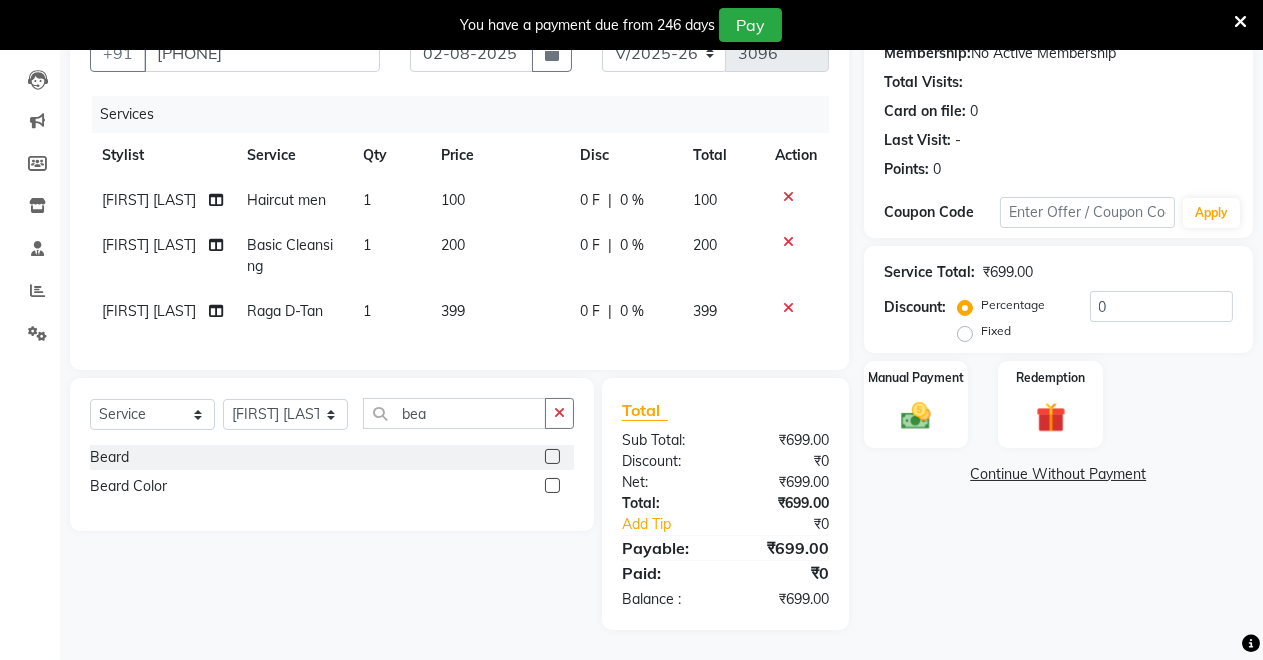 click 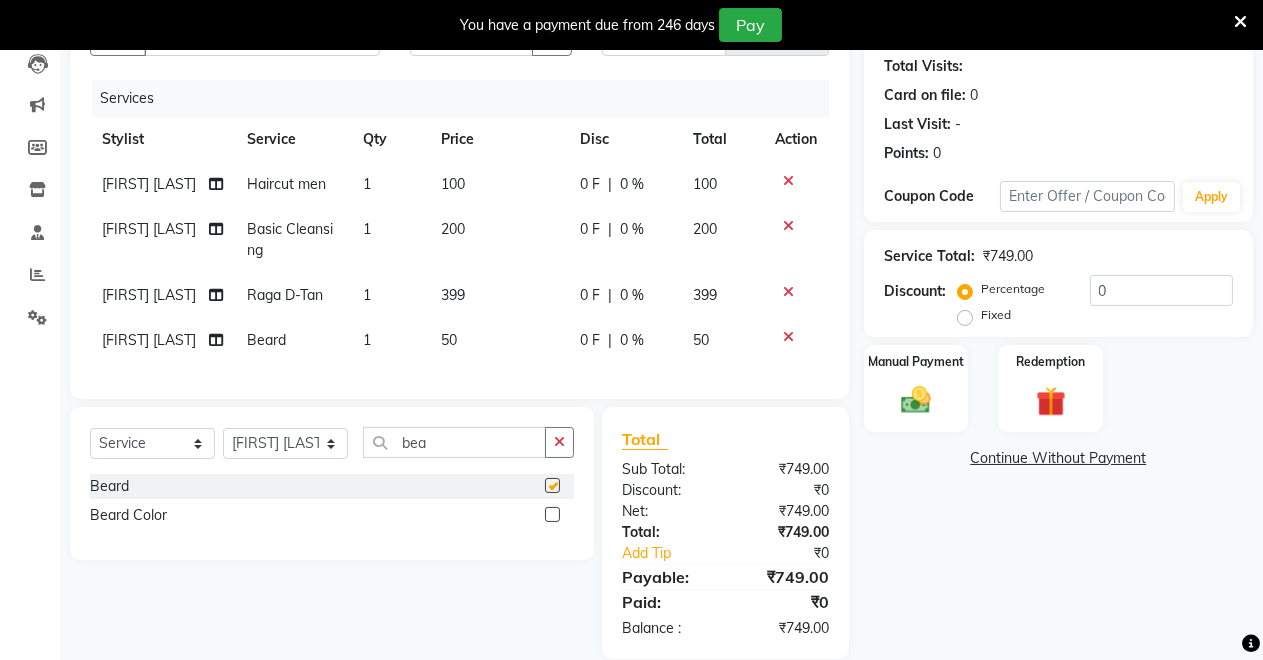 checkbox on "false" 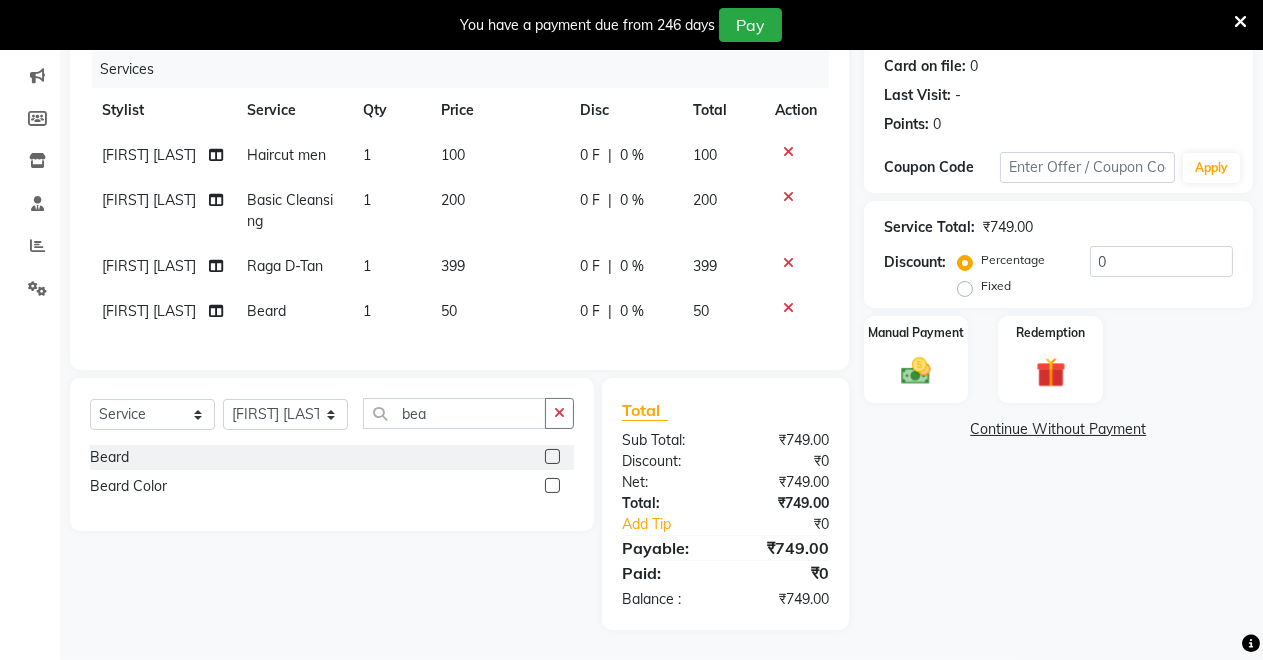 scroll, scrollTop: 264, scrollLeft: 0, axis: vertical 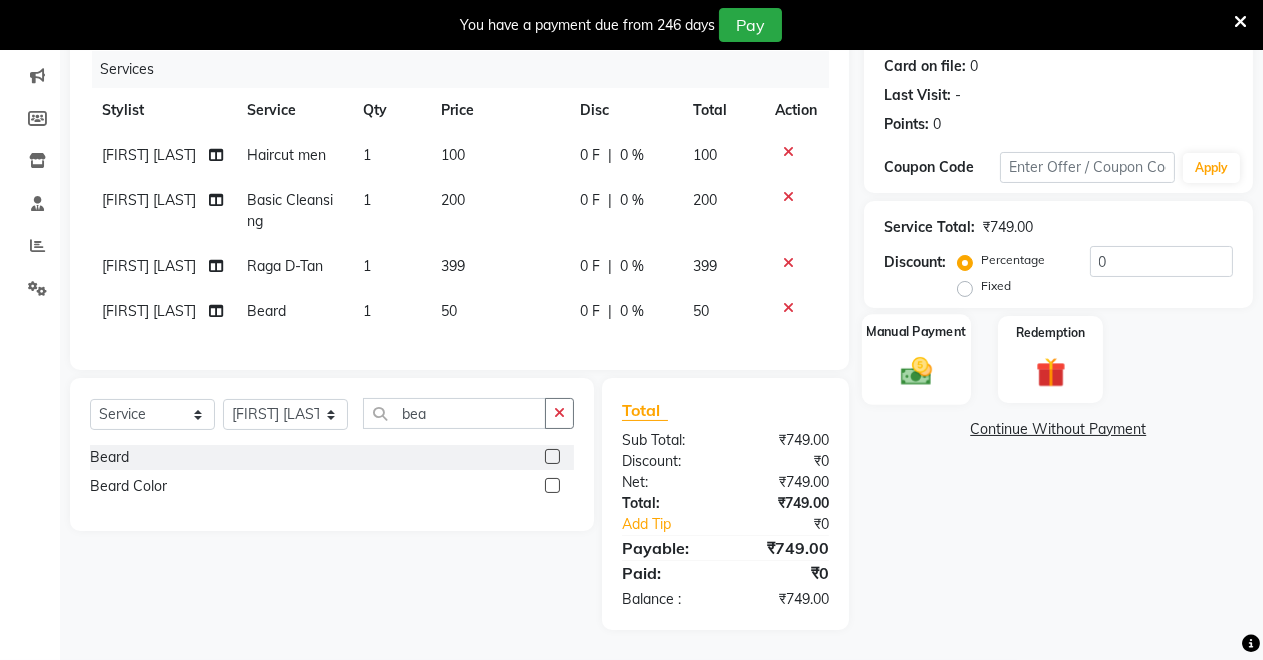 click on "Manual Payment" 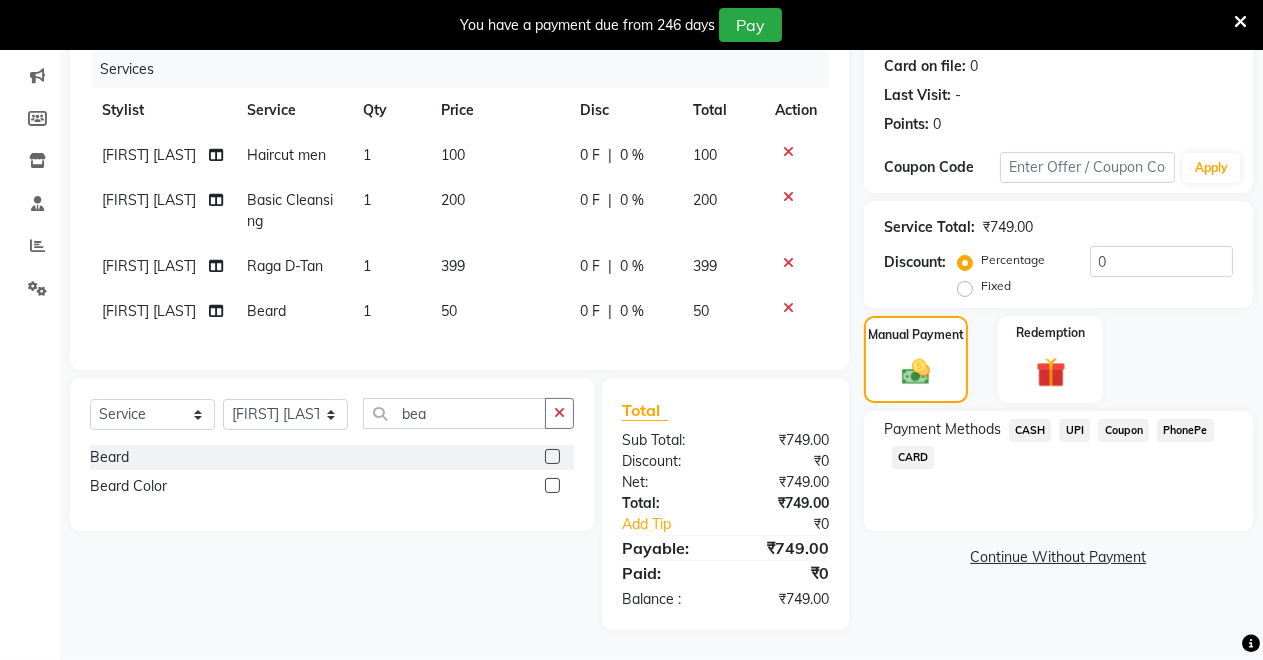 click on "UPI" 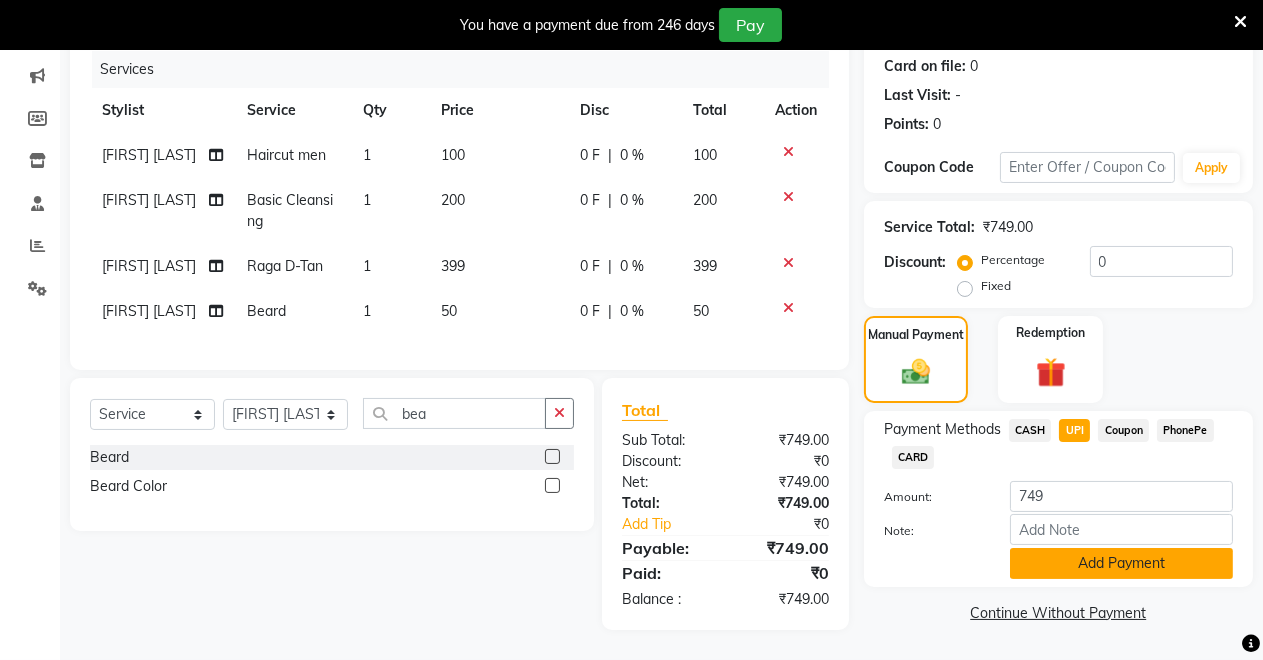 click on "Add Payment" 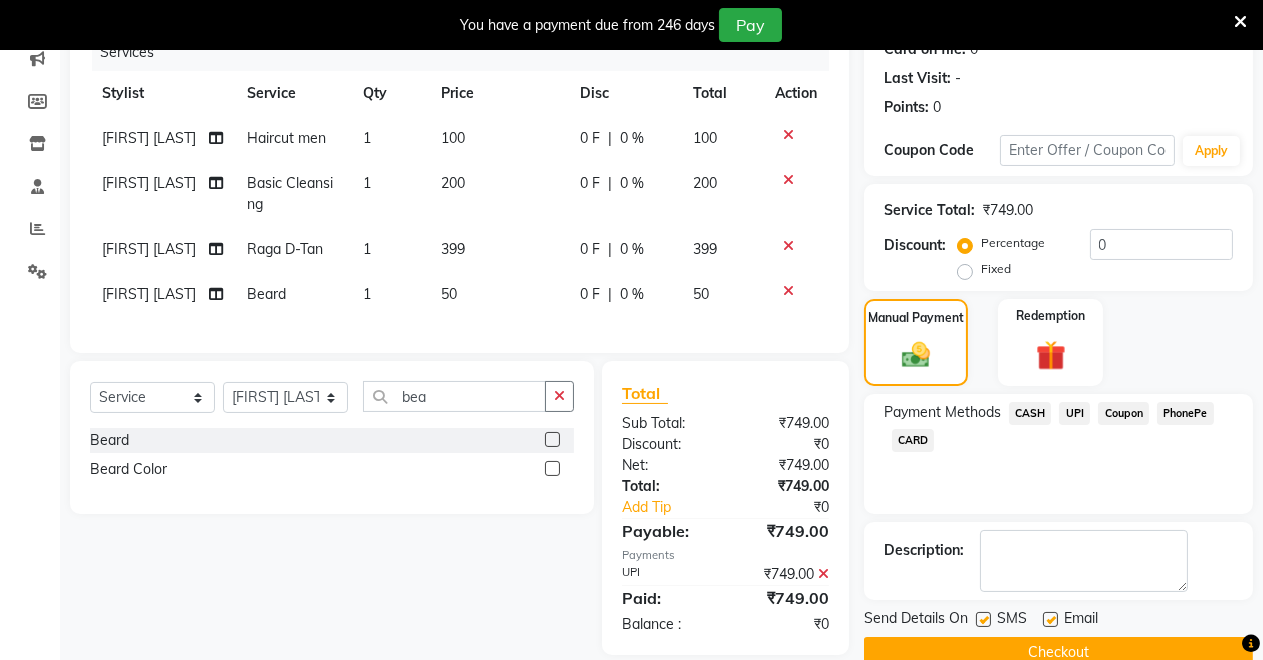 scroll, scrollTop: 305, scrollLeft: 0, axis: vertical 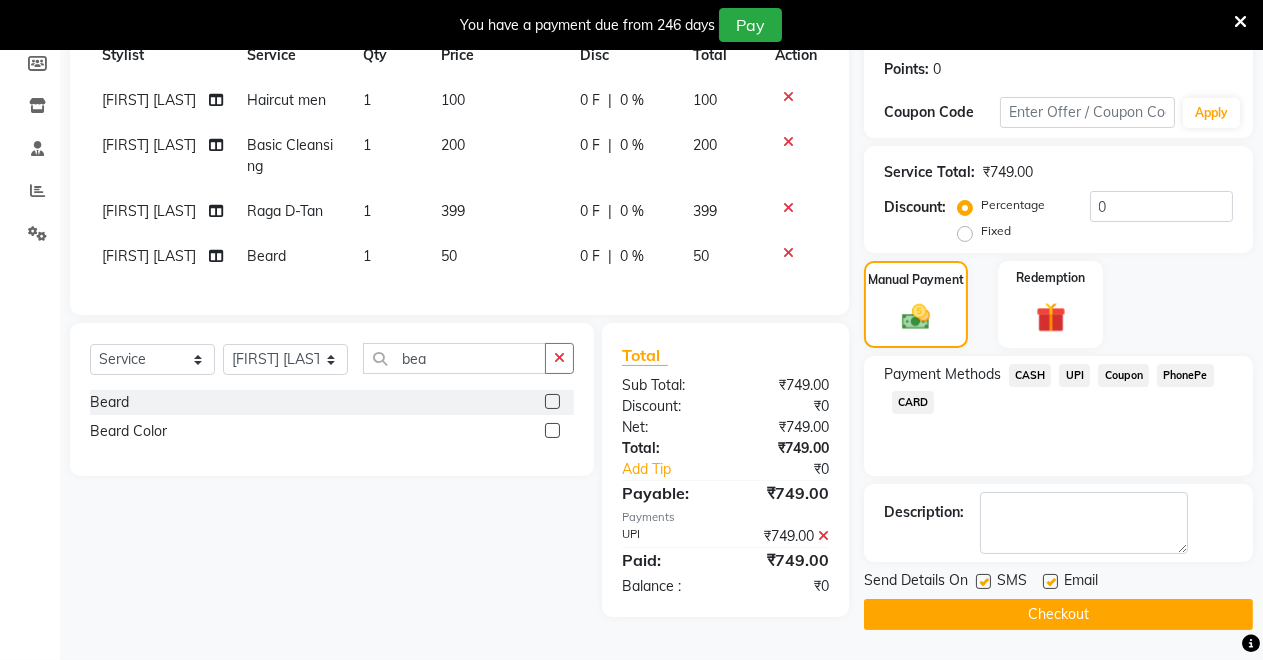 click on "Checkout" 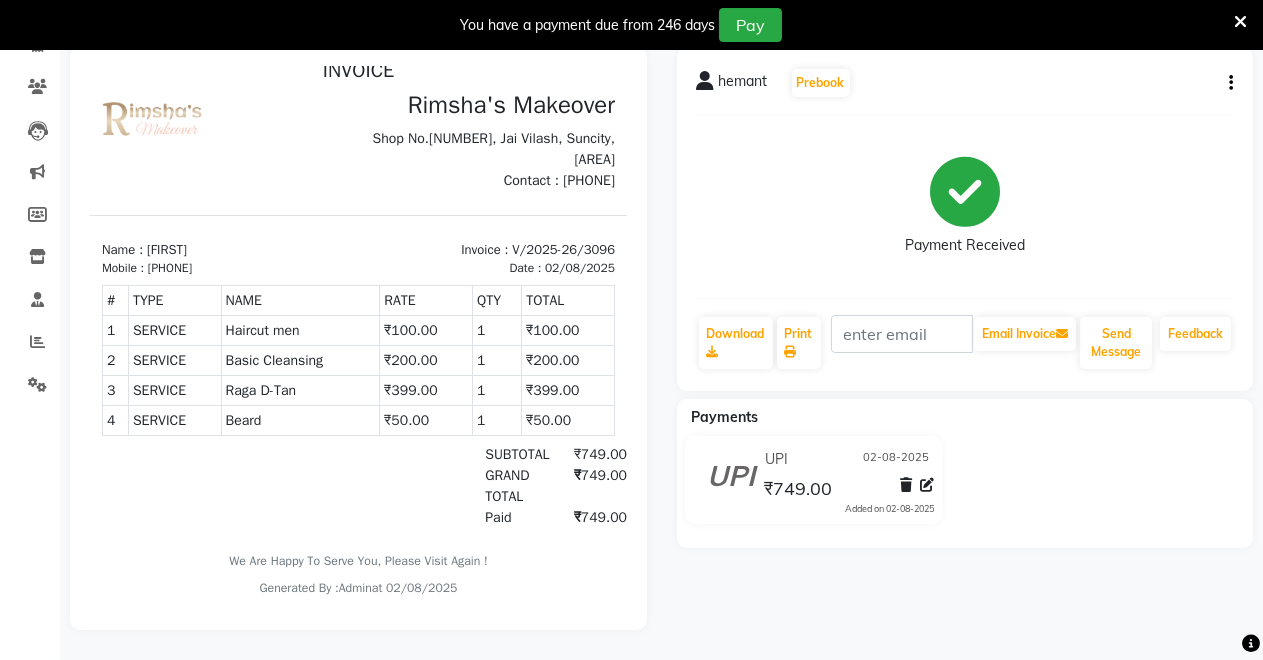 scroll, scrollTop: 0, scrollLeft: 0, axis: both 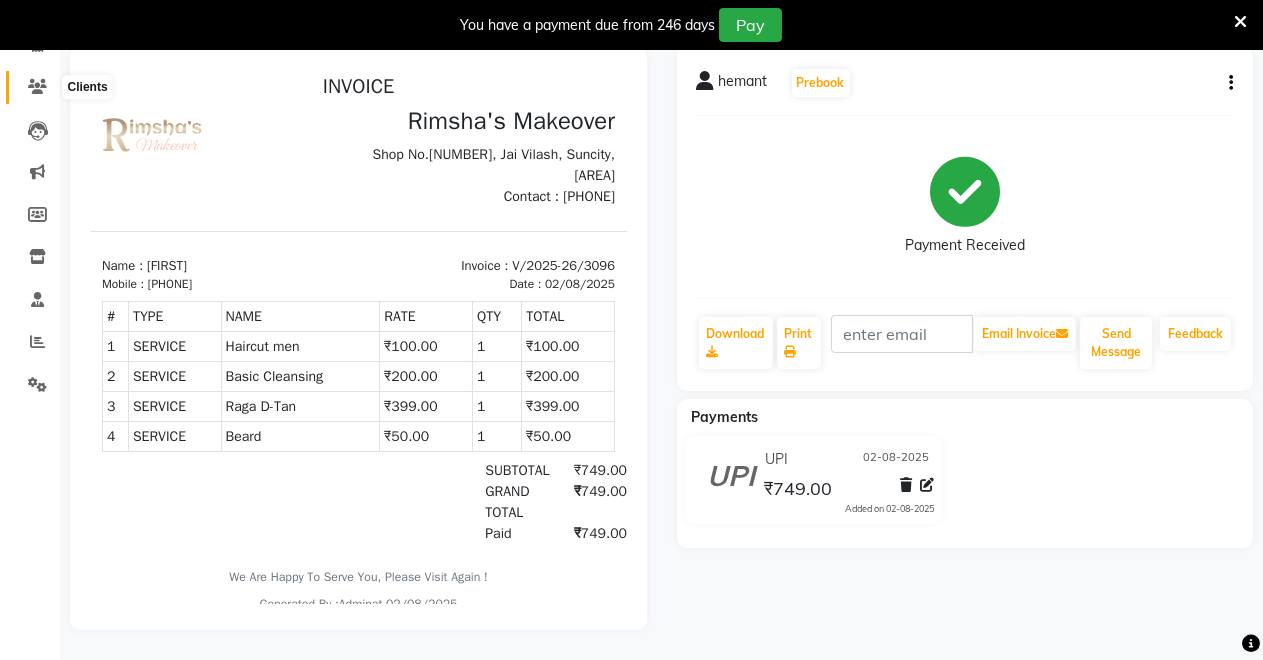 click 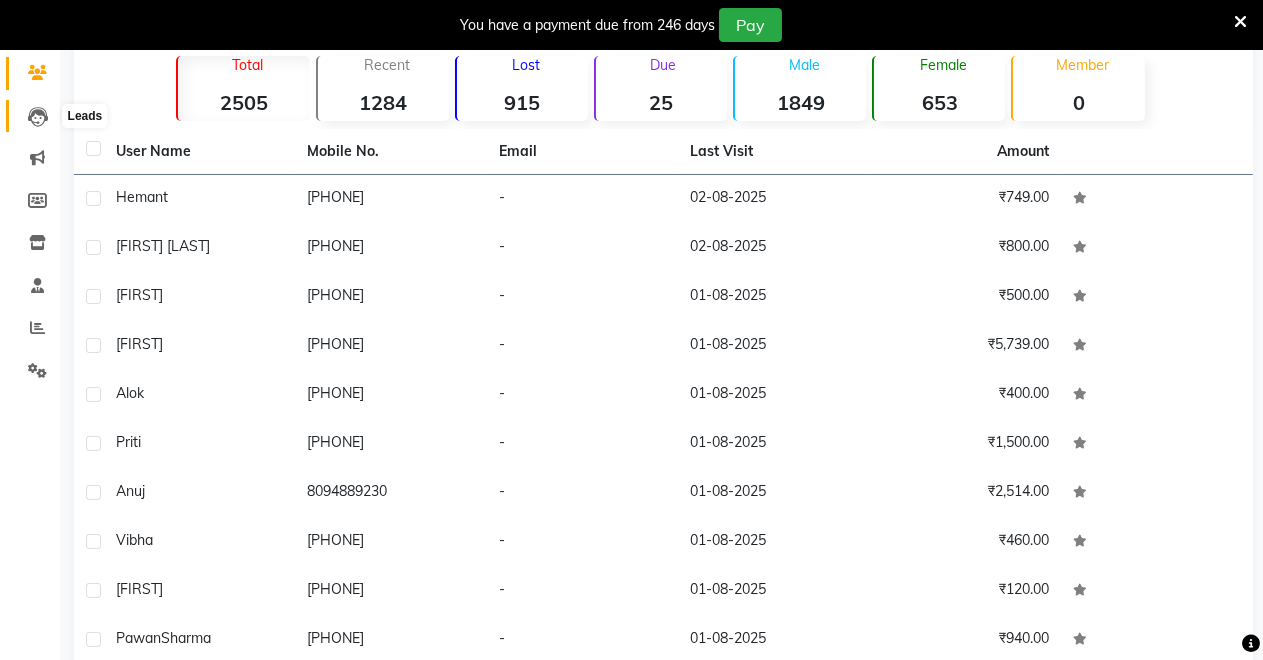 scroll, scrollTop: 0, scrollLeft: 0, axis: both 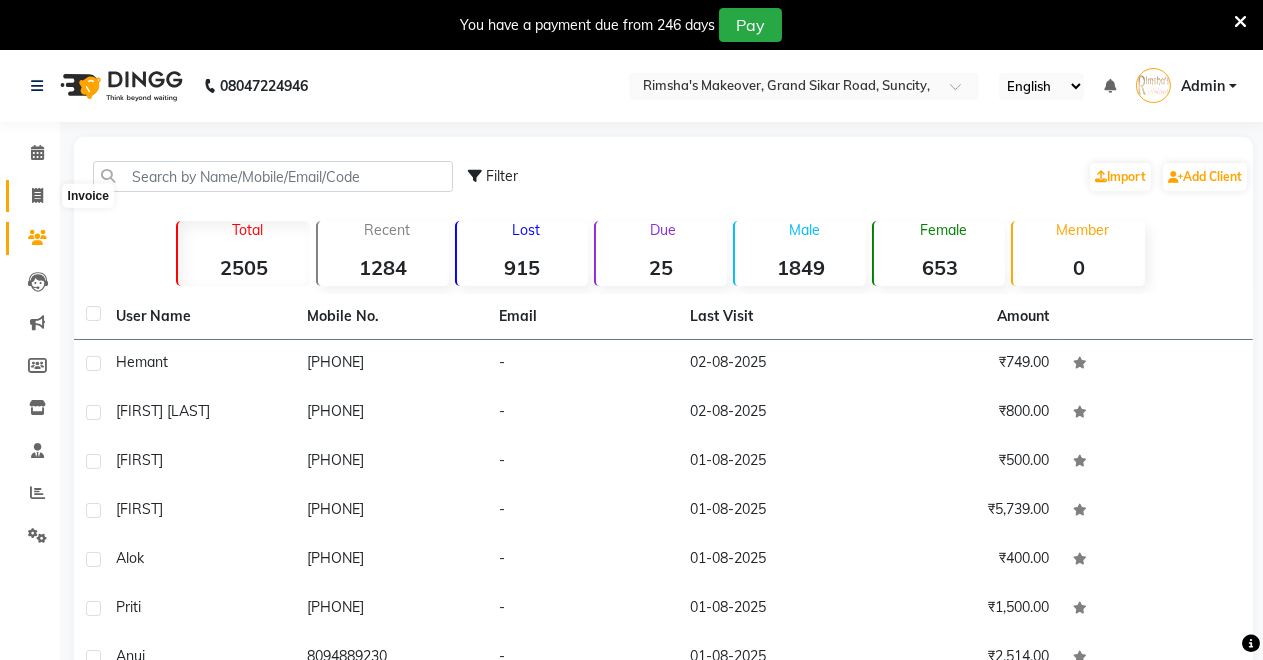 click 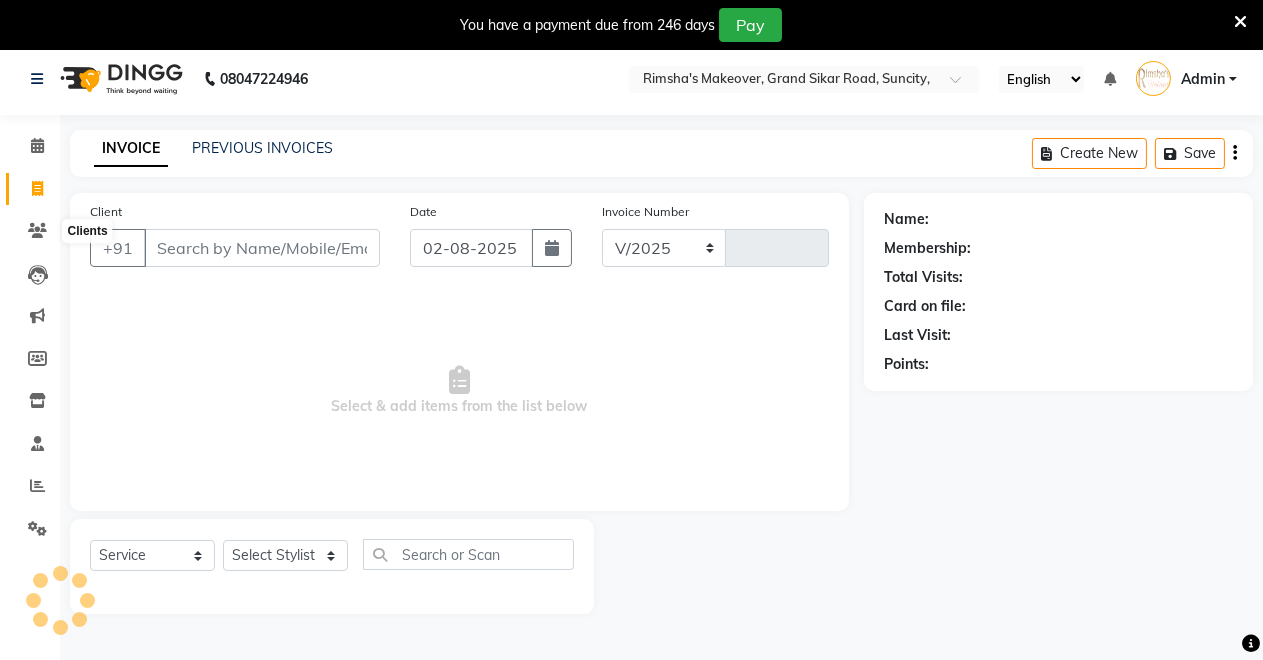 select on "7317" 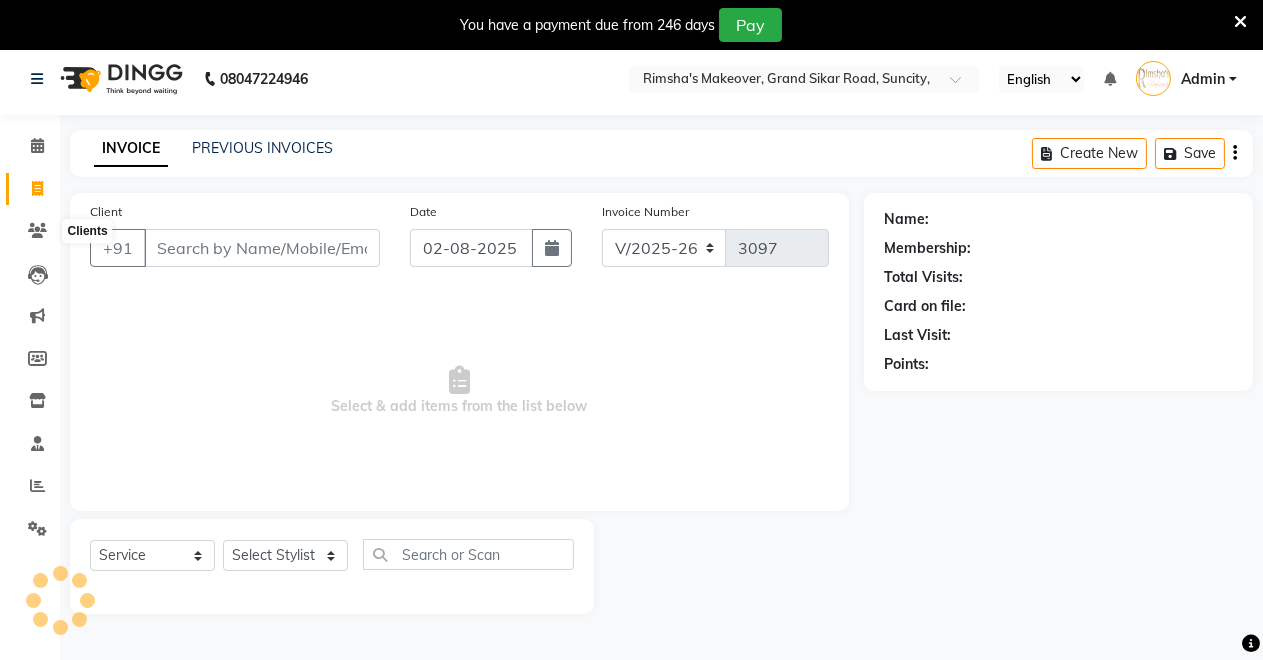 scroll, scrollTop: 49, scrollLeft: 0, axis: vertical 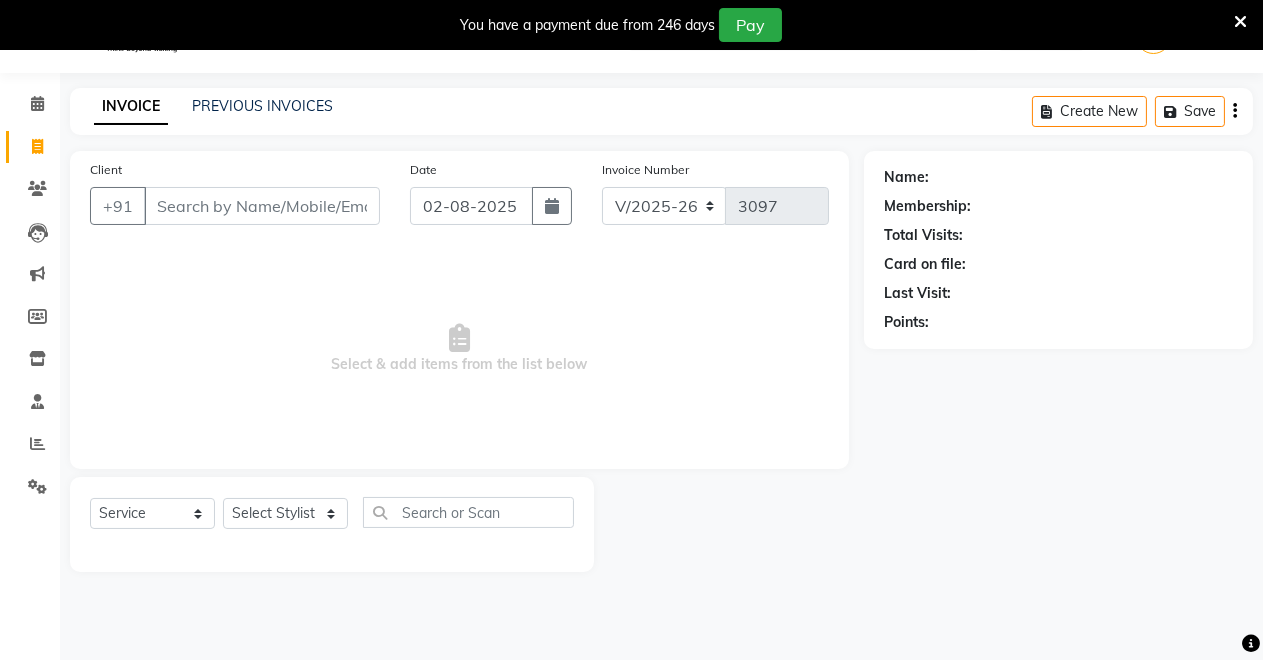 click on "Client" at bounding box center [262, 206] 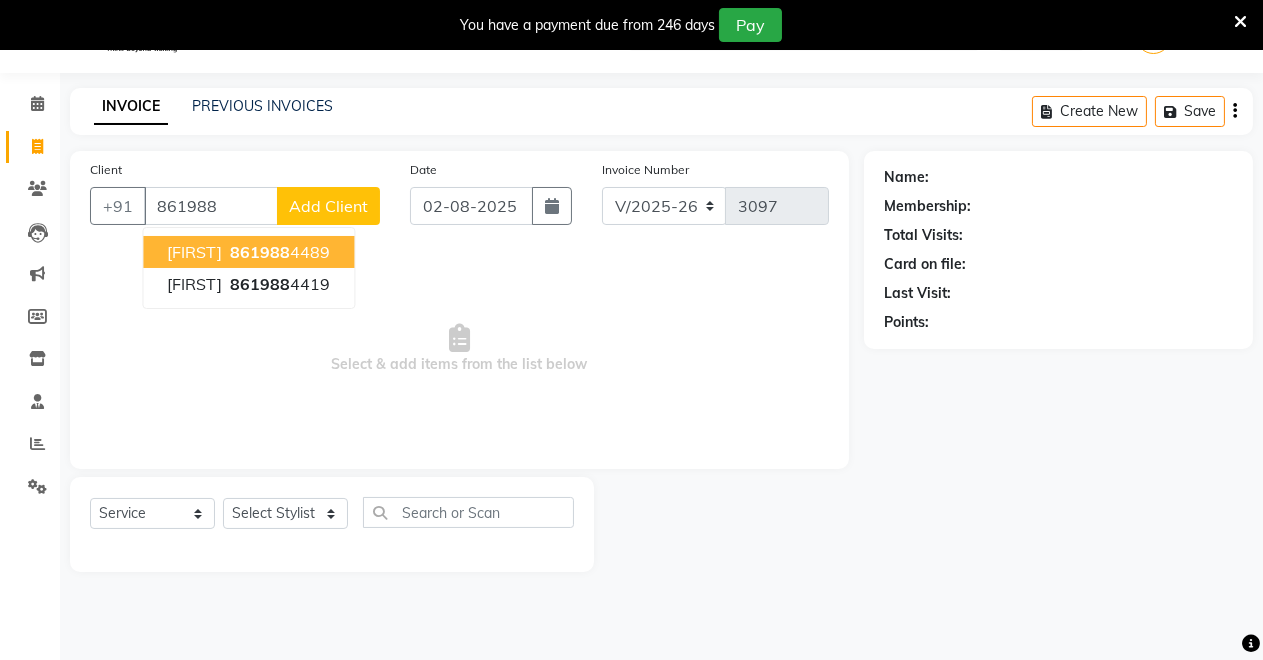 click on "[FIRST]" at bounding box center (194, 252) 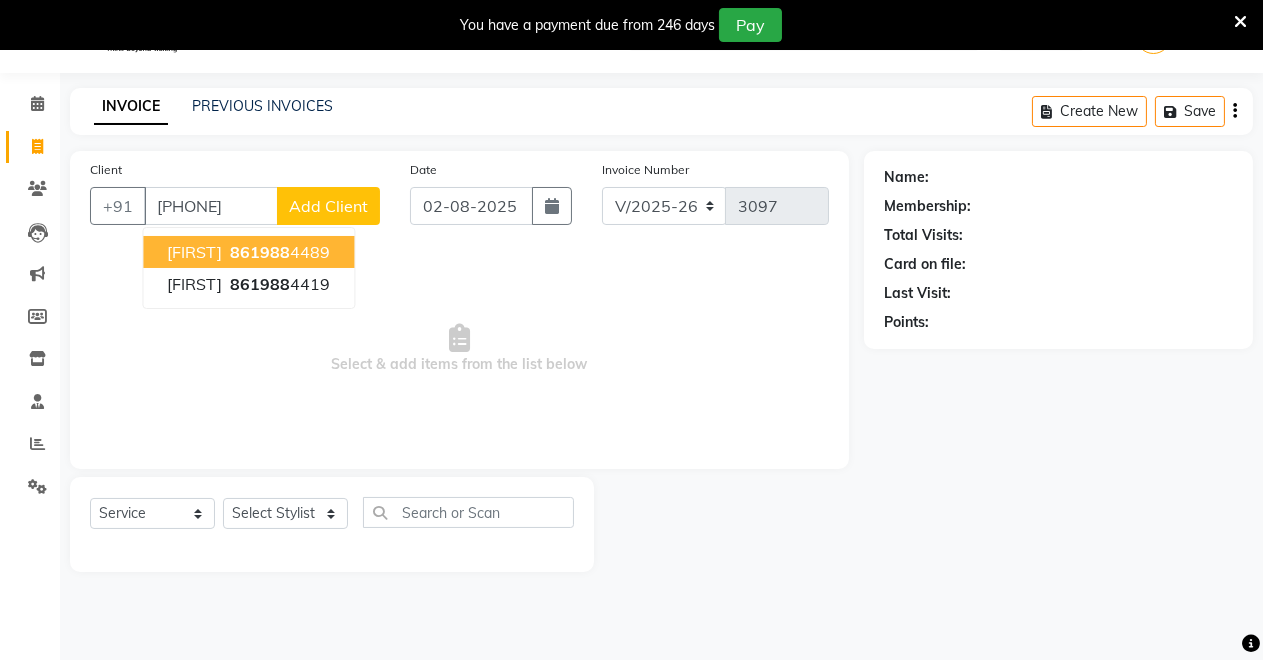 type on "[PHONE]" 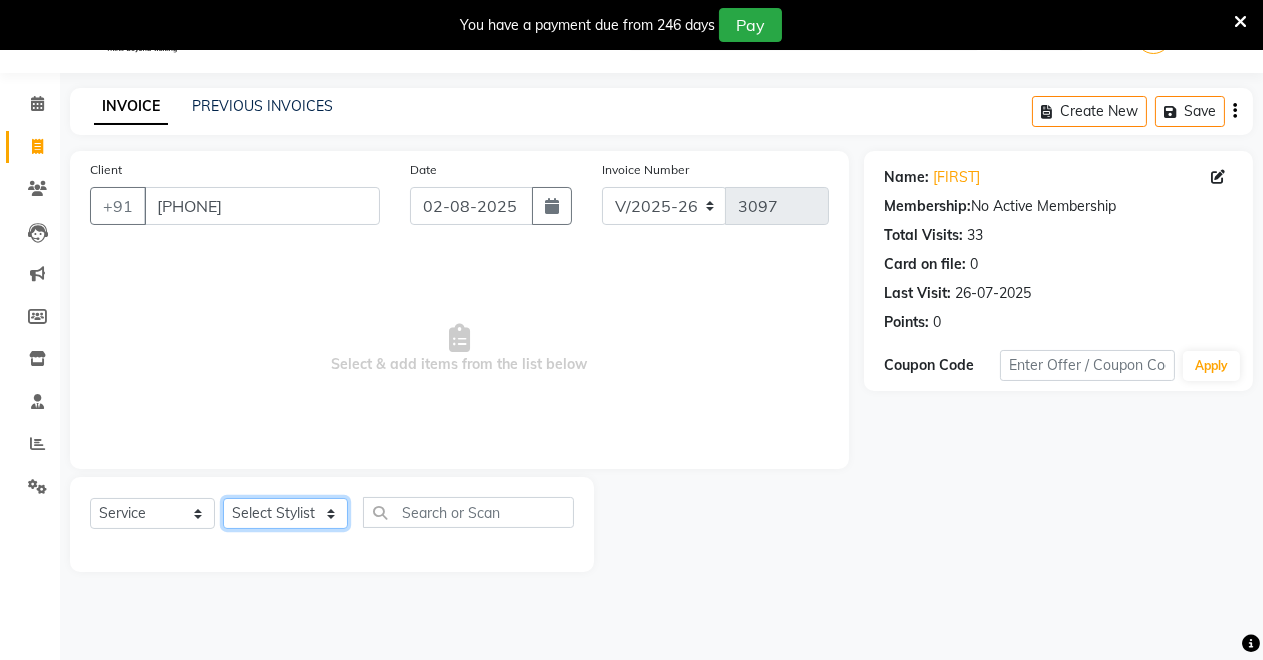 click on "Select Stylist [FIRST] [FIRST] [FIRST] [FIRST] [FIRST] [FIRST] [FIRST] [FIRST]" 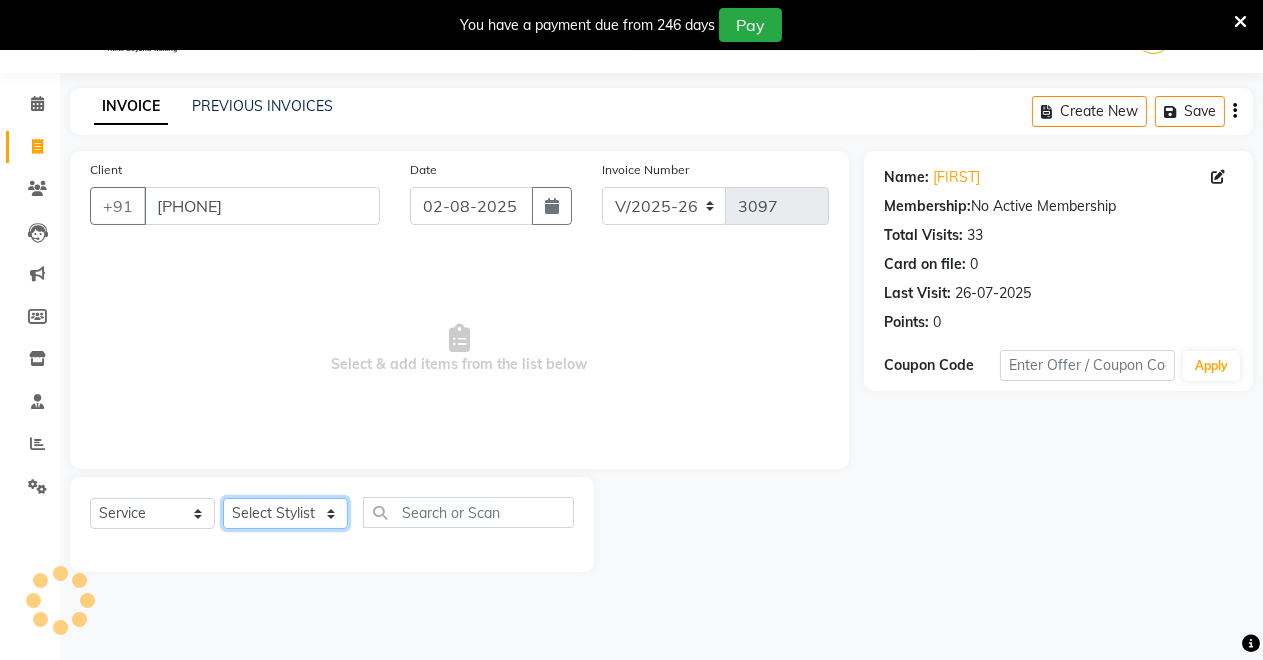 select on "65689" 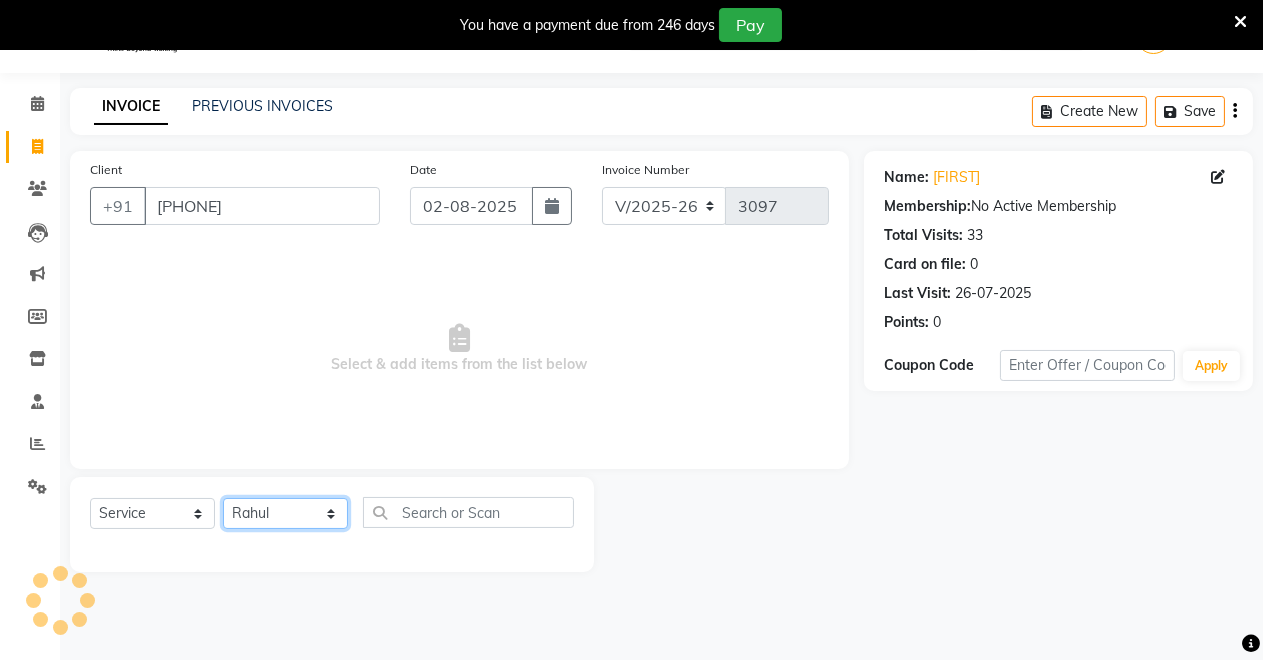 click on "Select Stylist [FIRST] [FIRST] [FIRST] [FIRST] [FIRST] [FIRST] [FIRST] [FIRST]" 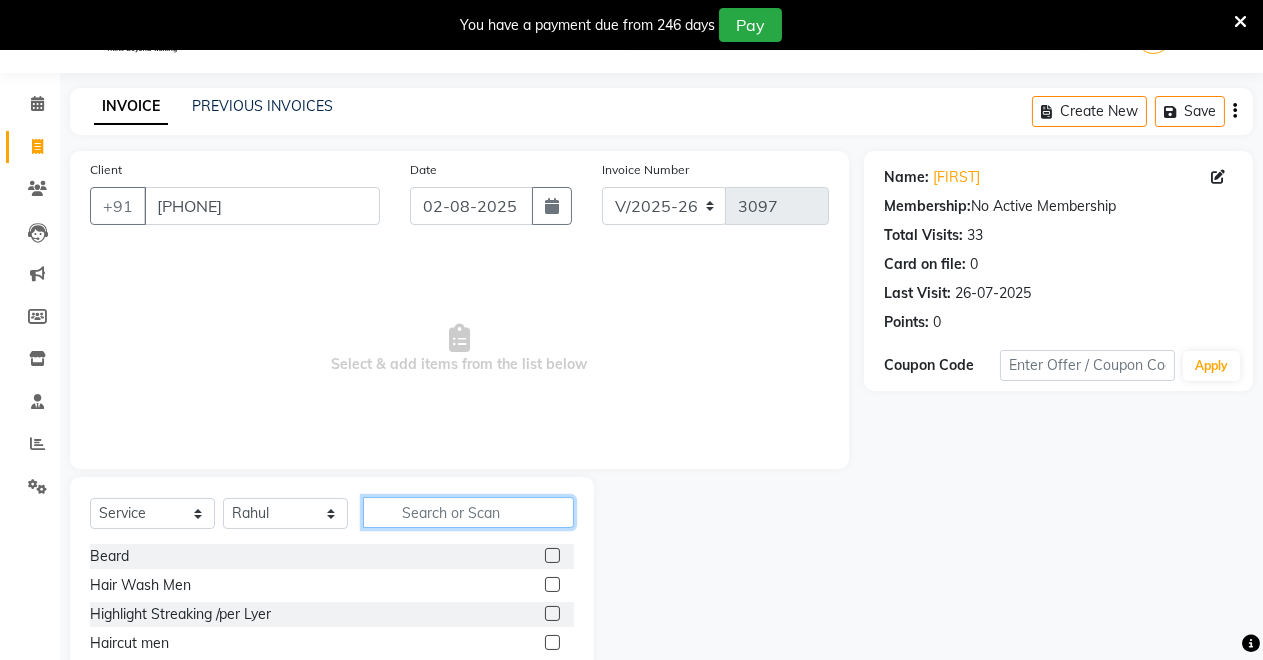 click 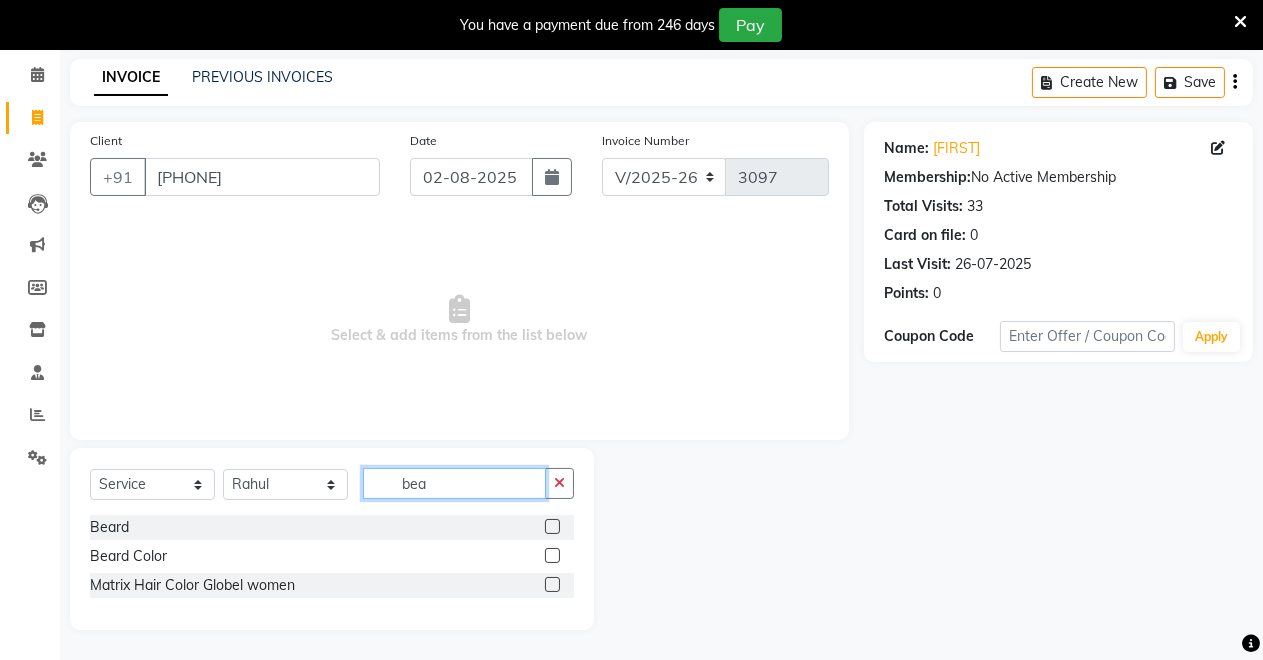 scroll, scrollTop: 49, scrollLeft: 0, axis: vertical 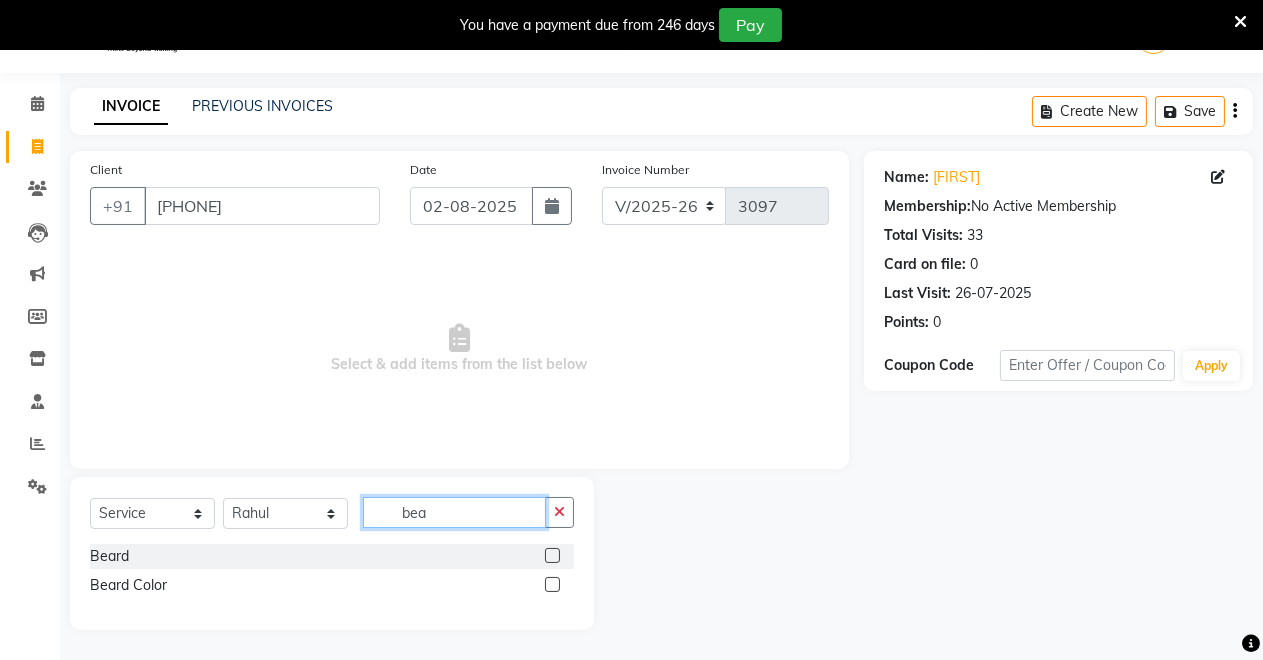 type on "bea" 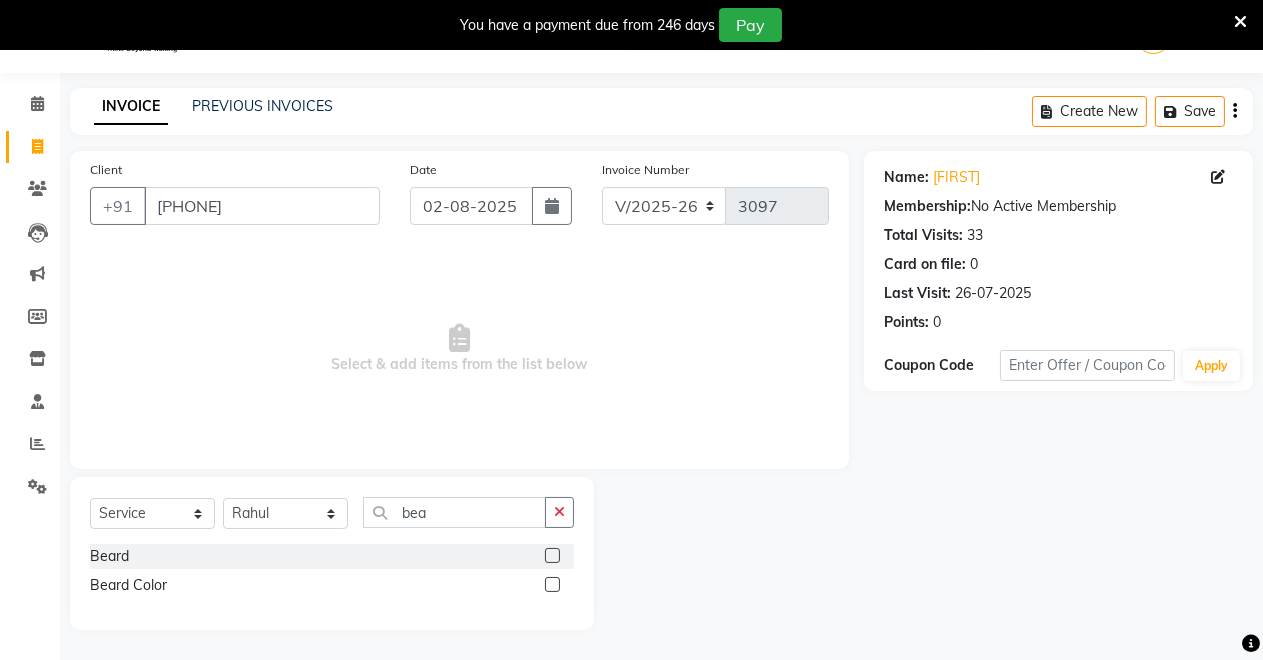 click 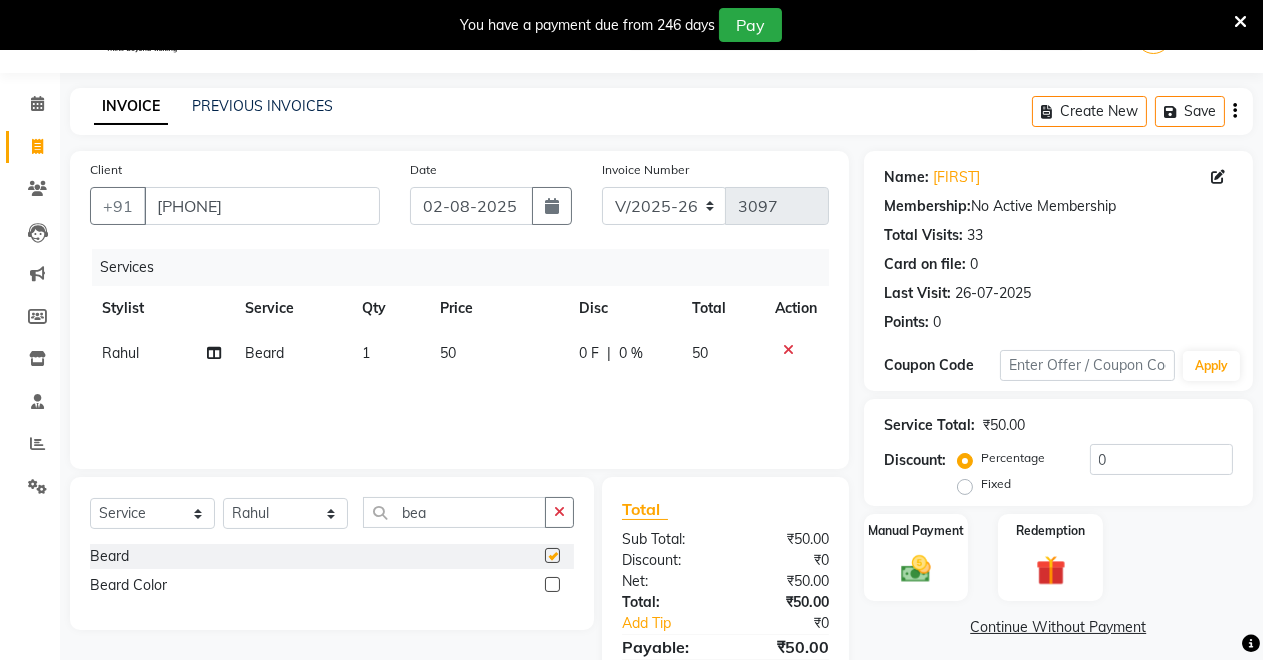 checkbox on "false" 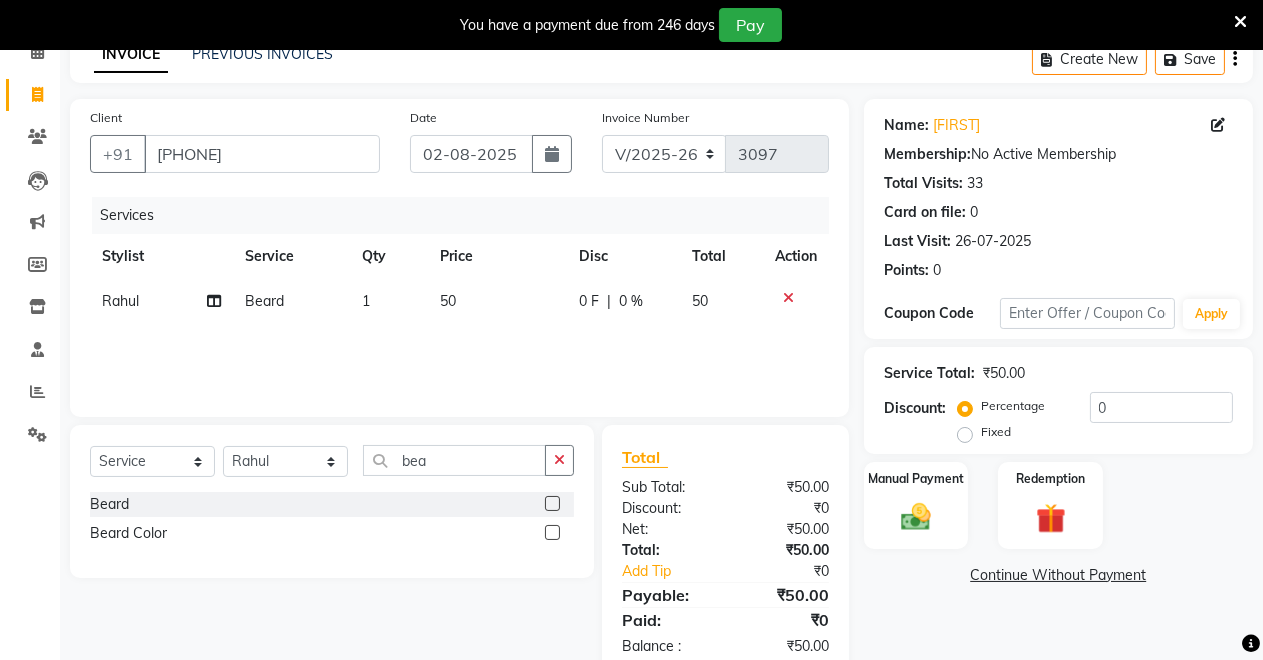 scroll, scrollTop: 147, scrollLeft: 0, axis: vertical 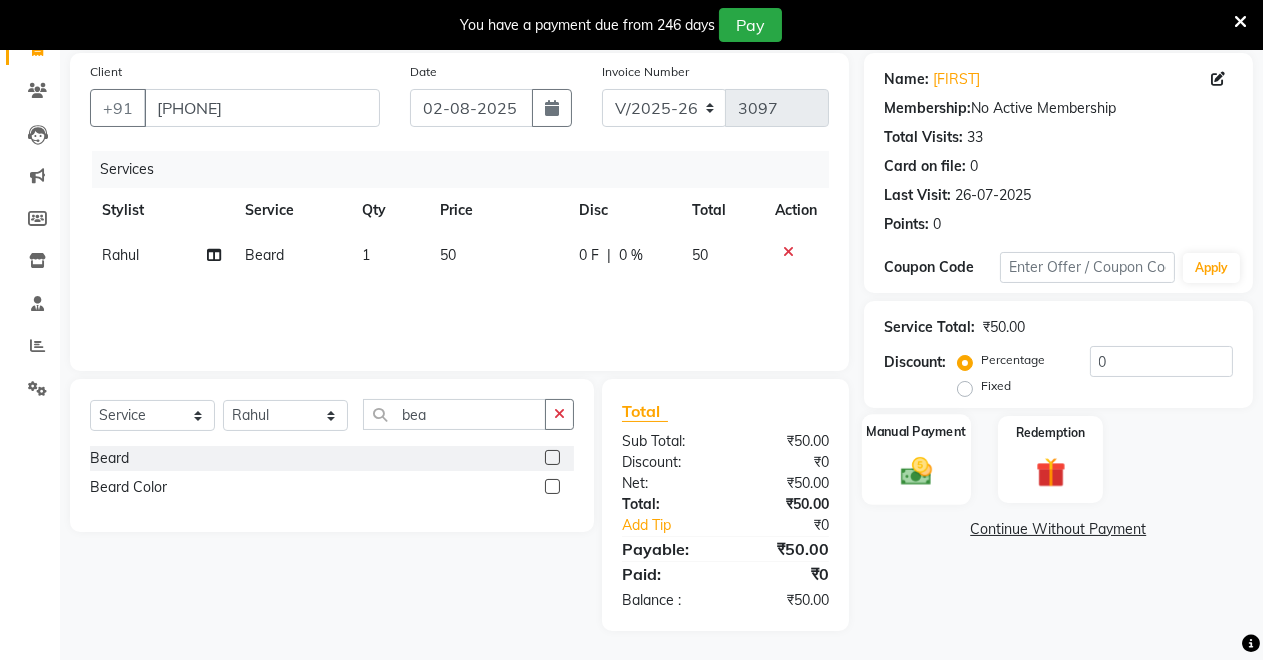 click on "Manual Payment" 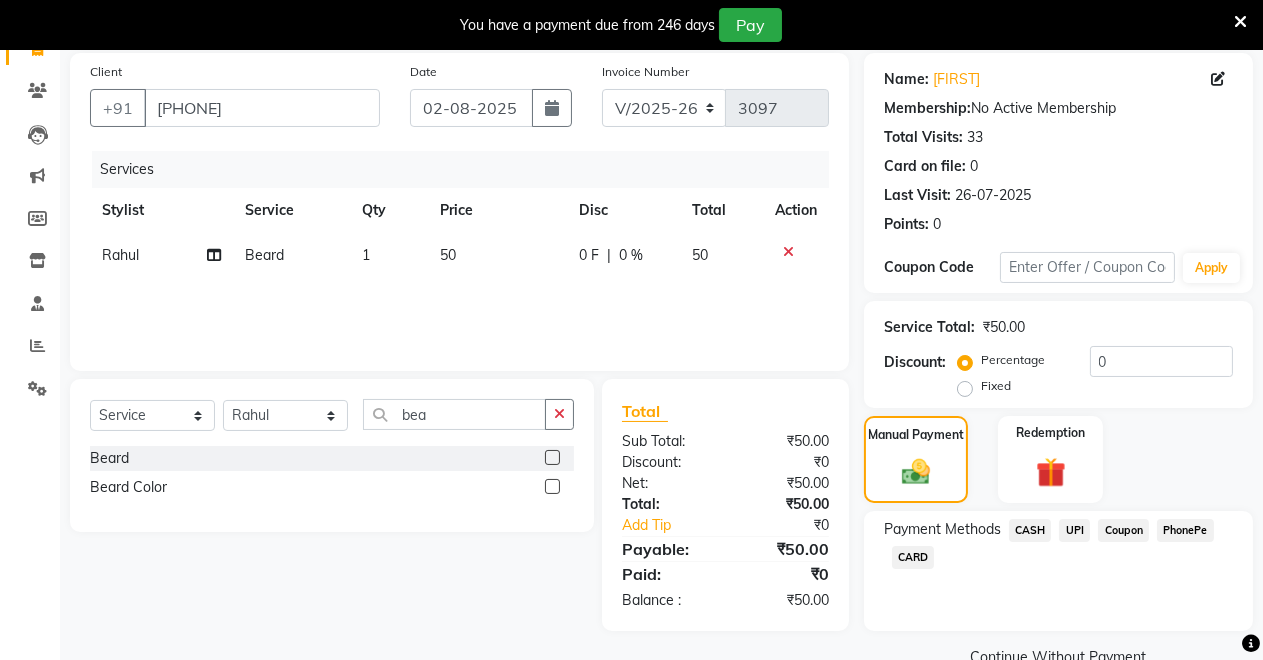 click on "UPI" 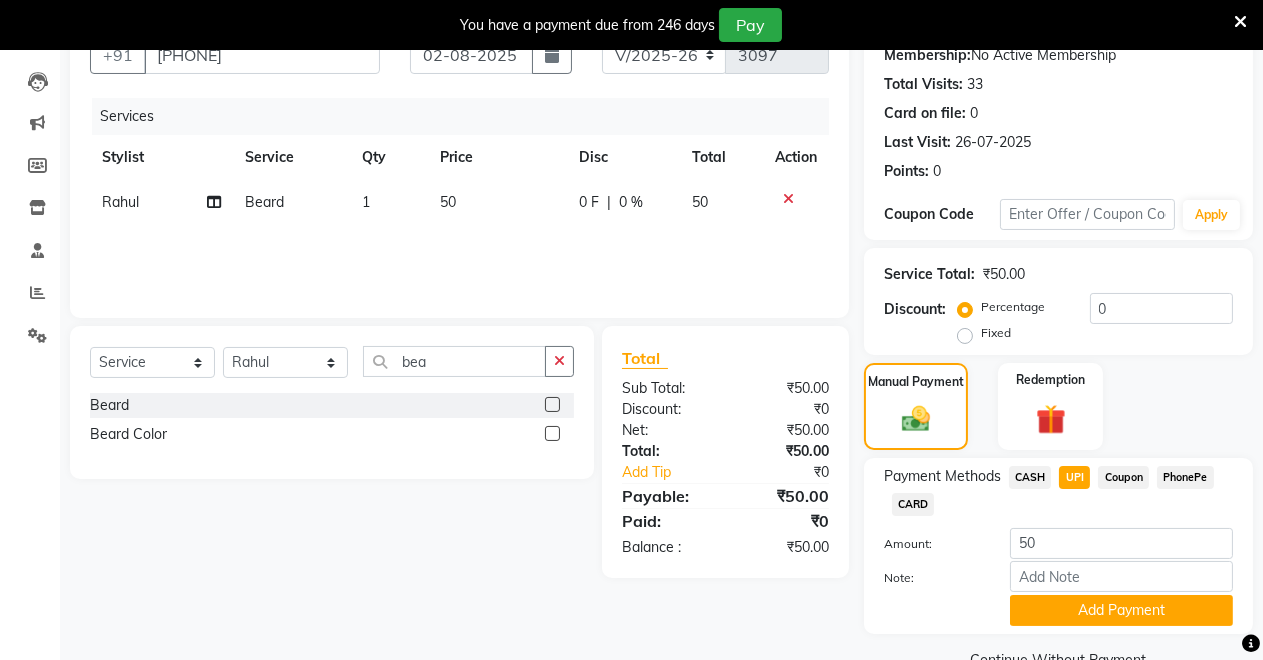 scroll, scrollTop: 245, scrollLeft: 0, axis: vertical 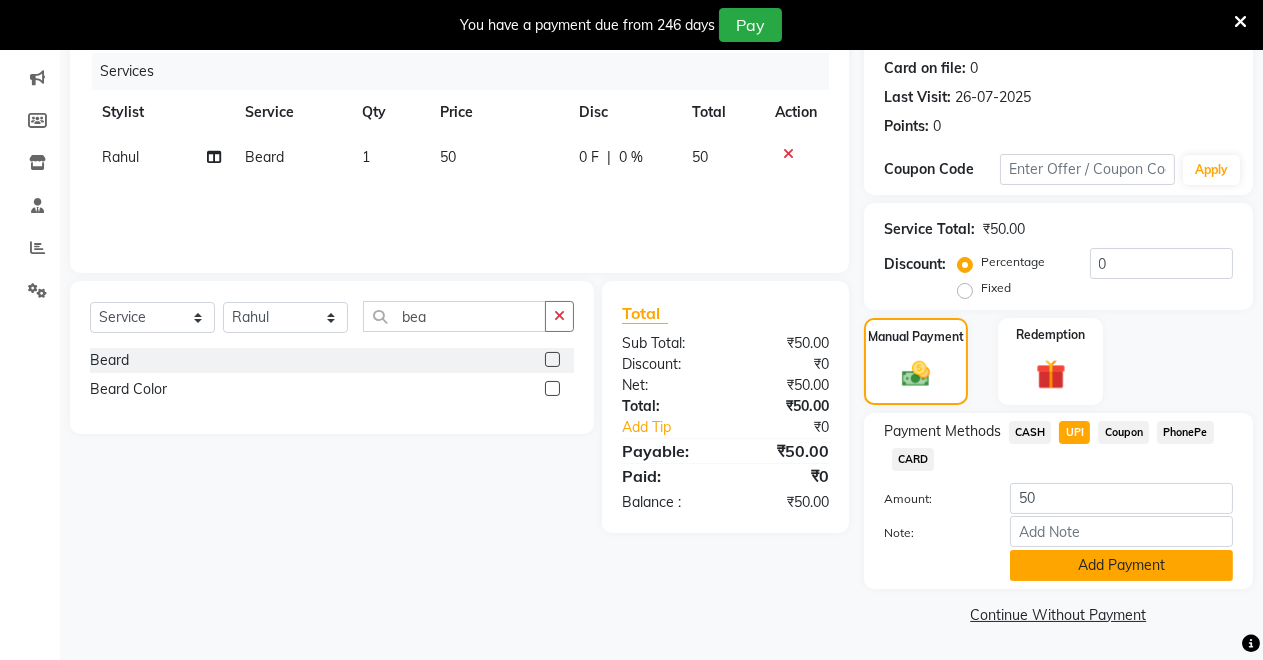 click on "Add Payment" 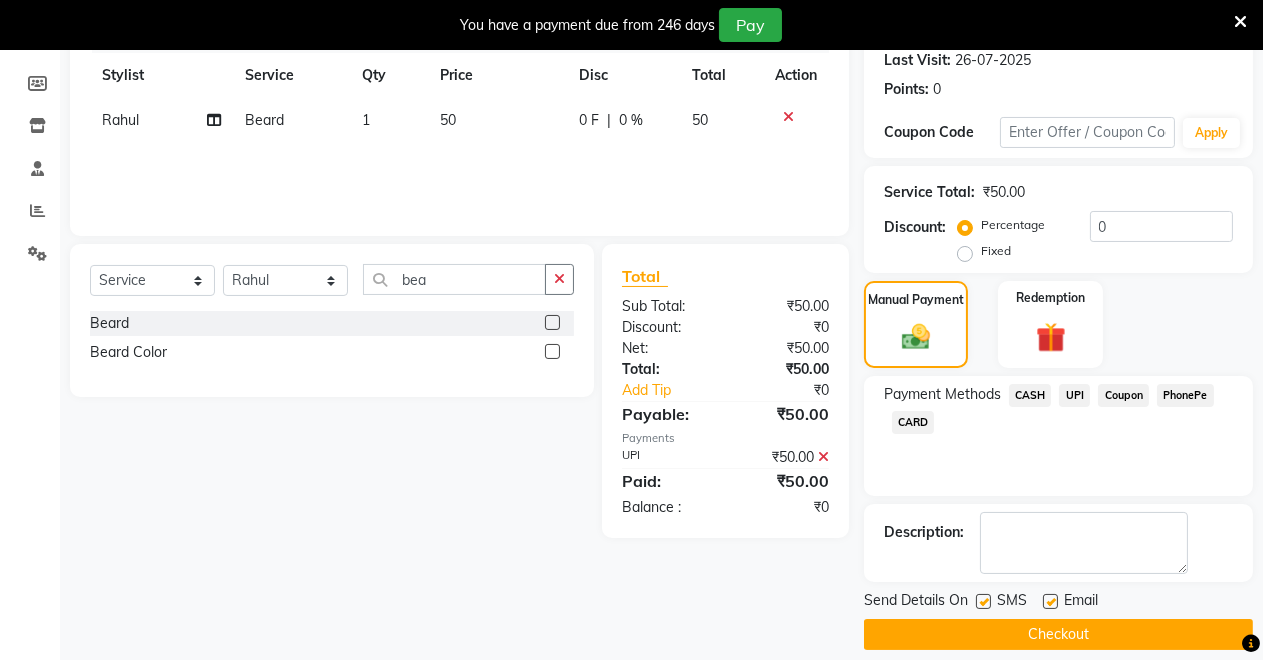 scroll, scrollTop: 302, scrollLeft: 0, axis: vertical 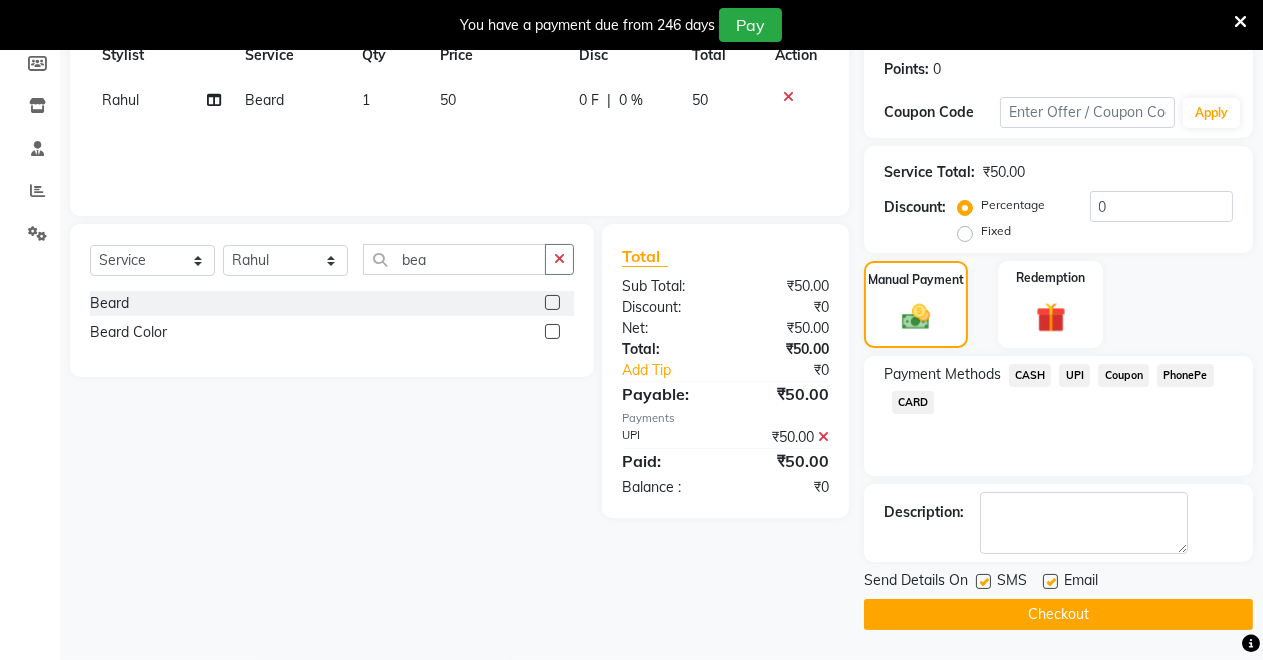 click on "Checkout" 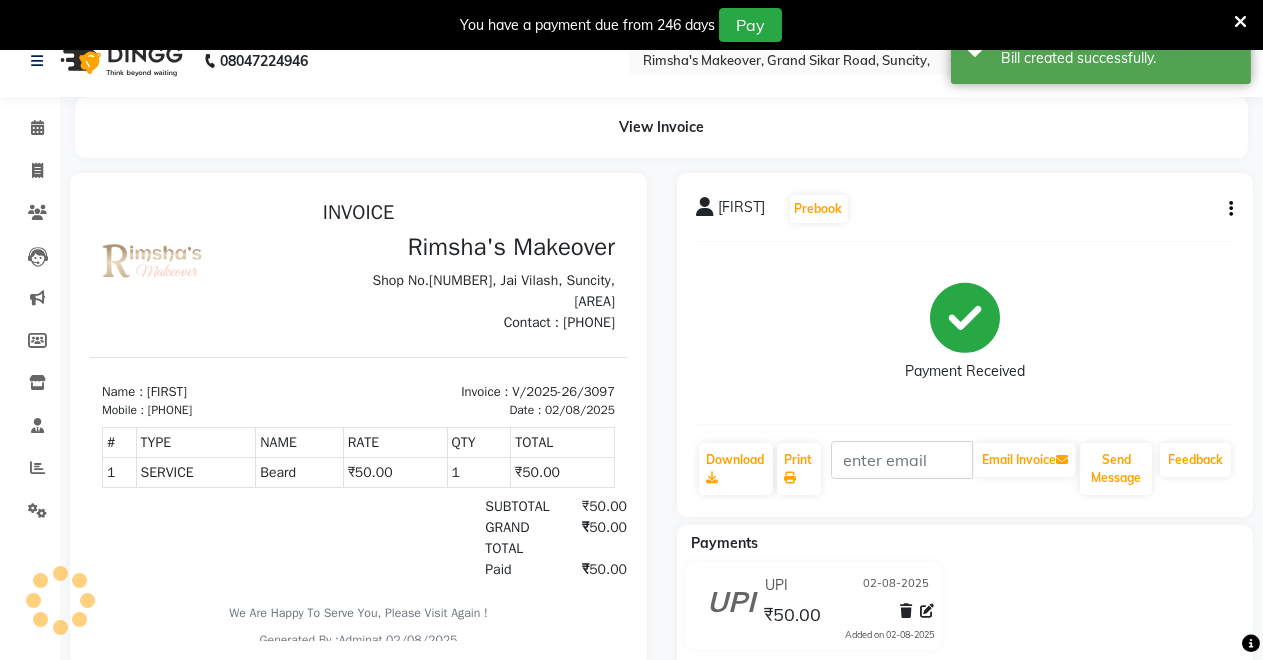 scroll, scrollTop: 0, scrollLeft: 0, axis: both 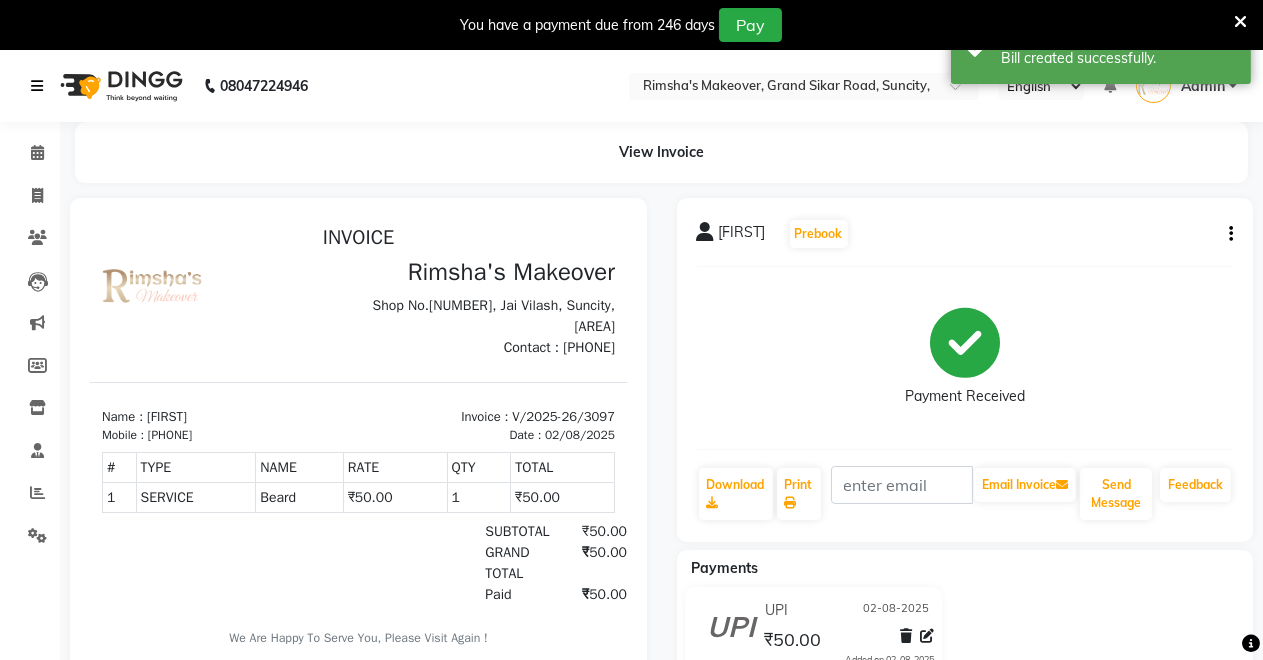 click at bounding box center [37, 86] 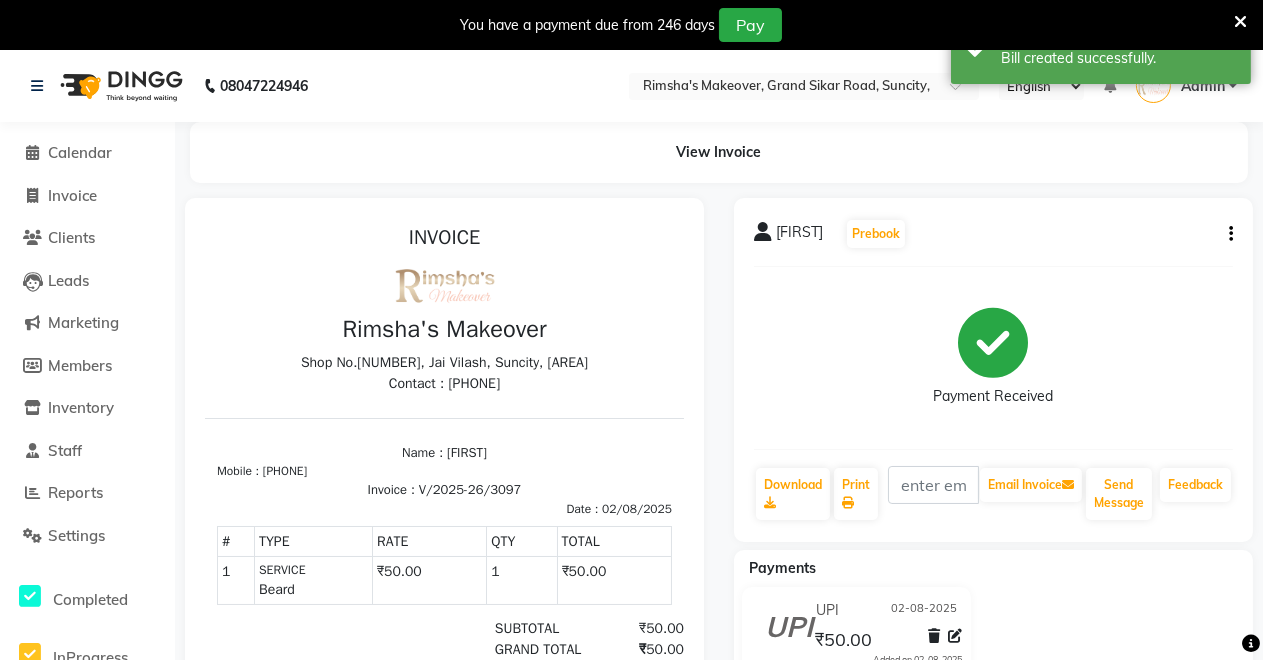 drag, startPoint x: 36, startPoint y: 91, endPoint x: 320, endPoint y: 155, distance: 291.12198 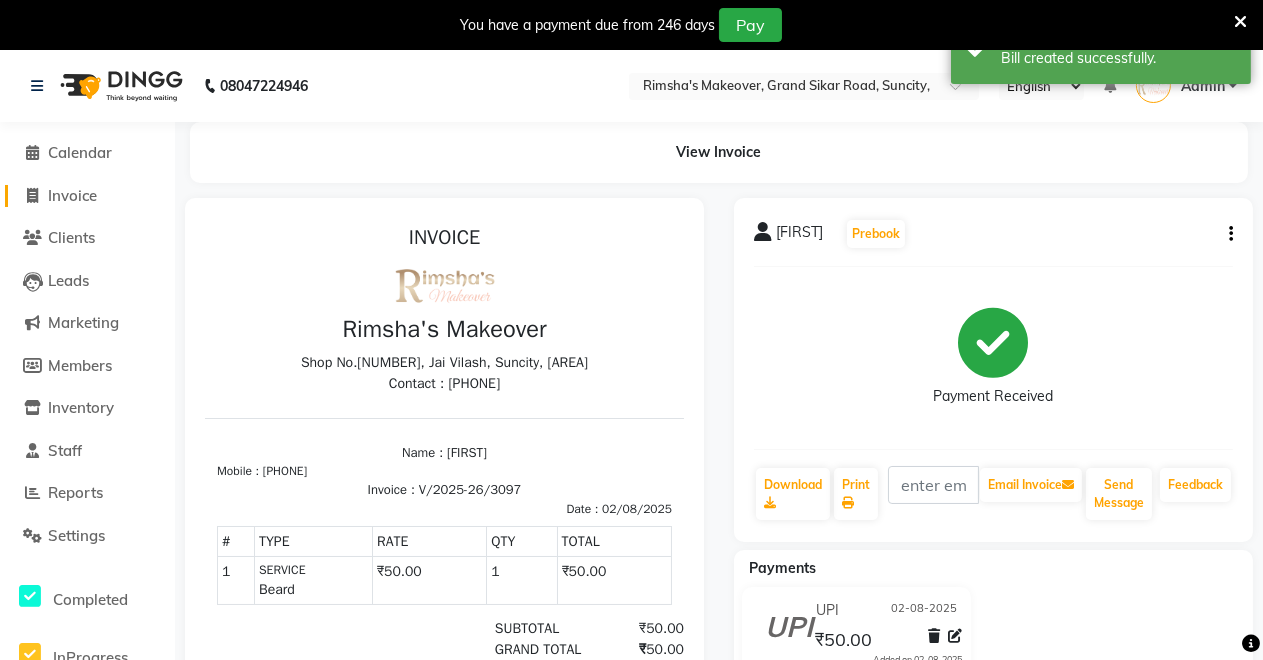 click 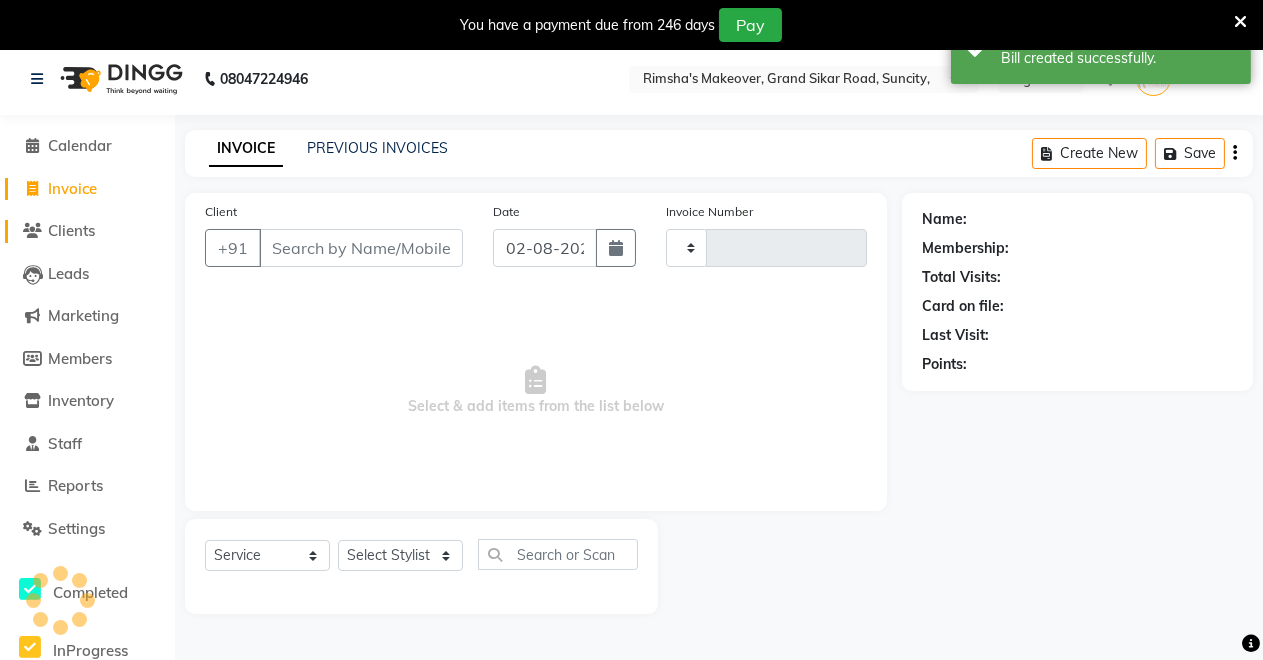 type on "3098" 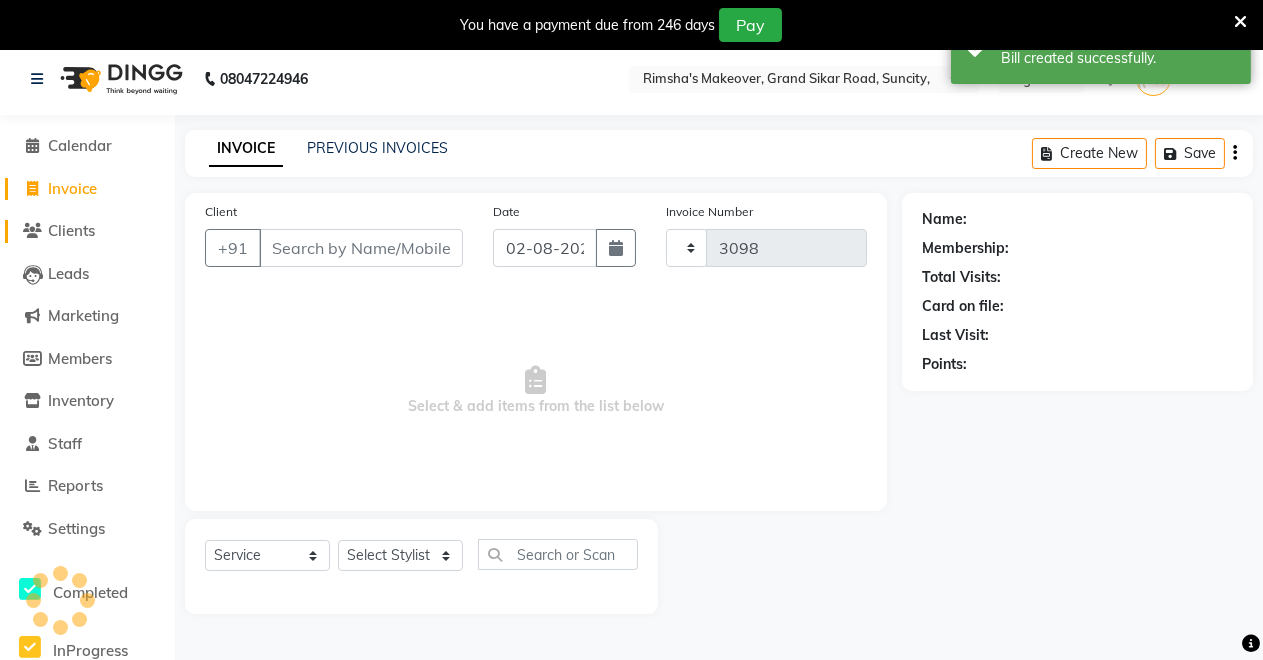 select on "7317" 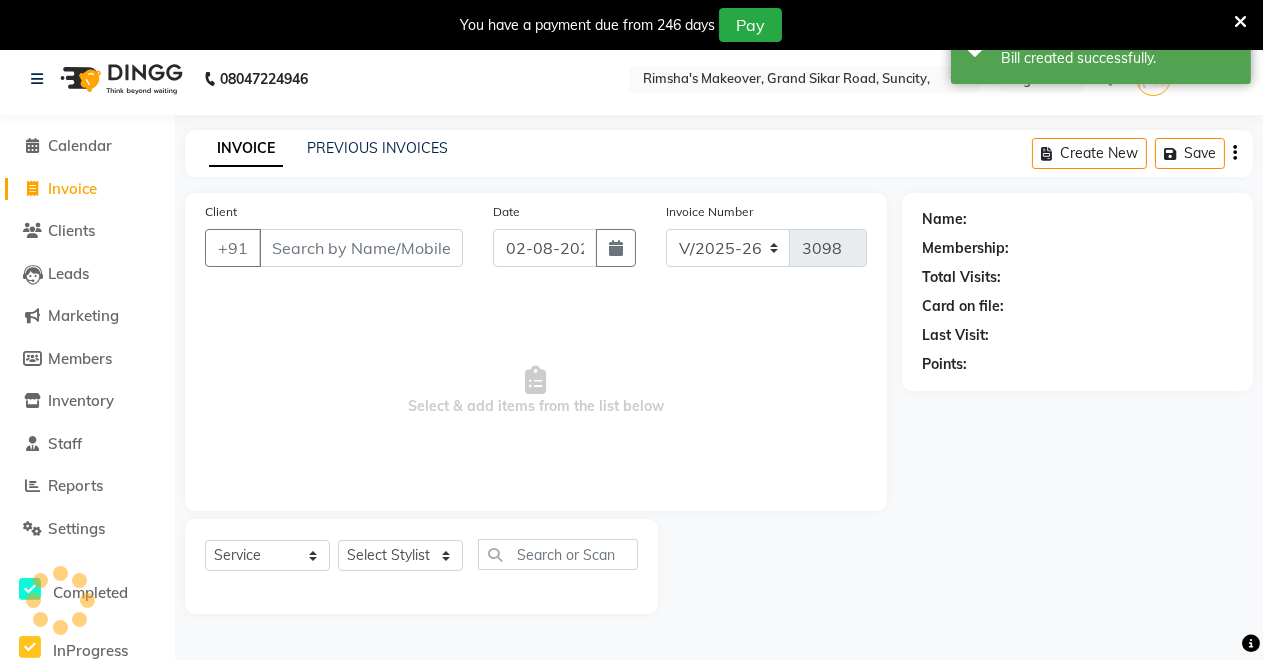 scroll, scrollTop: 49, scrollLeft: 0, axis: vertical 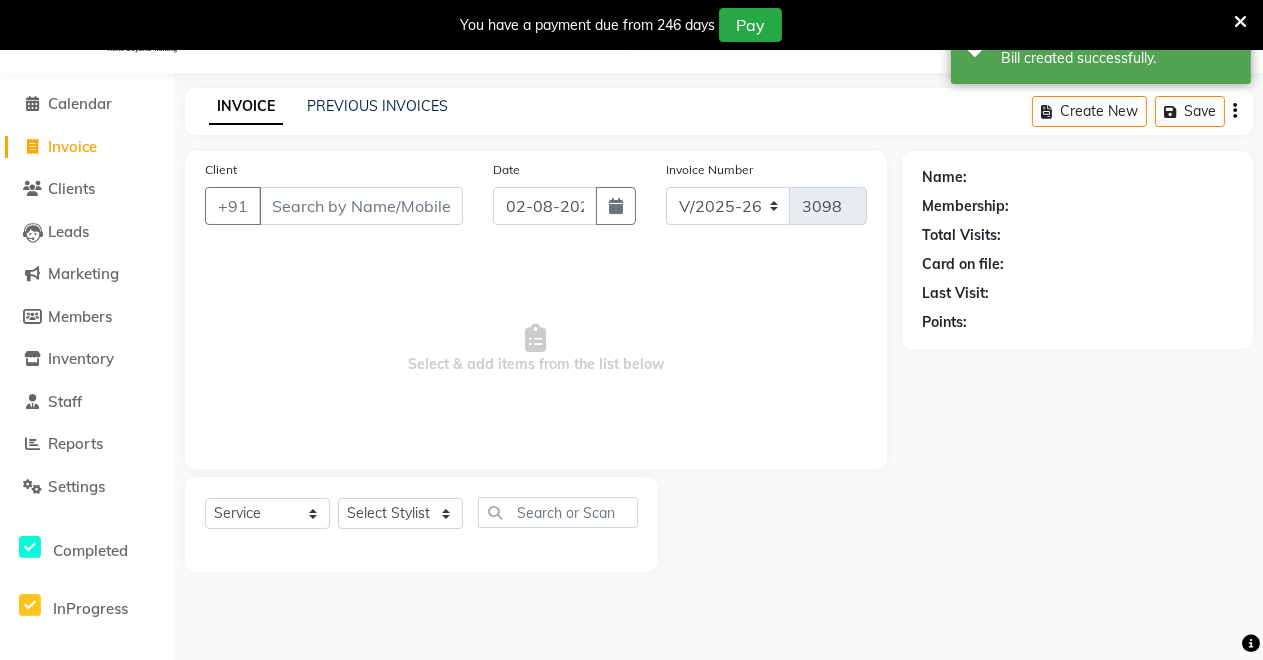click on "Client" at bounding box center [361, 206] 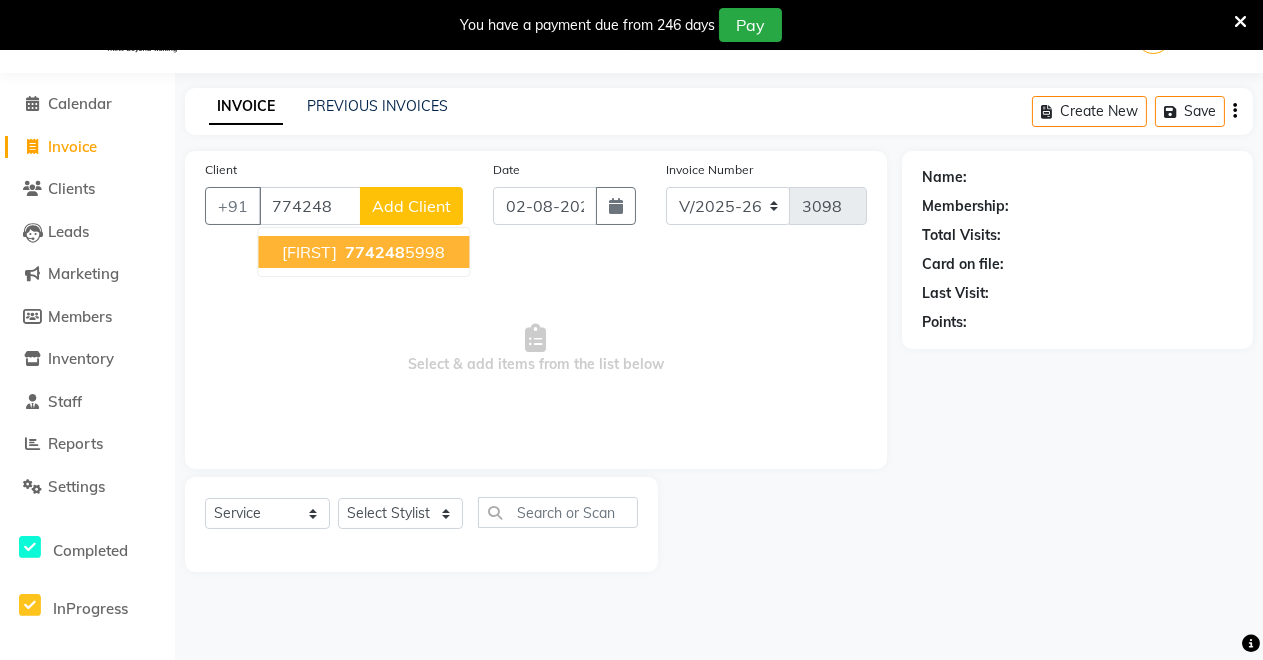 click on "[FIRST]" at bounding box center [309, 252] 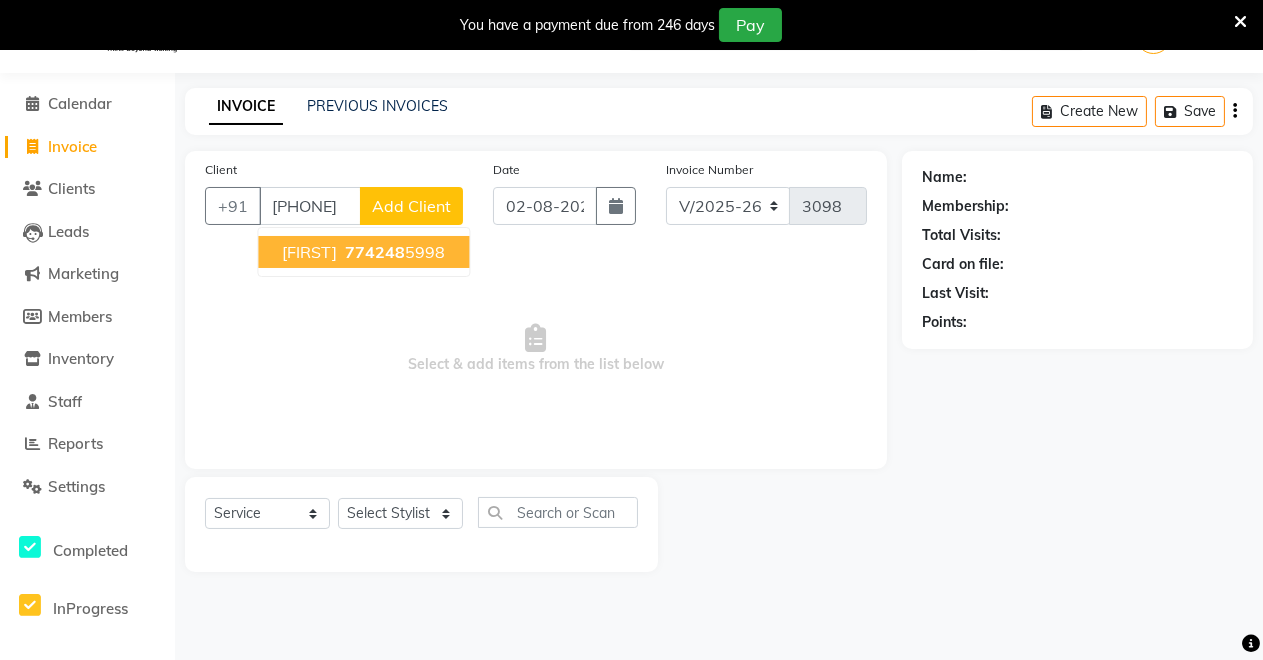 type on "[PHONE]" 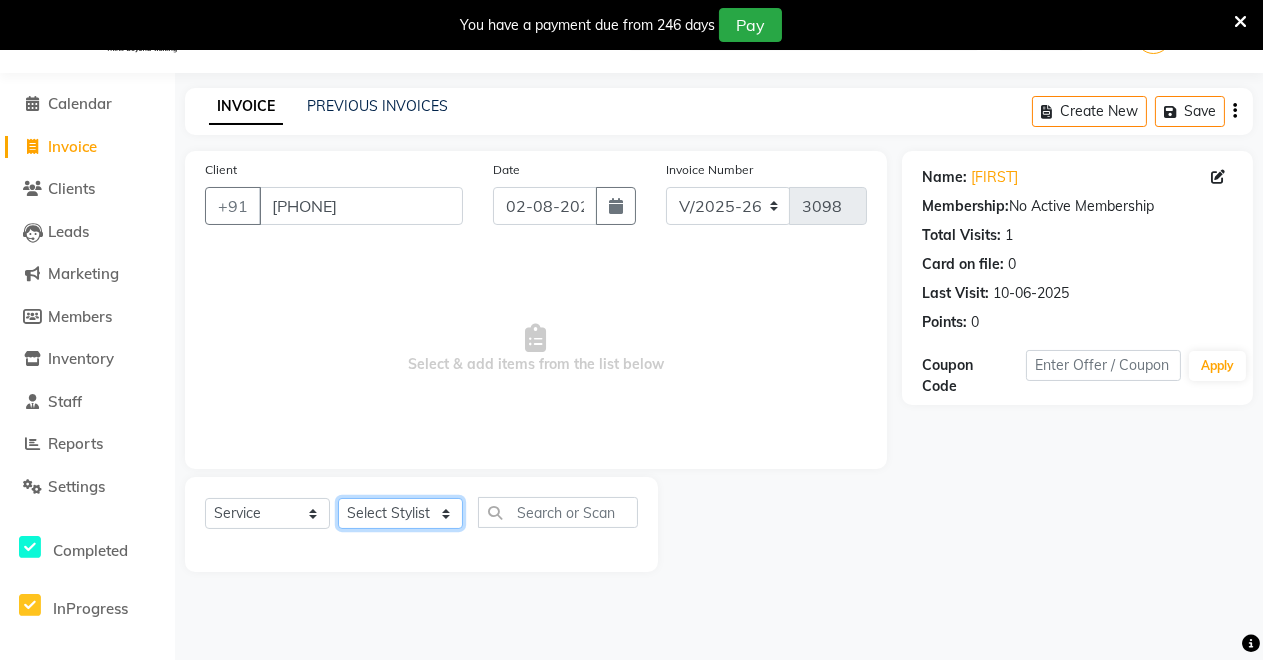 click on "Select Stylist [FIRST] [FIRST] [FIRST] [FIRST] [FIRST] [FIRST] [FIRST] [FIRST]" 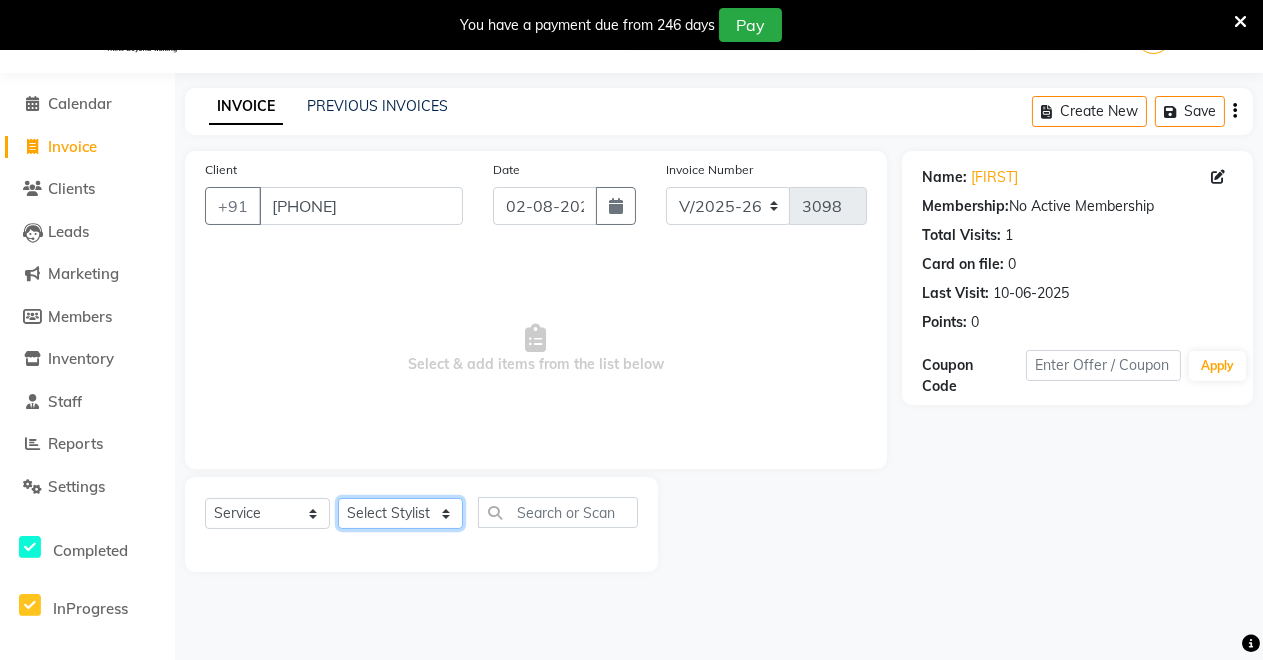 select on "75199" 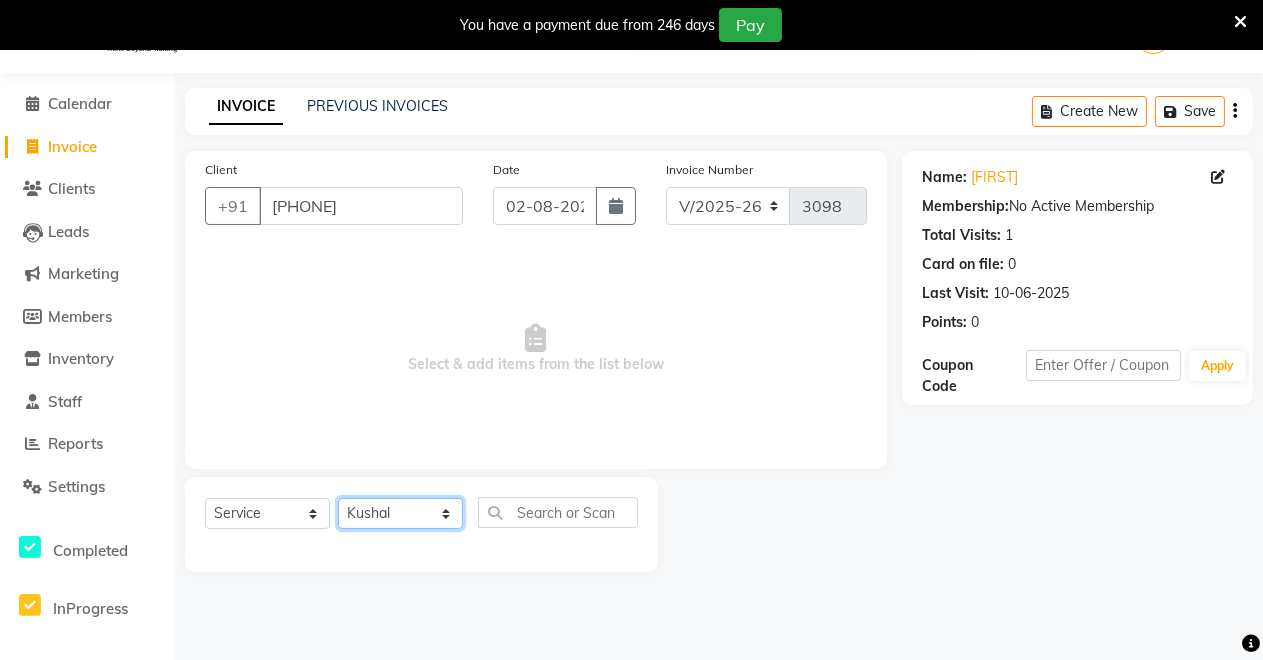 click on "Select Stylist [FIRST] [FIRST] [FIRST] [FIRST] [FIRST] [FIRST] [FIRST] [FIRST]" 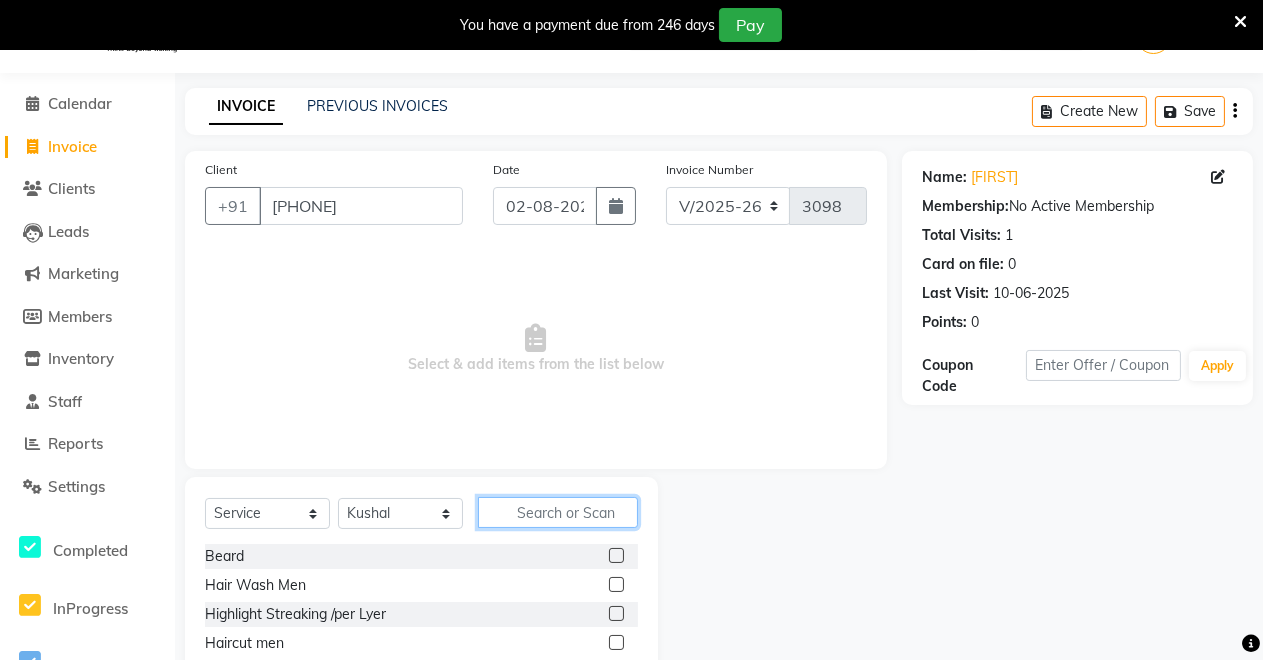 click 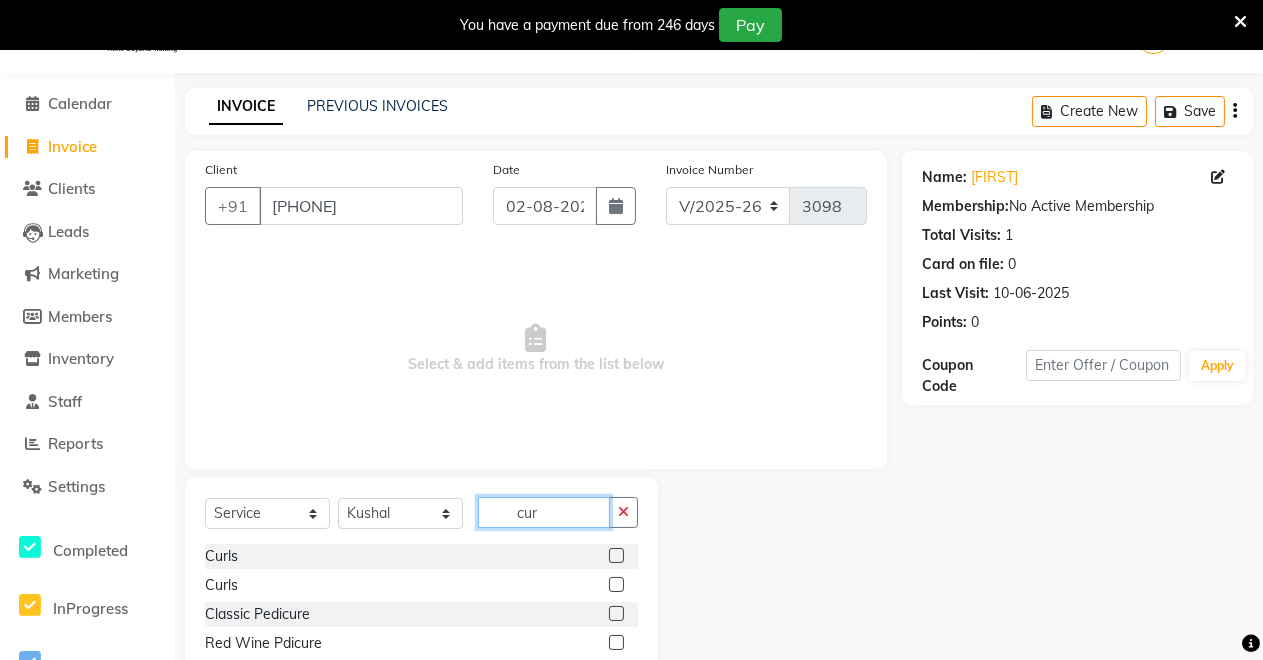 type on "cur" 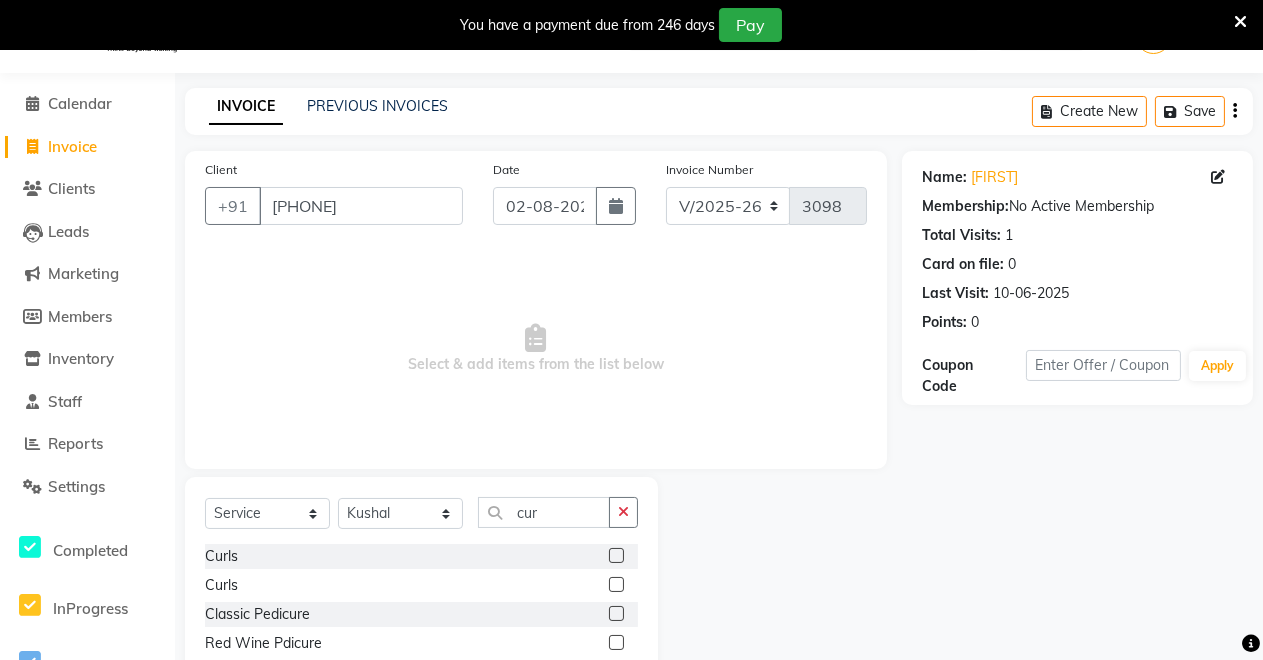 click 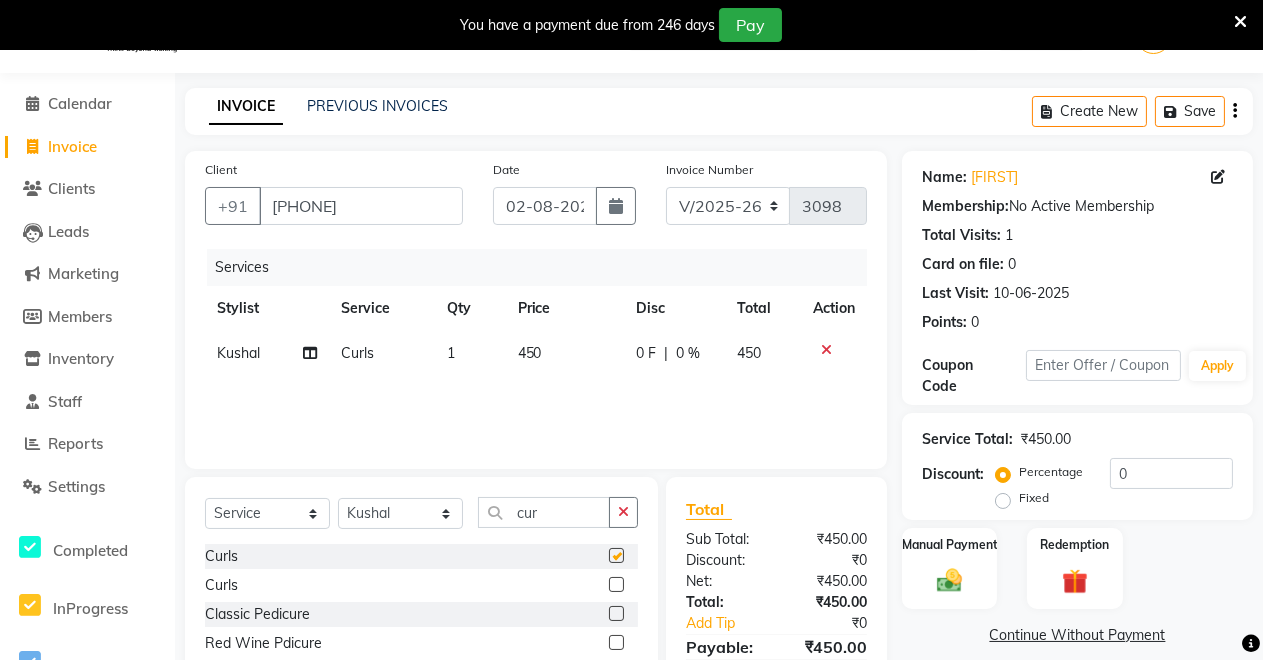 checkbox on "false" 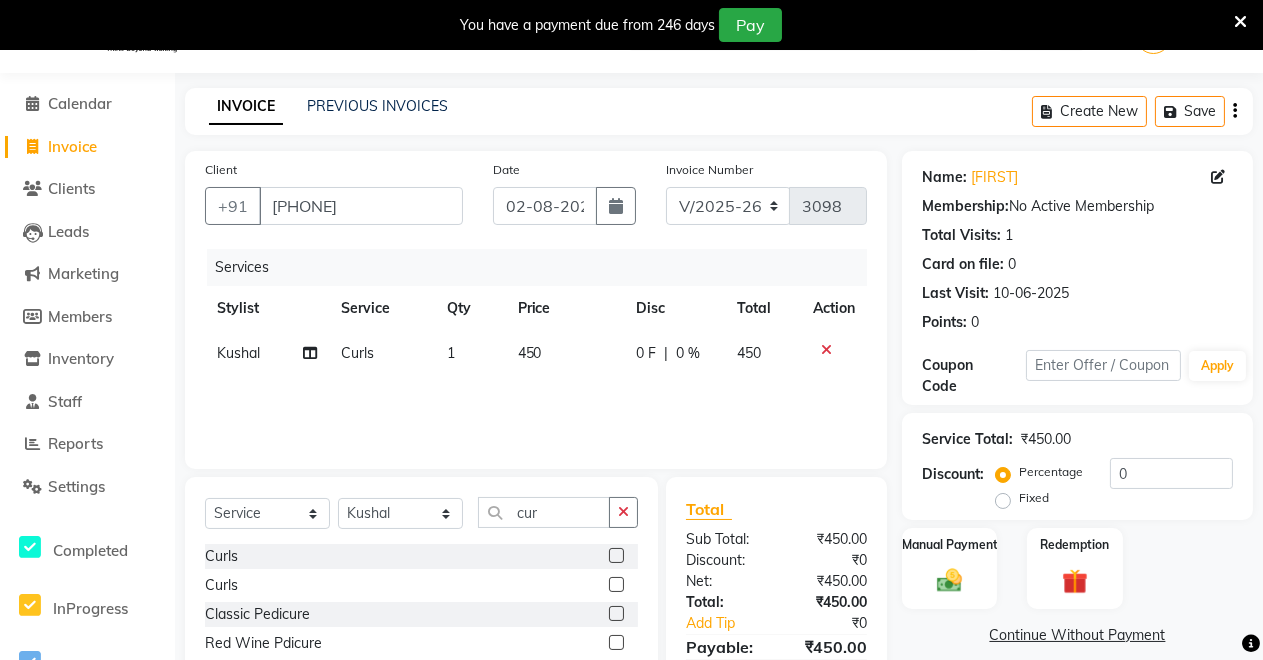 click 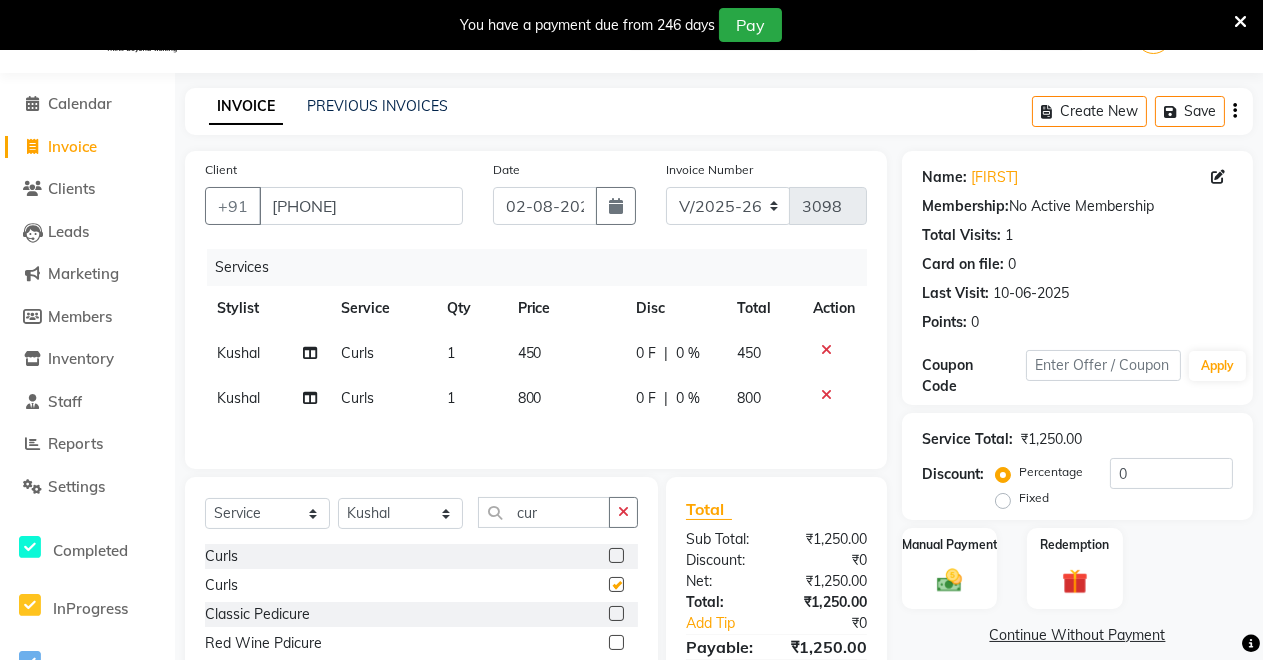 checkbox on "false" 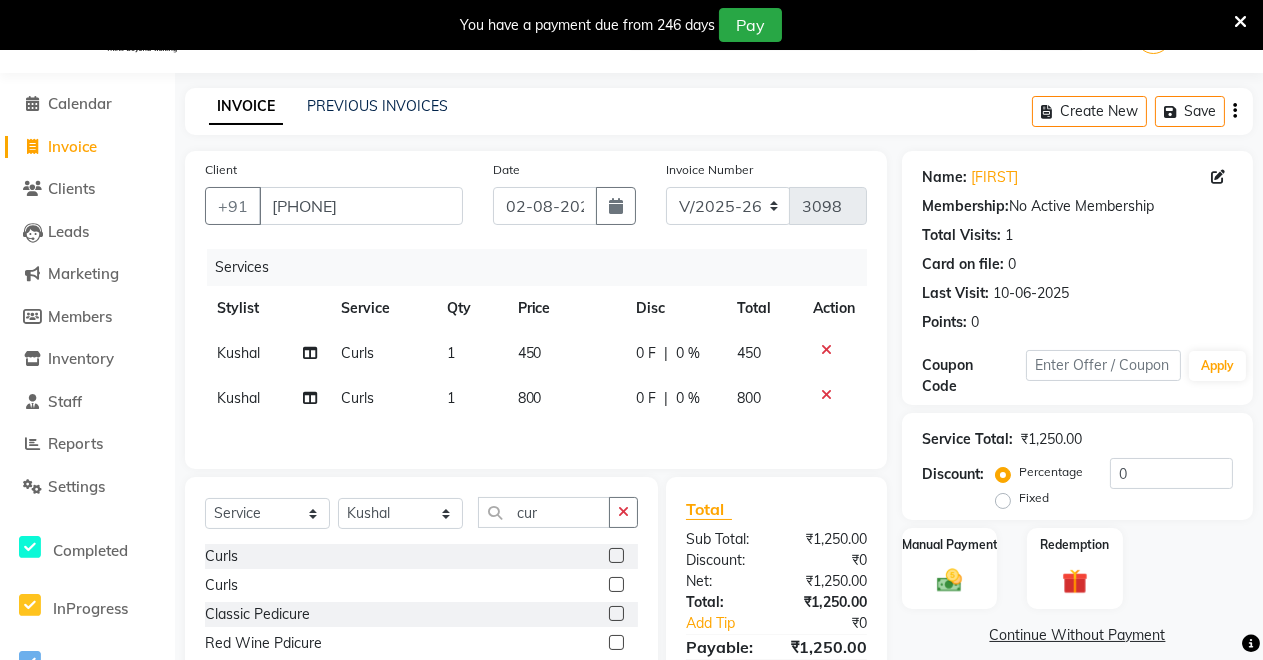 click 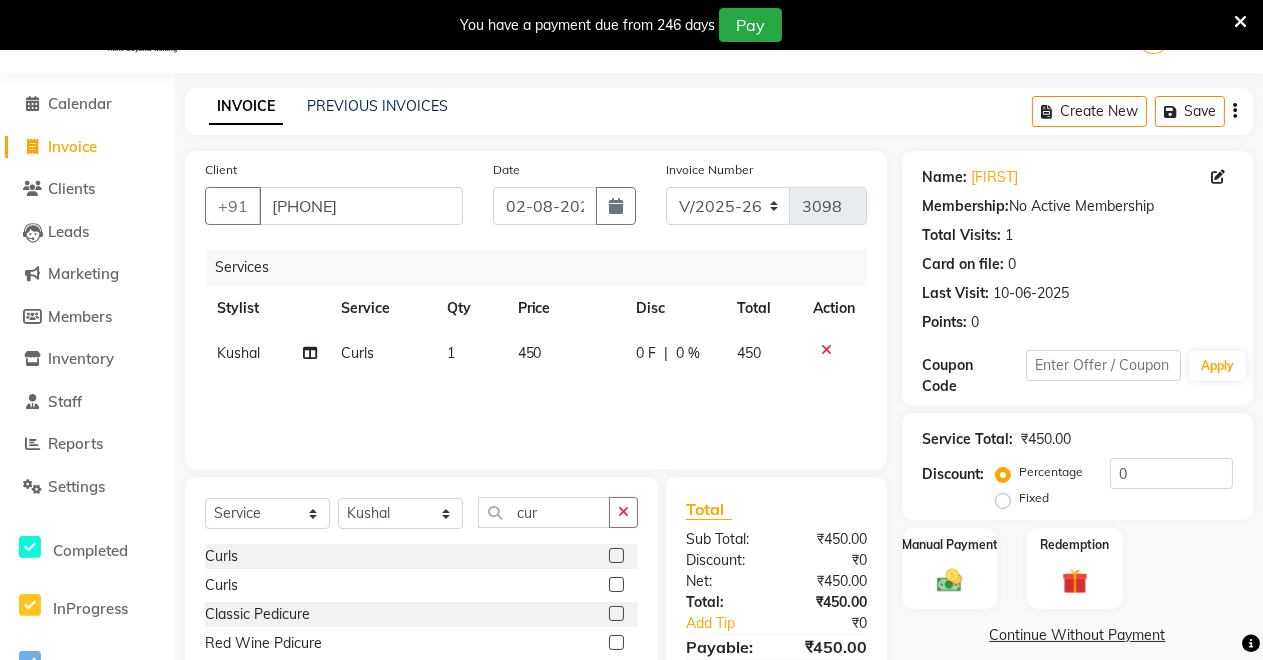 click on "0 F" 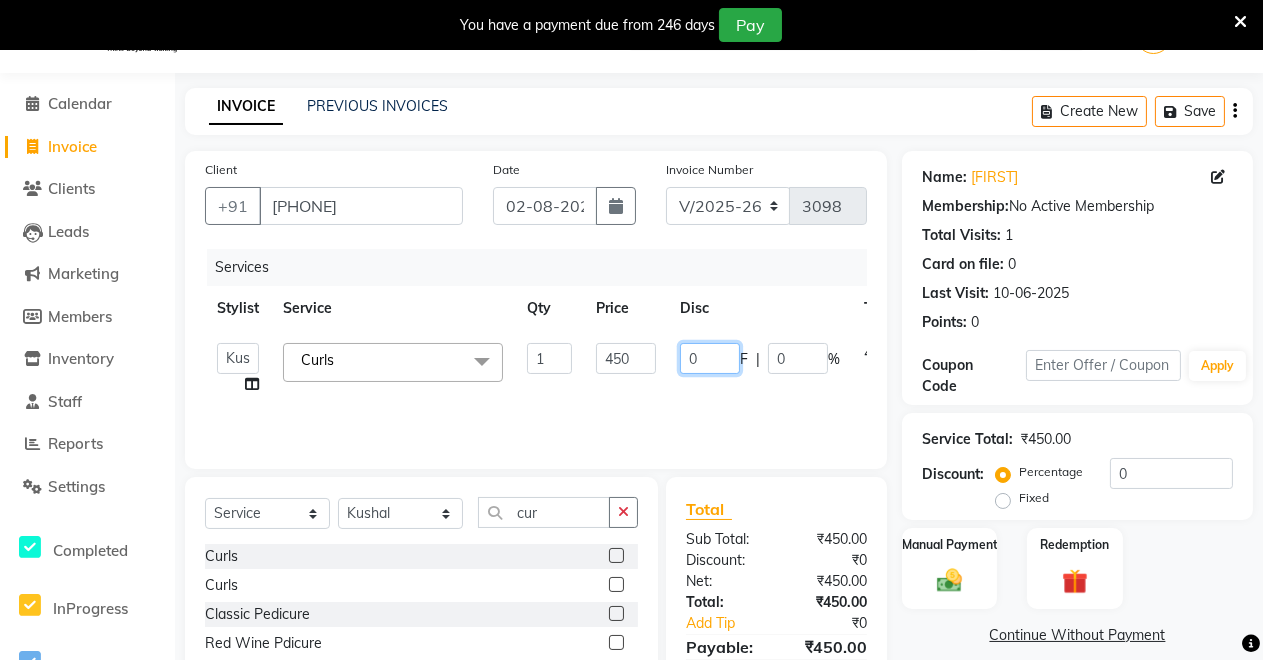 click on "0" 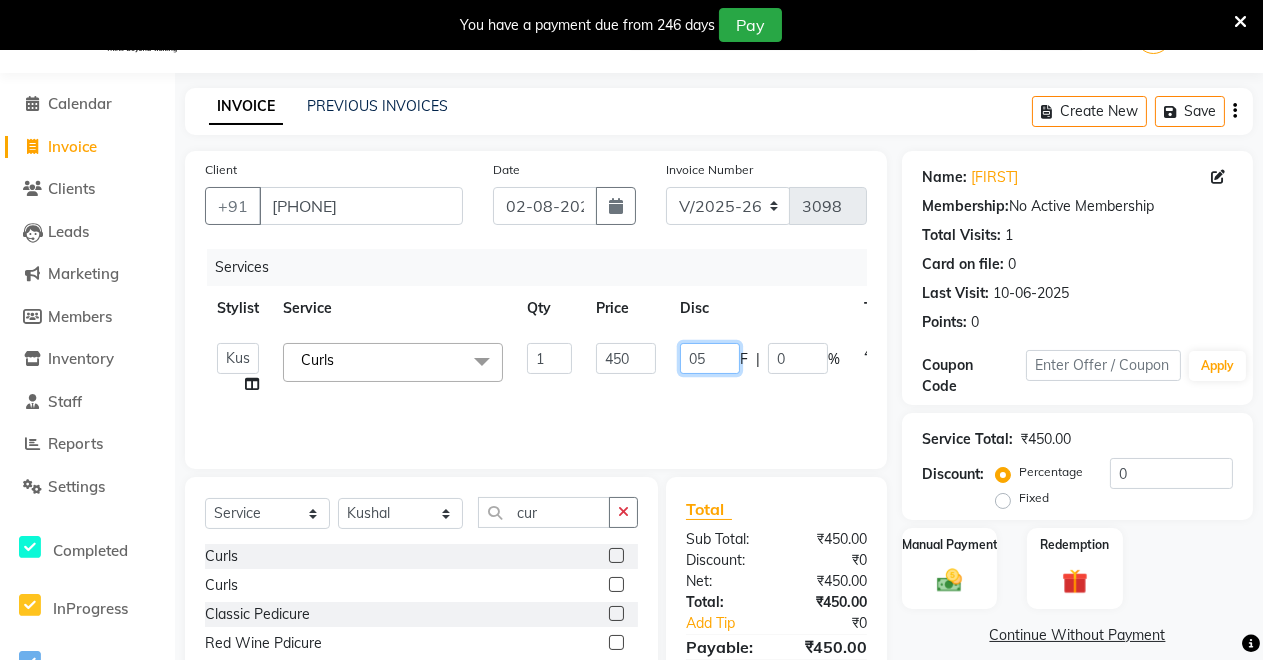 type on "0" 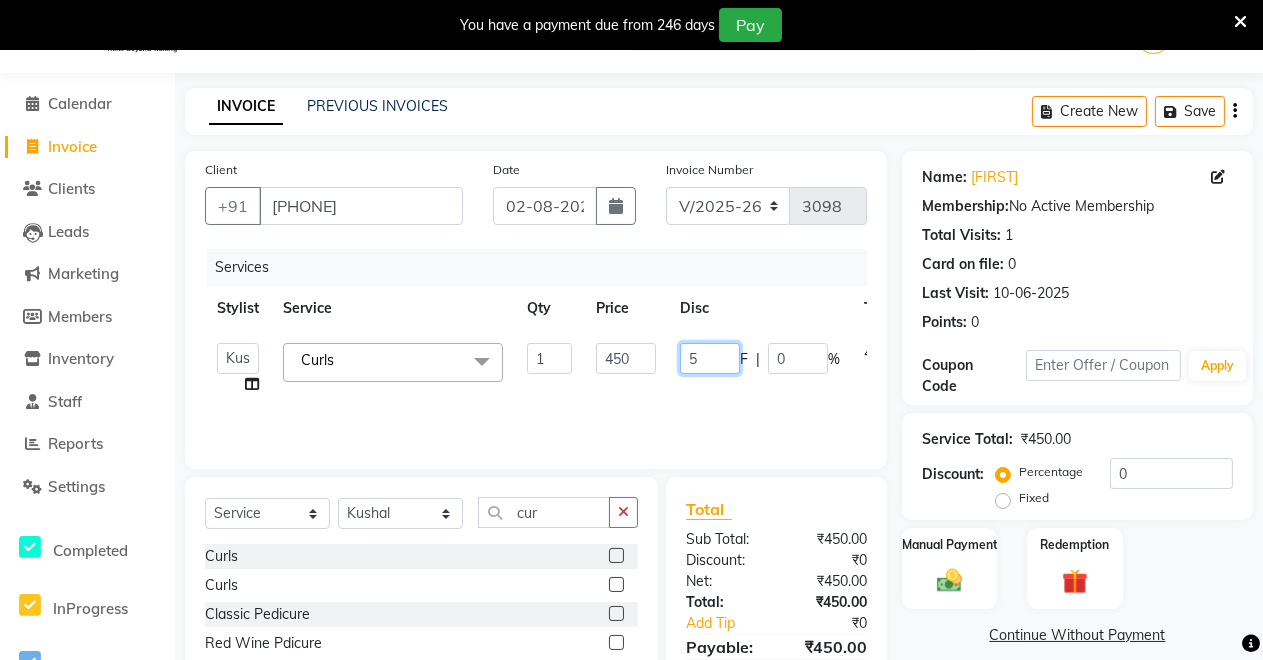 type on "50" 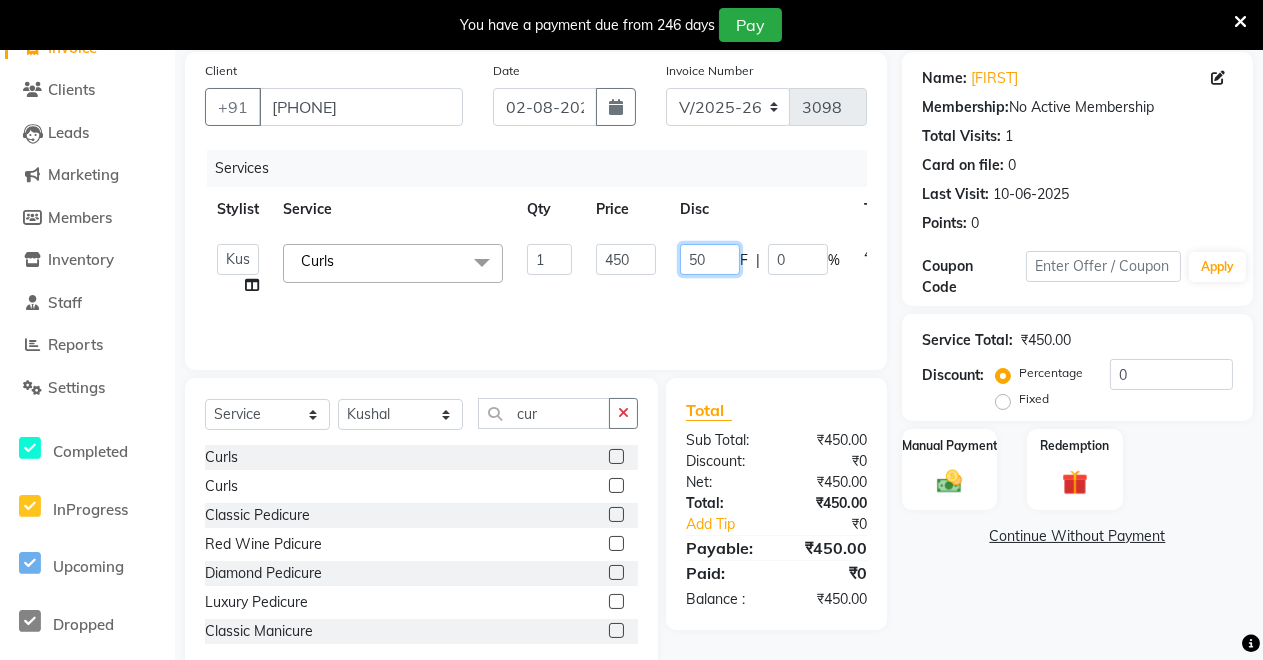scroll, scrollTop: 191, scrollLeft: 0, axis: vertical 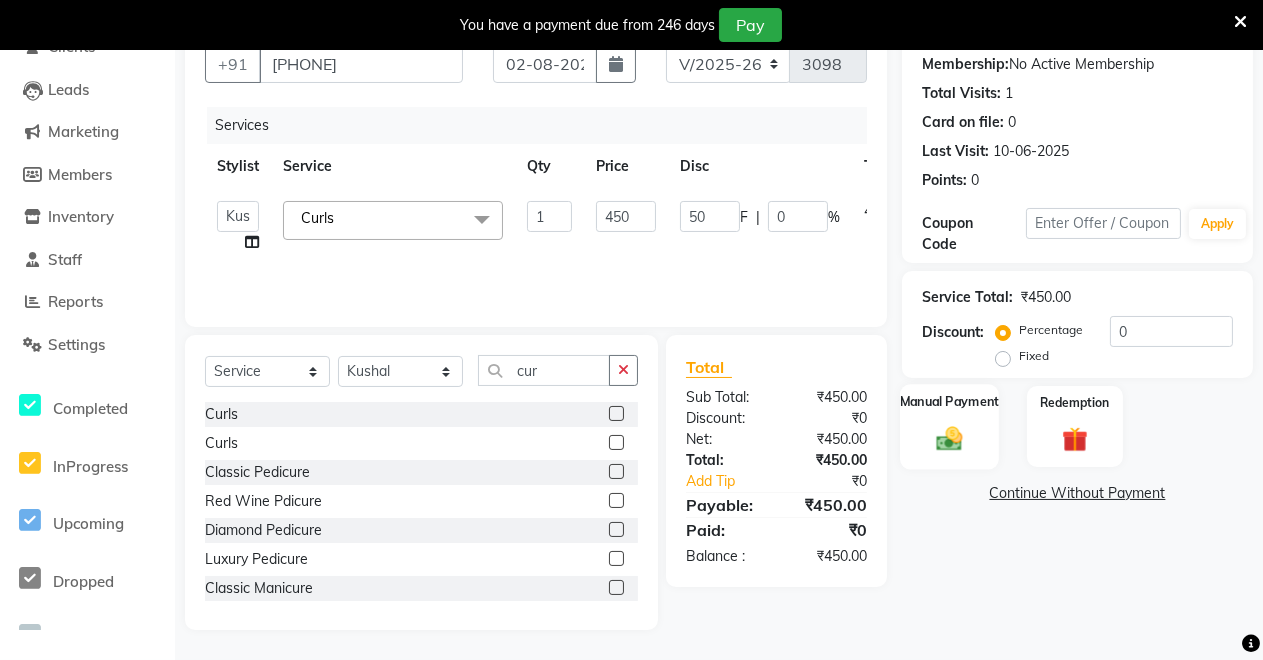 click 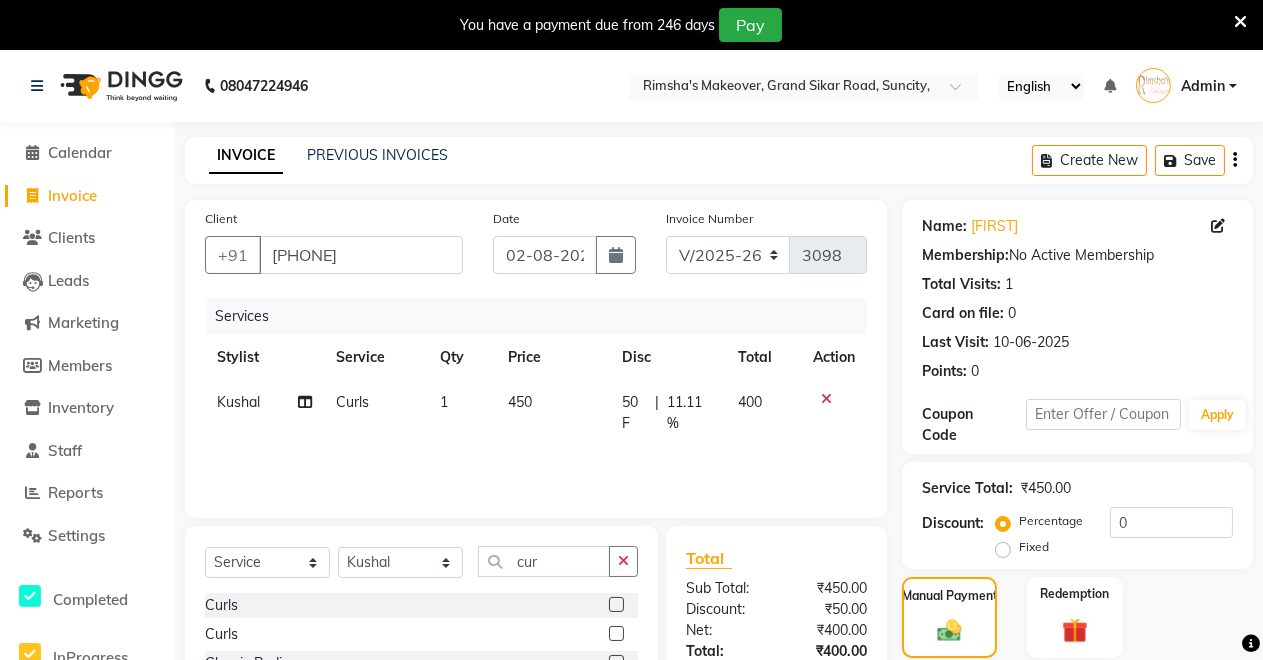 scroll, scrollTop: 198, scrollLeft: 0, axis: vertical 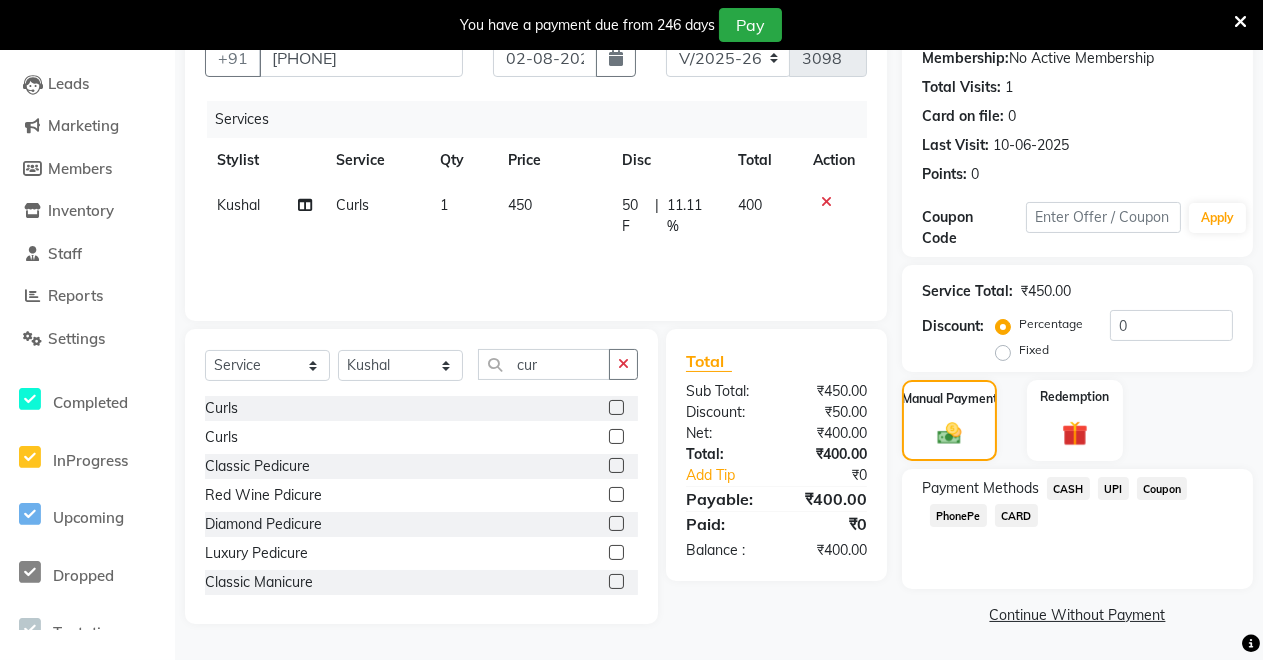 click on "UPI" 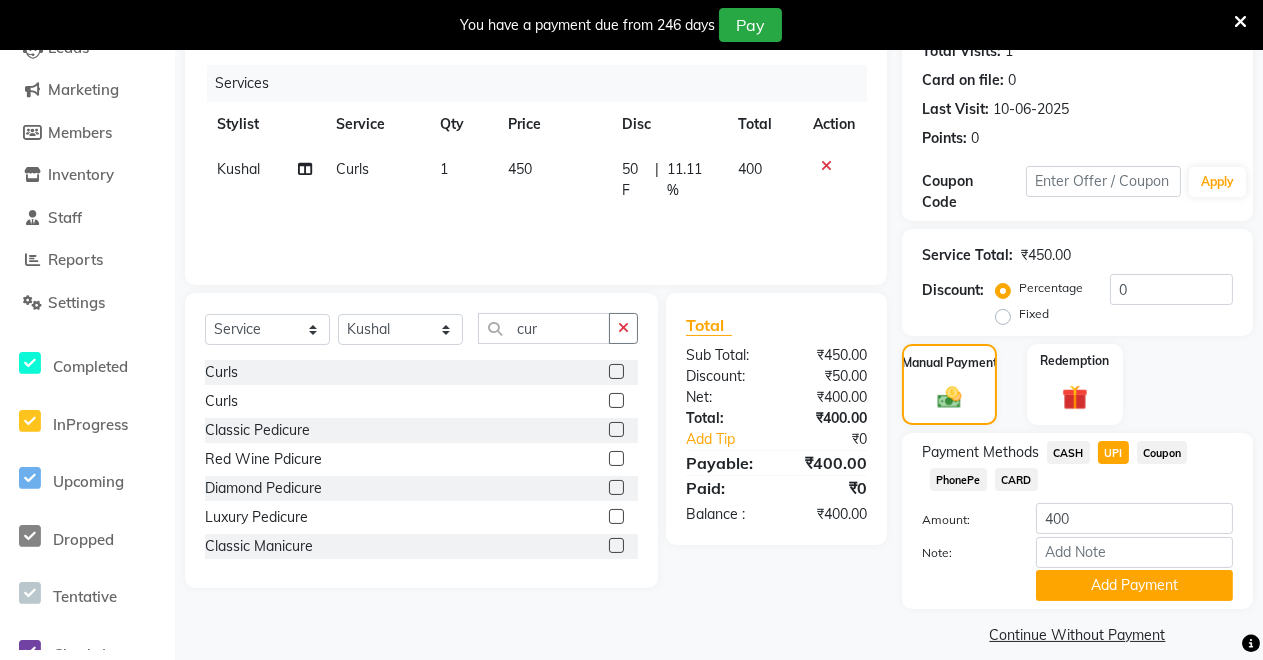 scroll, scrollTop: 253, scrollLeft: 0, axis: vertical 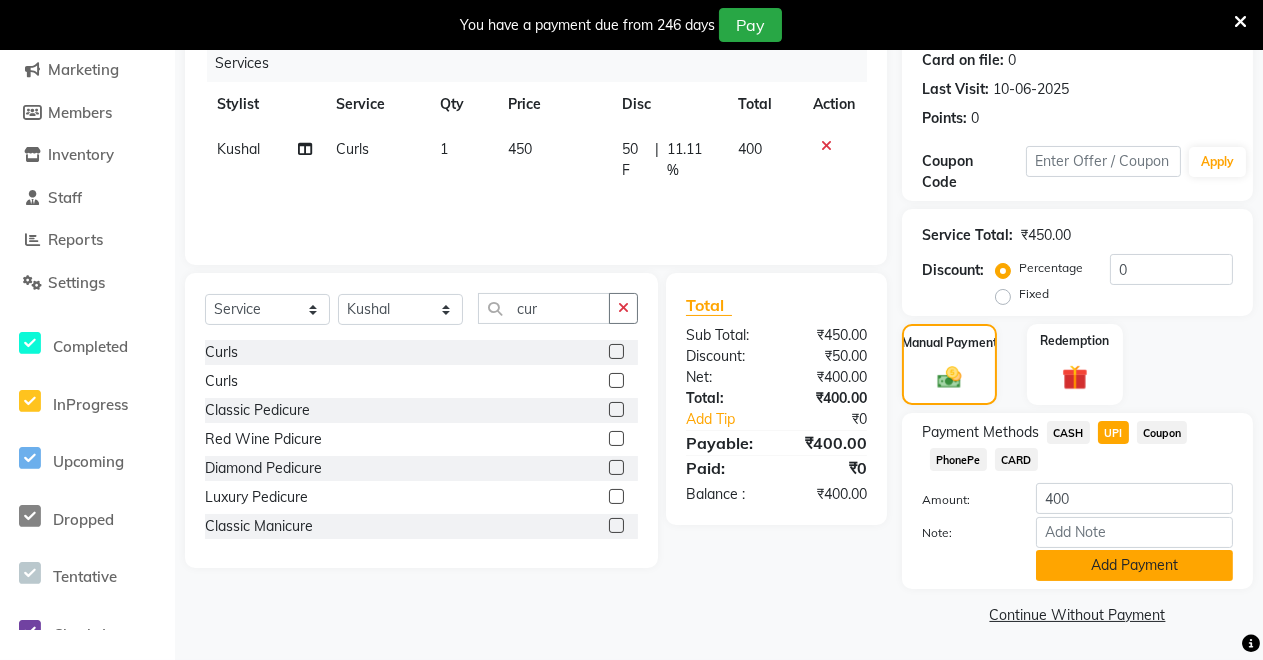 drag, startPoint x: 1100, startPoint y: 515, endPoint x: 1092, endPoint y: 573, distance: 58.549126 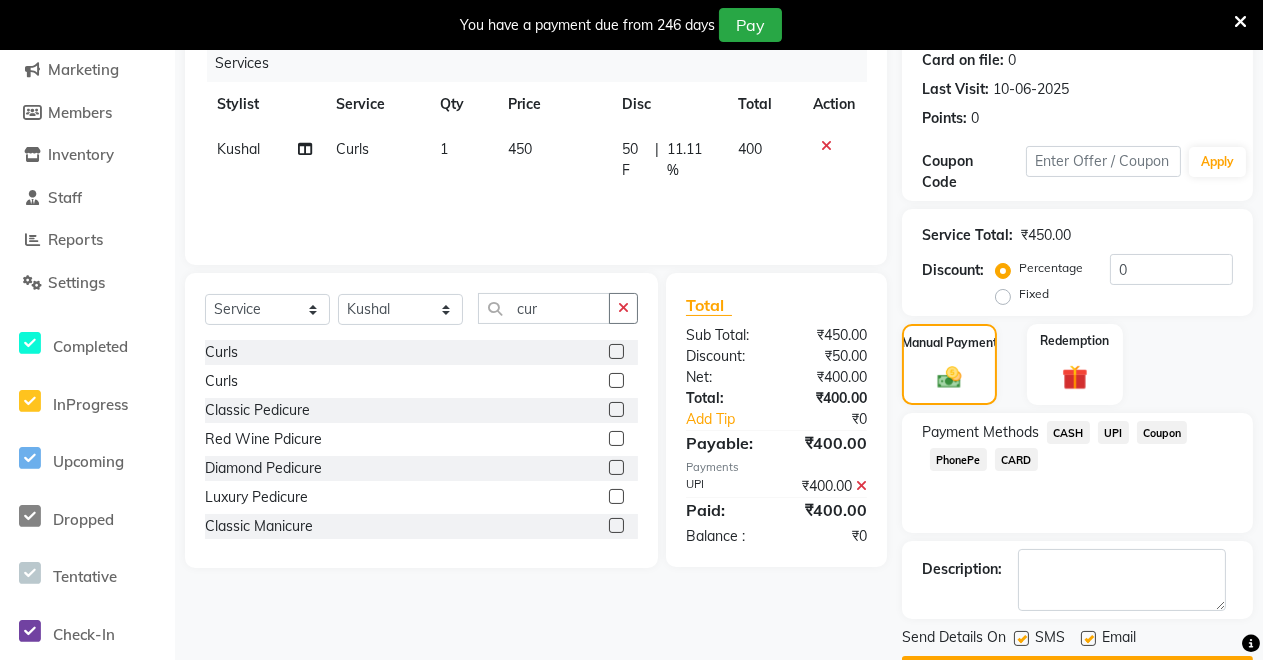 scroll, scrollTop: 310, scrollLeft: 0, axis: vertical 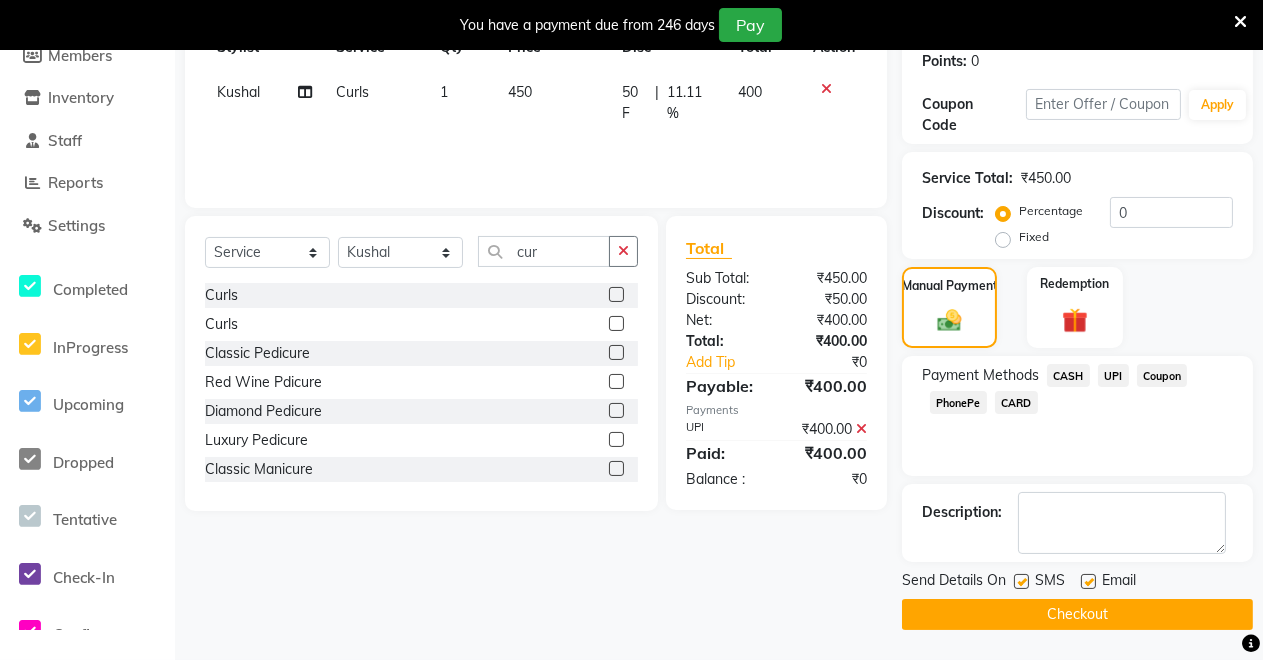 click on "Checkout" 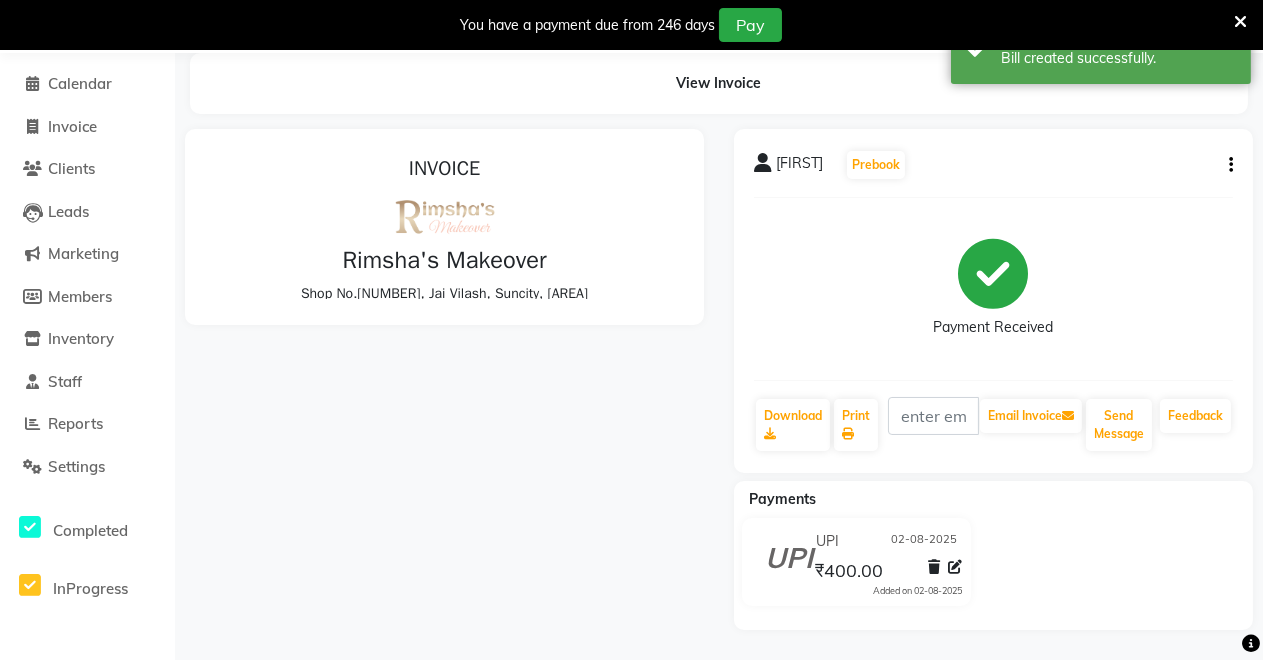 scroll, scrollTop: 0, scrollLeft: 0, axis: both 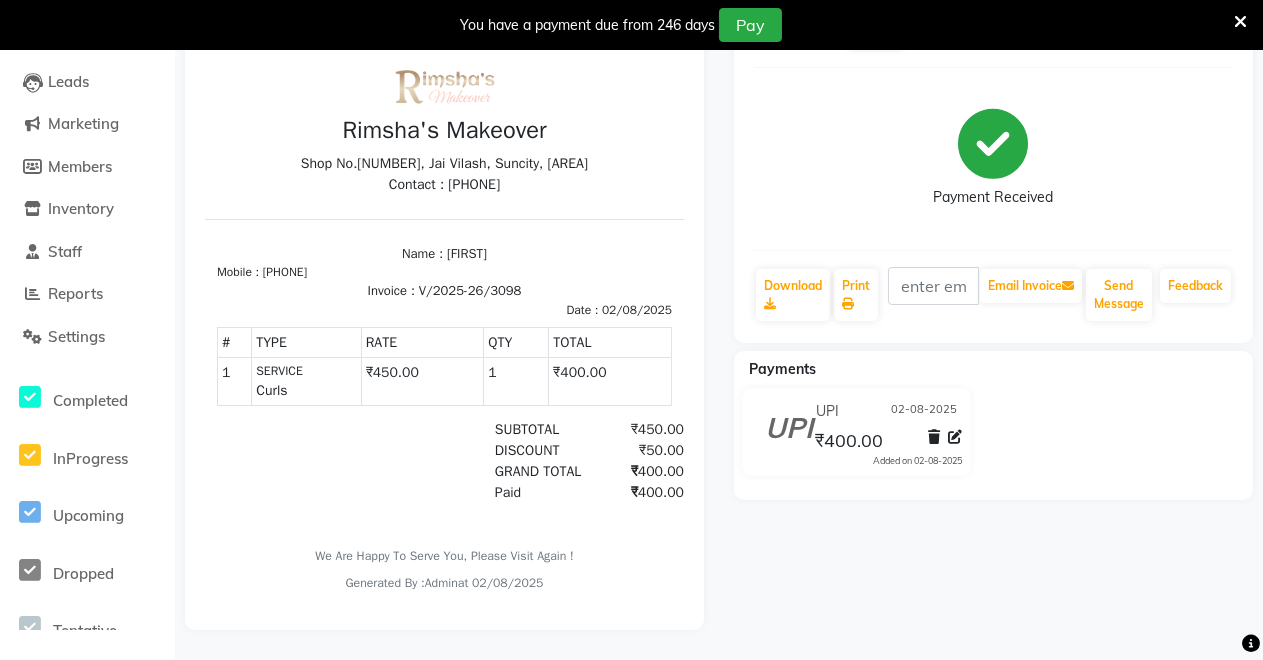click on "Rimsha's Makeover" at bounding box center [443, 130] 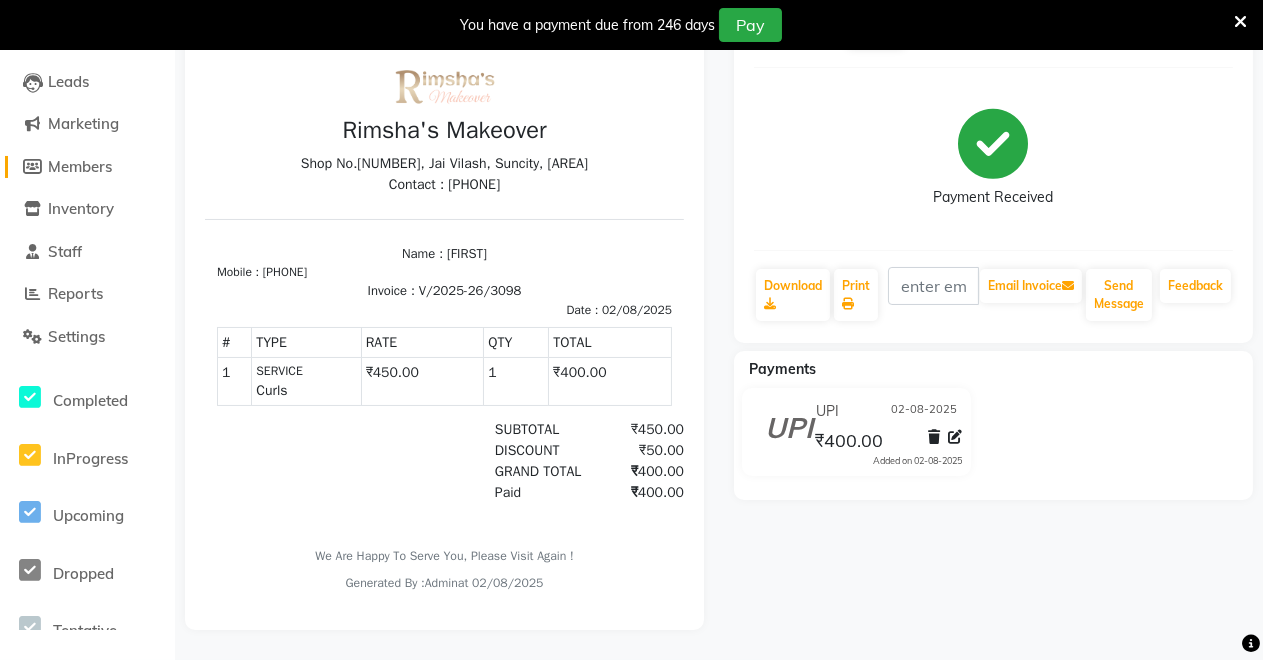 click 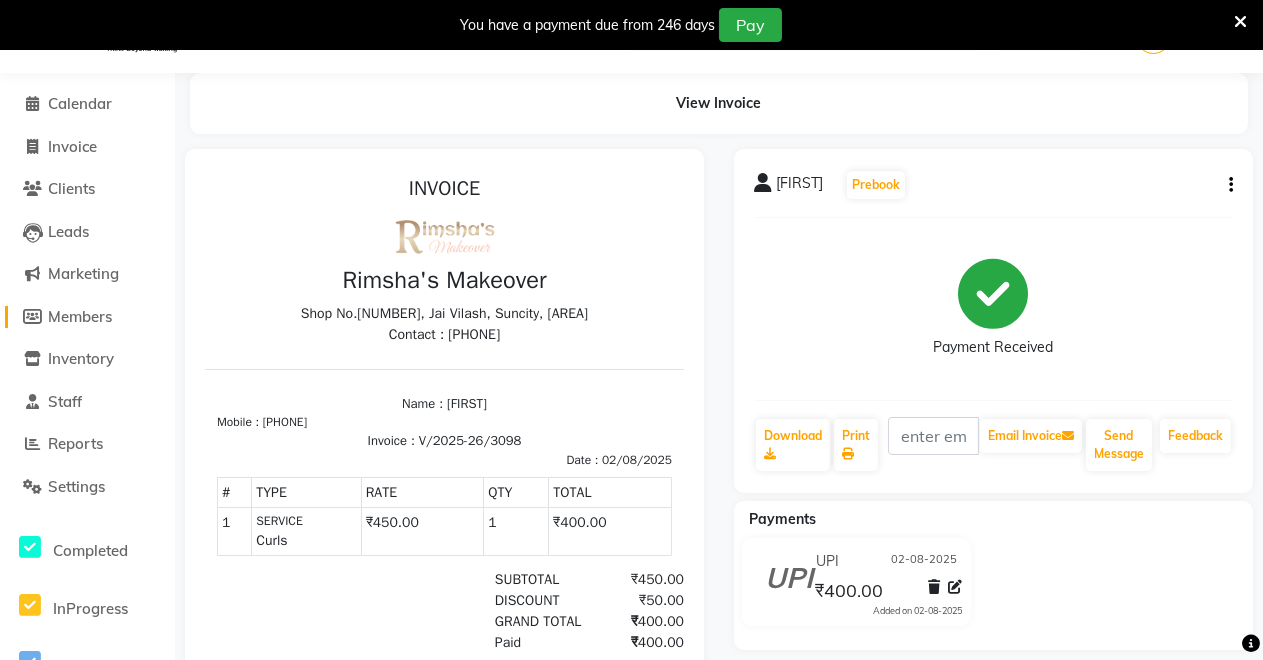 select 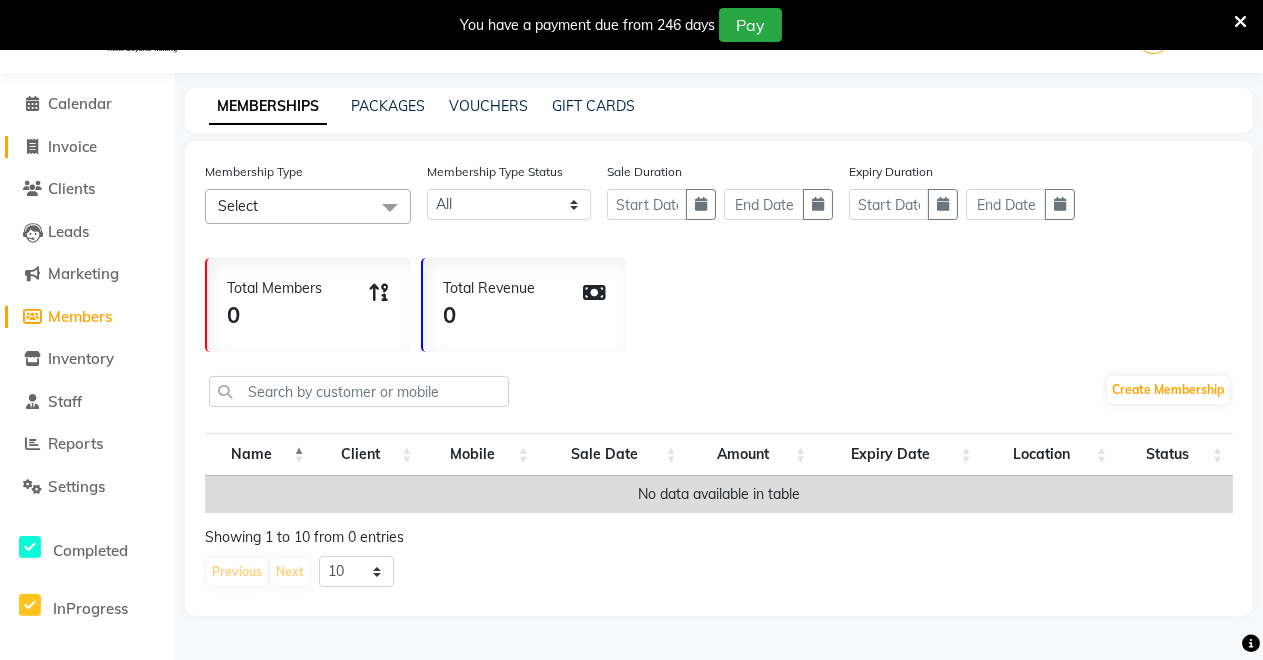 click 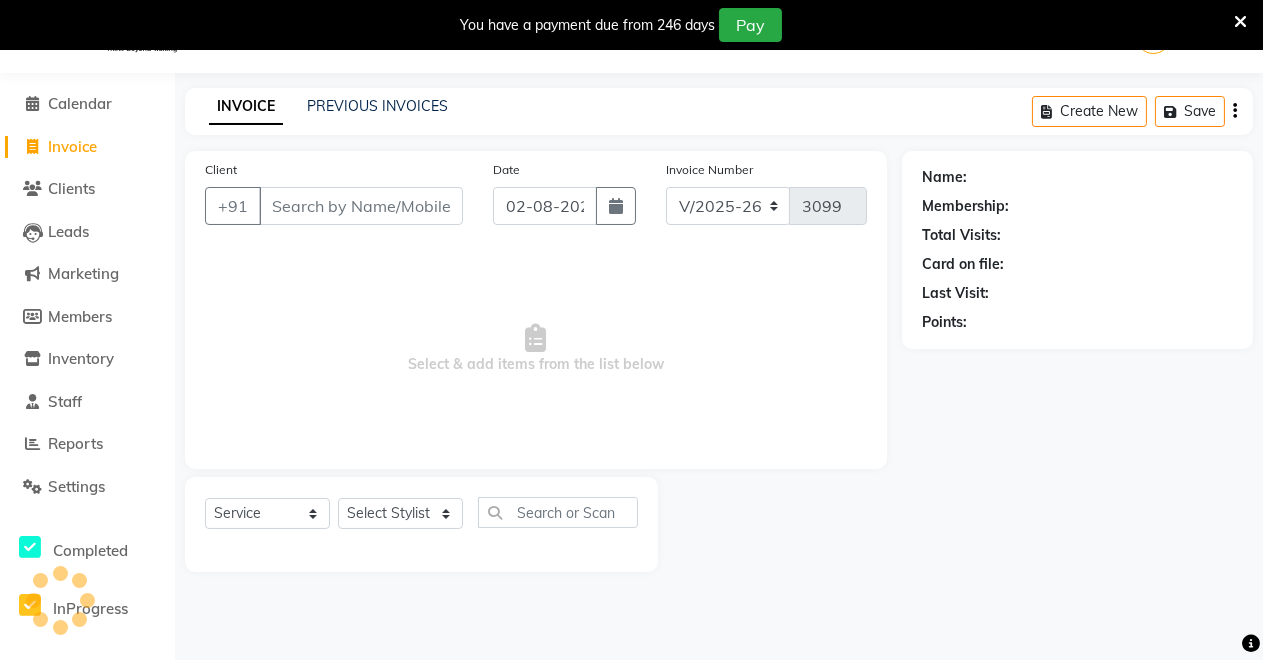 click 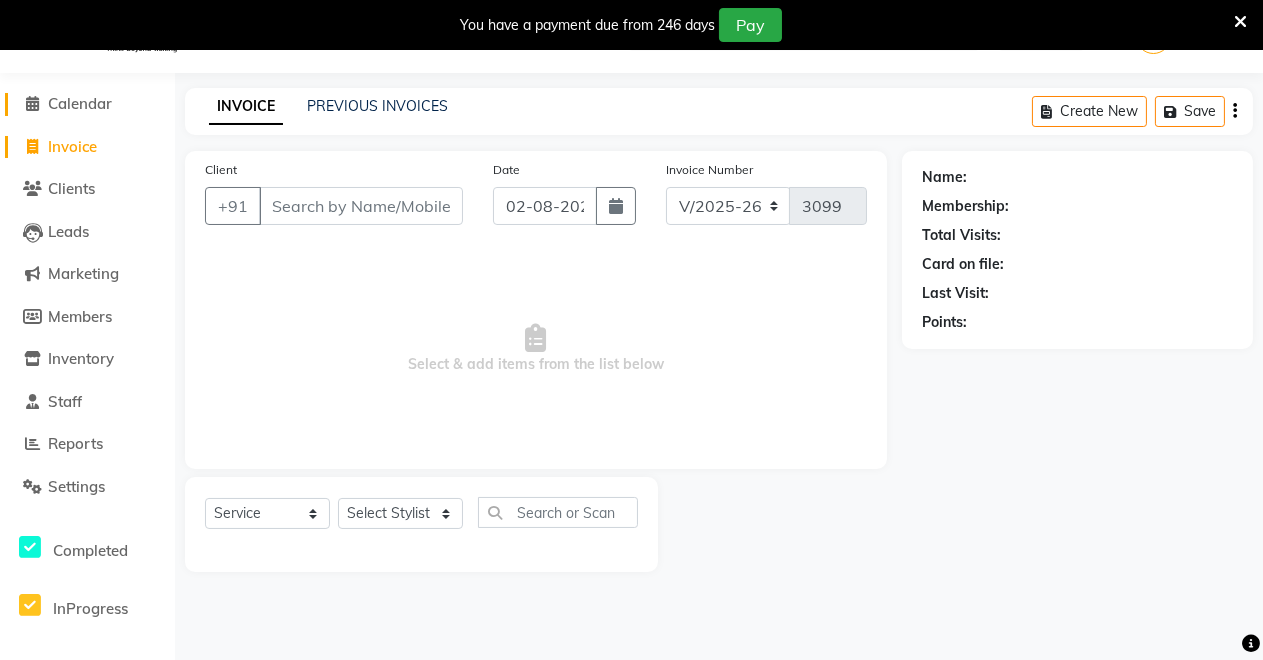 click 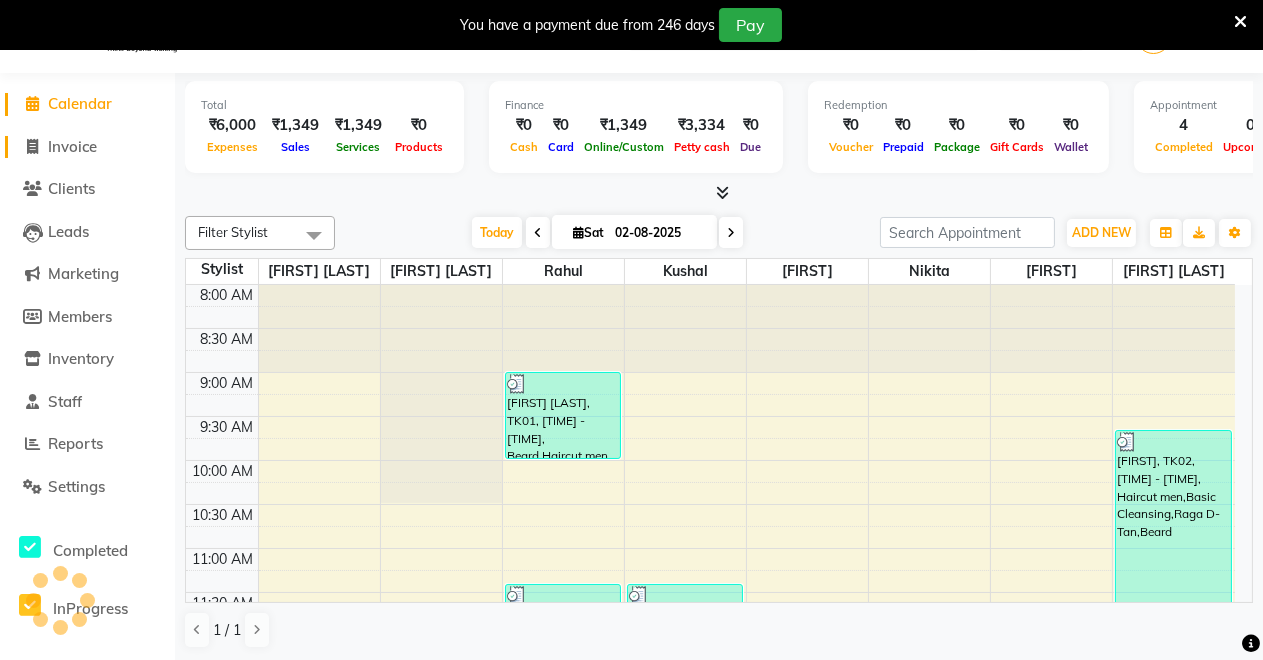 scroll, scrollTop: 0, scrollLeft: 0, axis: both 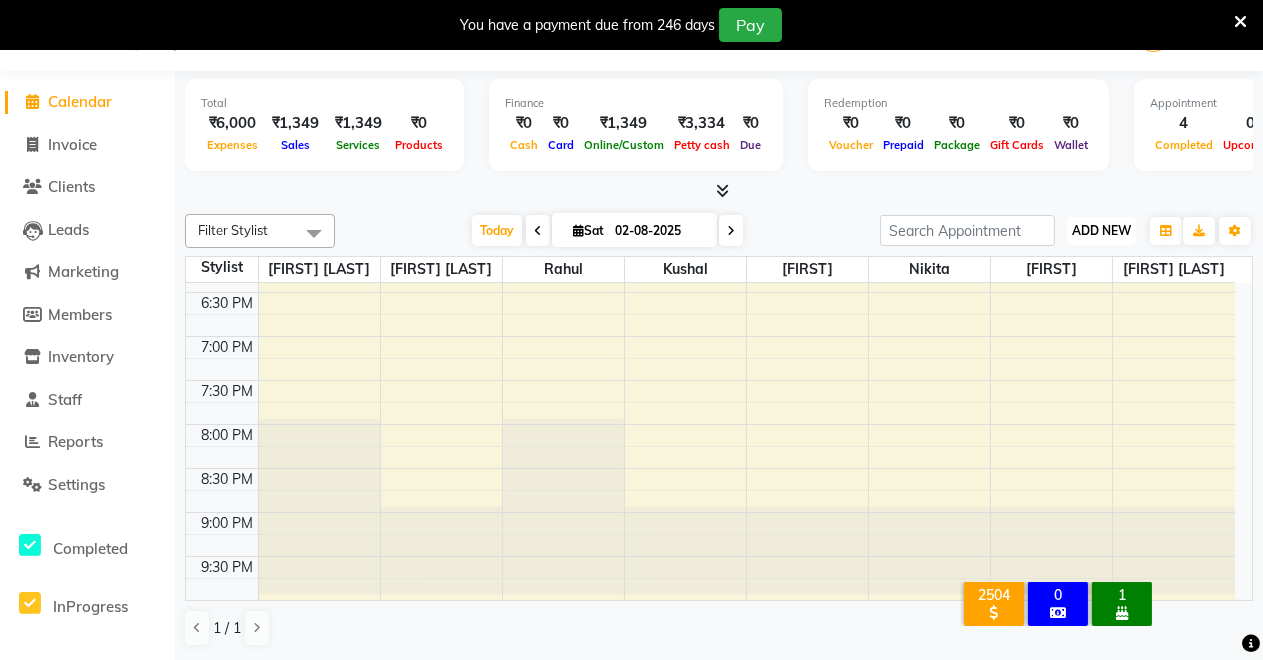 click on "ADD NEW" at bounding box center (1101, 230) 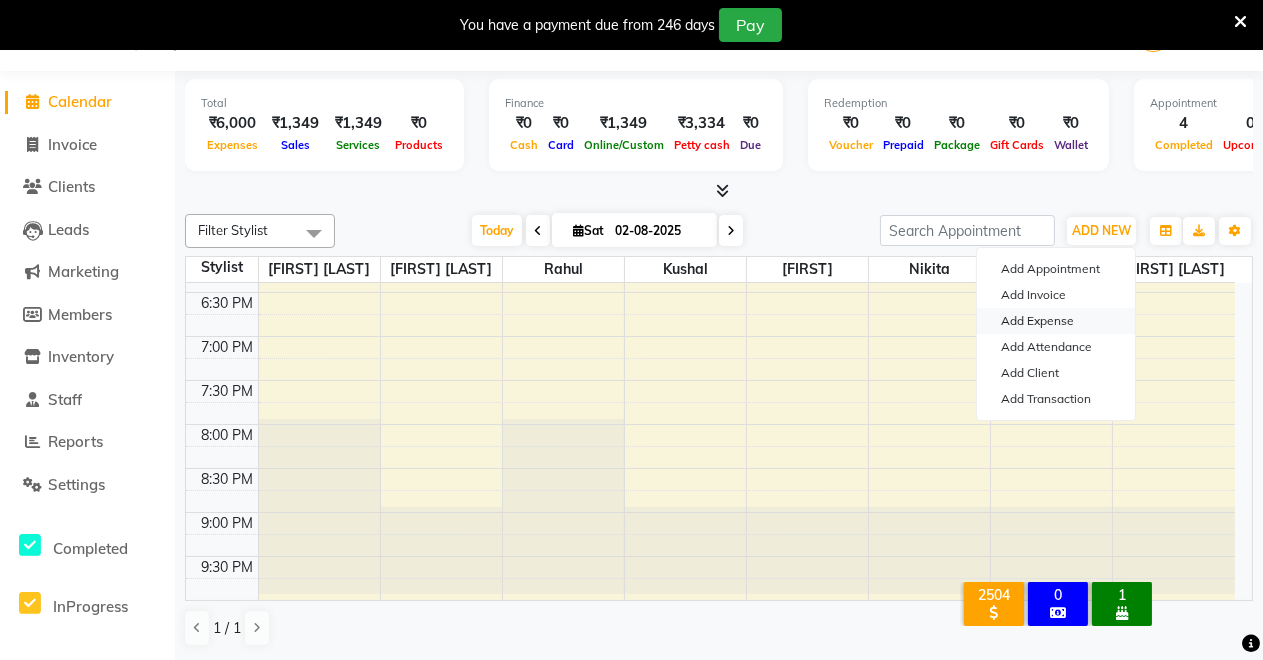 click on "Add Expense" at bounding box center (1056, 321) 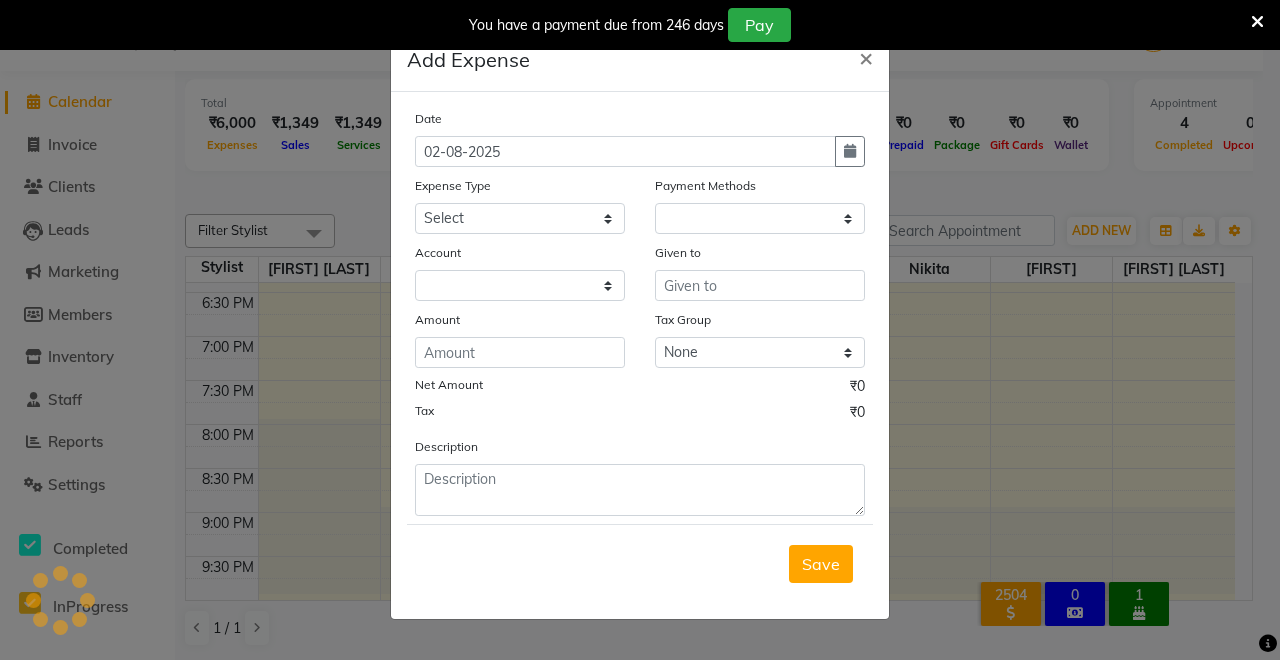 select on "1" 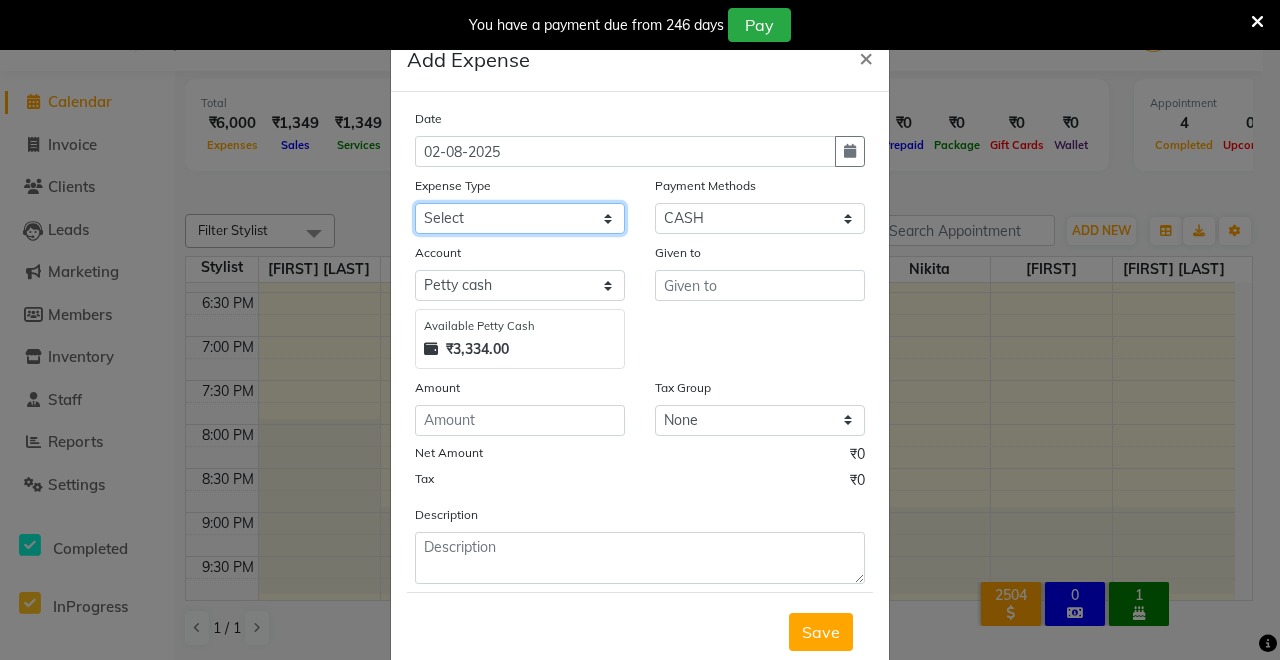 click on "Select Advance Salary Baba Bank Service Charges CLEANING Clinical charges DM SIR DUSTBIN electricity bill Other PAMPHLETS Pandit G Priyanka mam Product Rent Salary SOFA Staff Snacks Tax Tea & Refreshment T SHIRT PRINT Utilities Water Bottle" 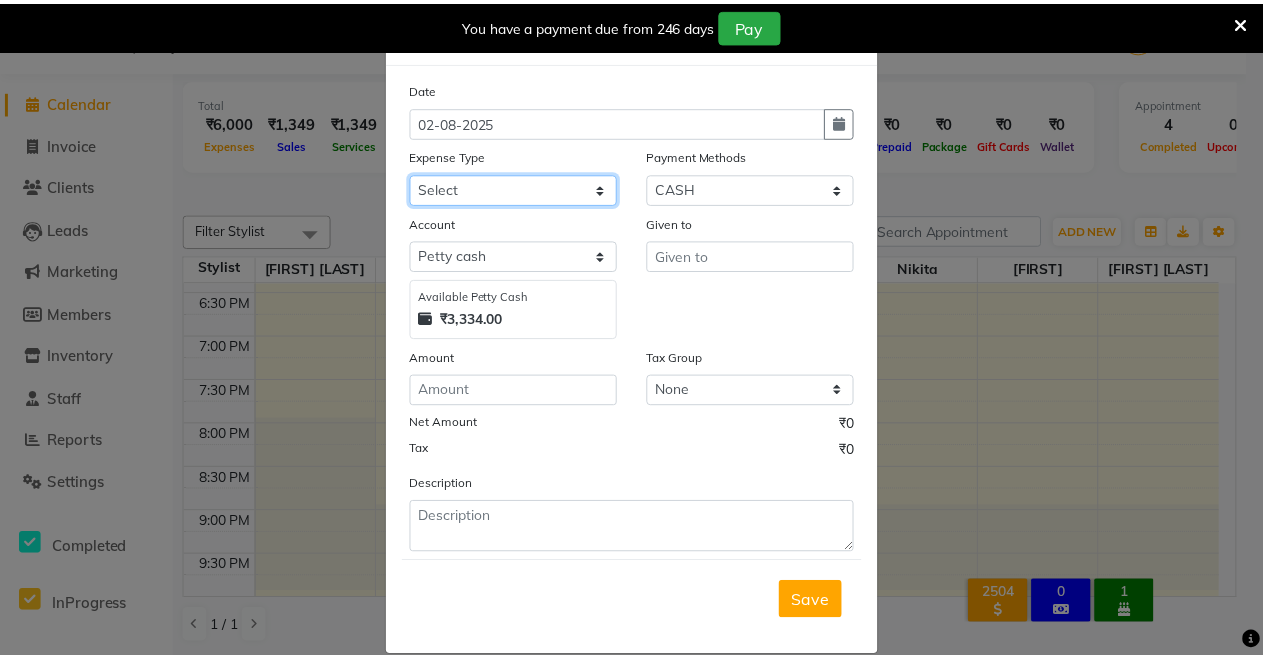 scroll, scrollTop: 54, scrollLeft: 0, axis: vertical 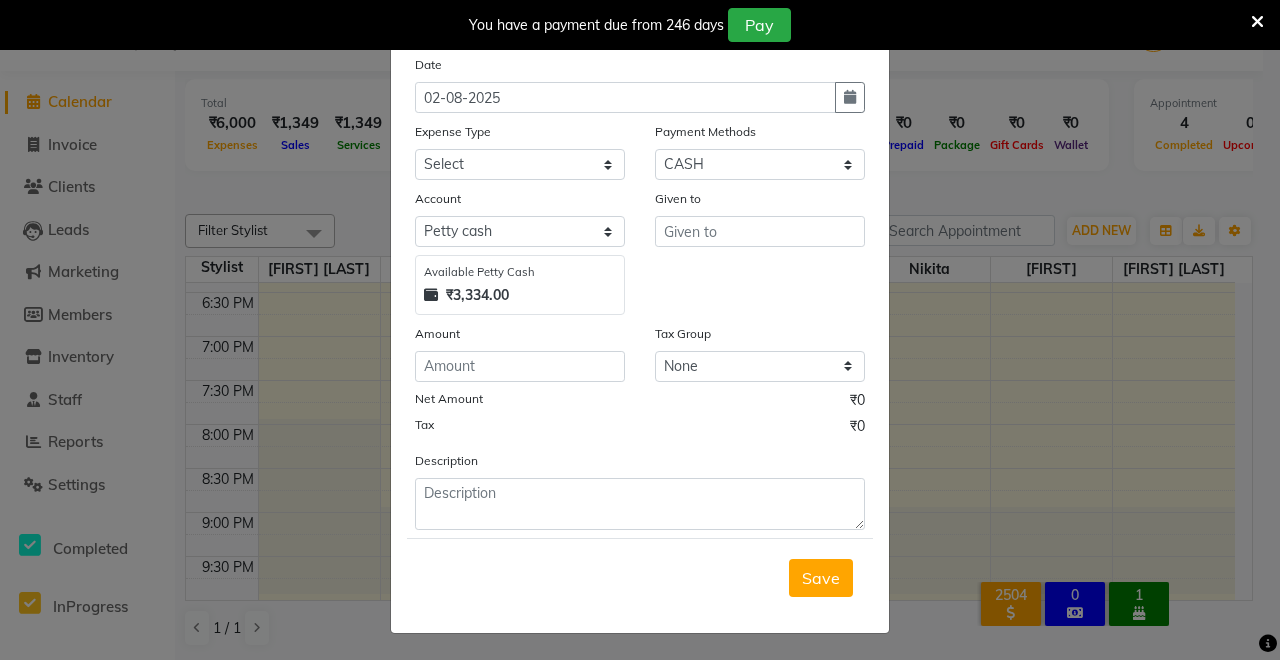 click on "Add Expense  × Date [DATE] Expense Type Select Advance Salary Baba Bank Service Charges CLEANING Clinical charges DM SIR DUSTBIN electricity bill Other PAMPHLETS Pandit G Priyanka mam Product Rent Salary SOFA Staff Snacks Tax Tea & Refreshment T SHIRT PRINT Utilities Water Bottle Payment Methods Select CASH UPI Coupon PhonePe Points Gift Card Wallet CARD Prepaid Voucher Package Account Select Petty cash Default account UPI ACCOUNT Available Petty Cash ₹3,334.00 Given to Amount Tax Group None GST Net Amount ₹0 Tax ₹0 Description  Save" 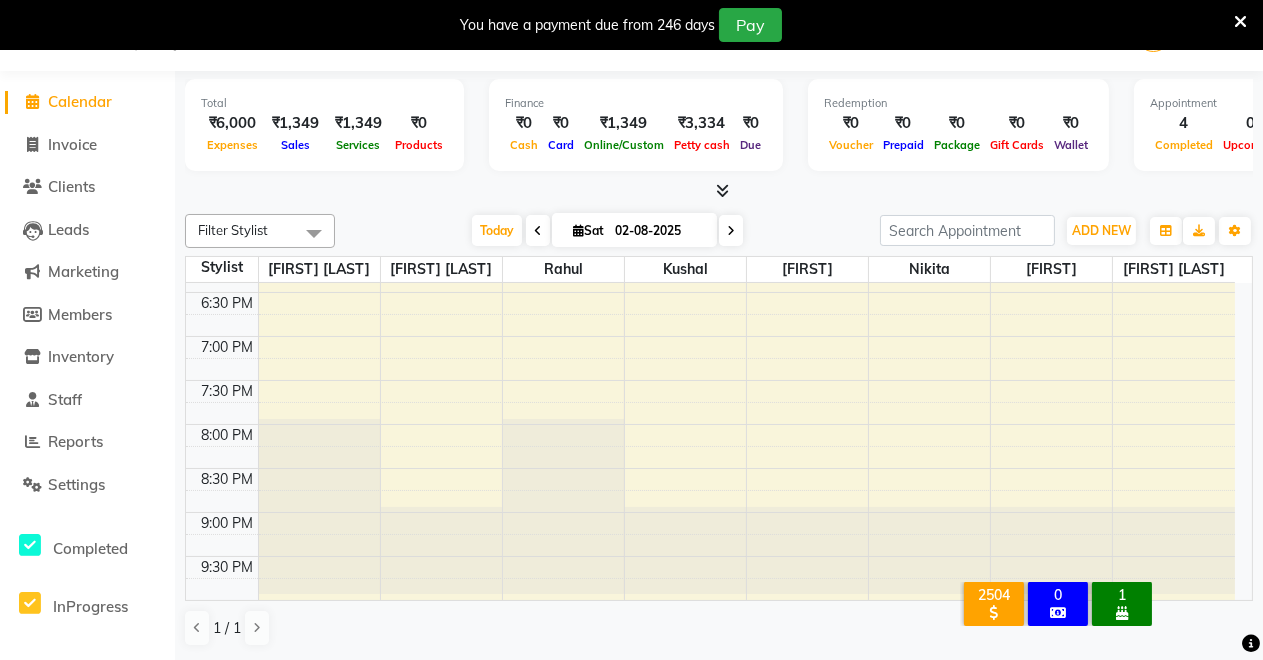 click on "Calendar" 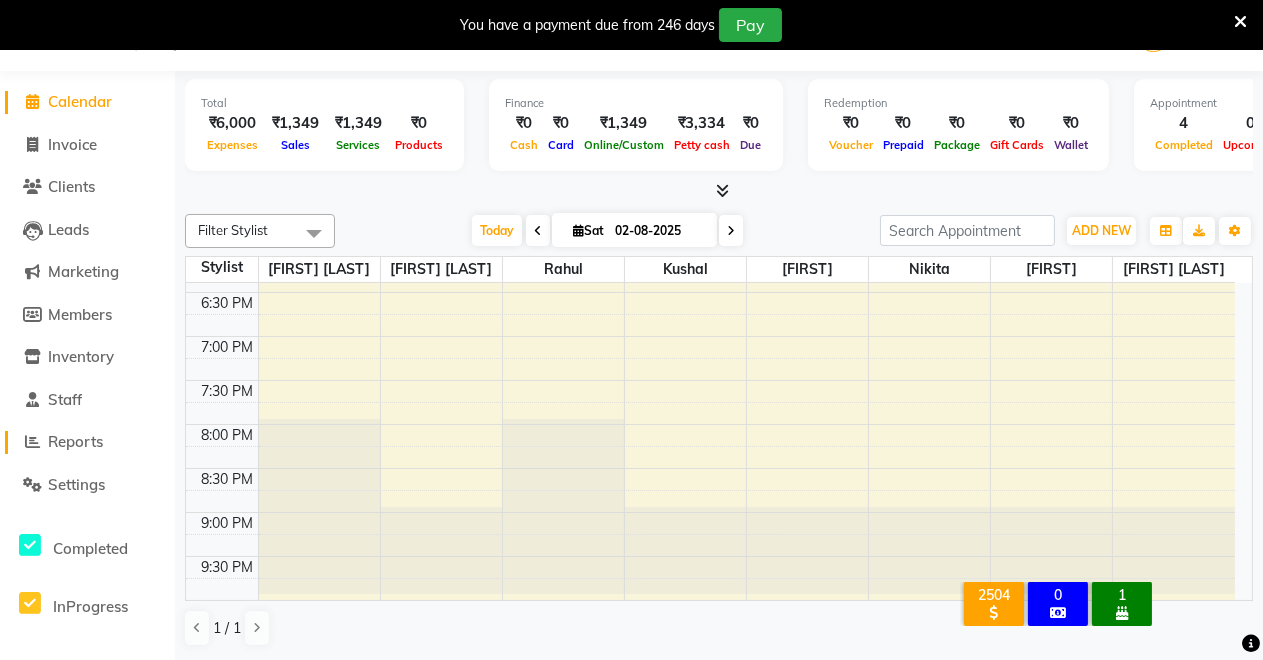 click 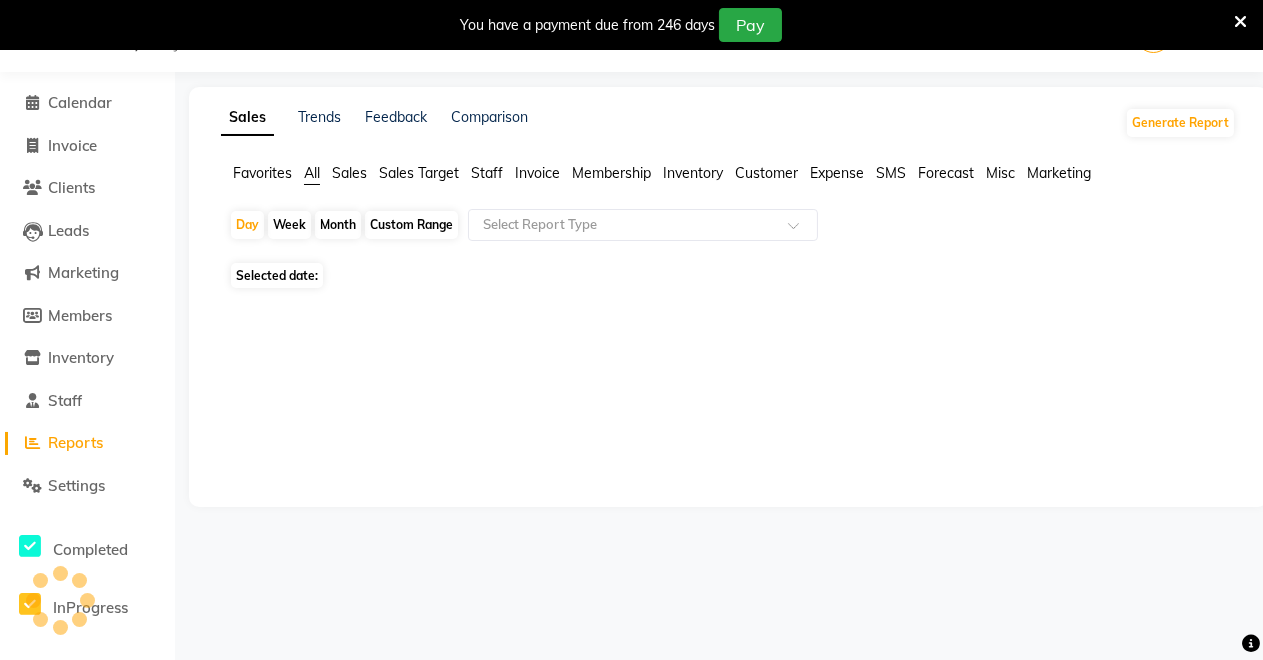 scroll, scrollTop: 49, scrollLeft: 0, axis: vertical 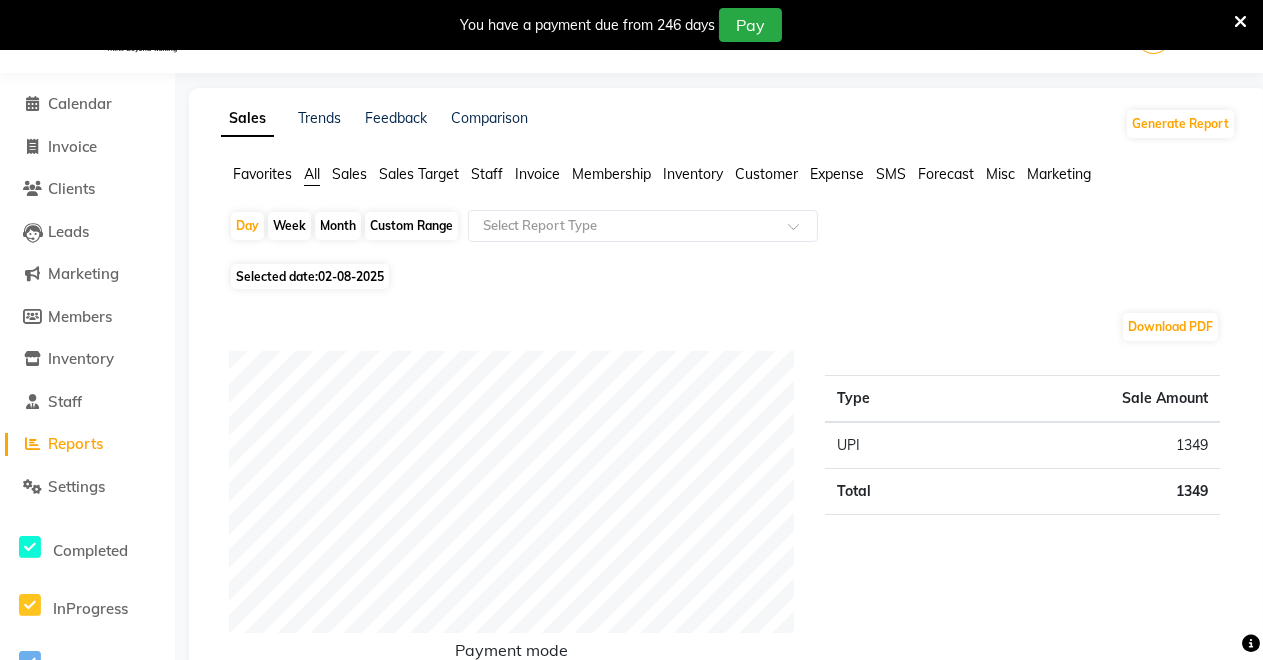 click on "Expense" 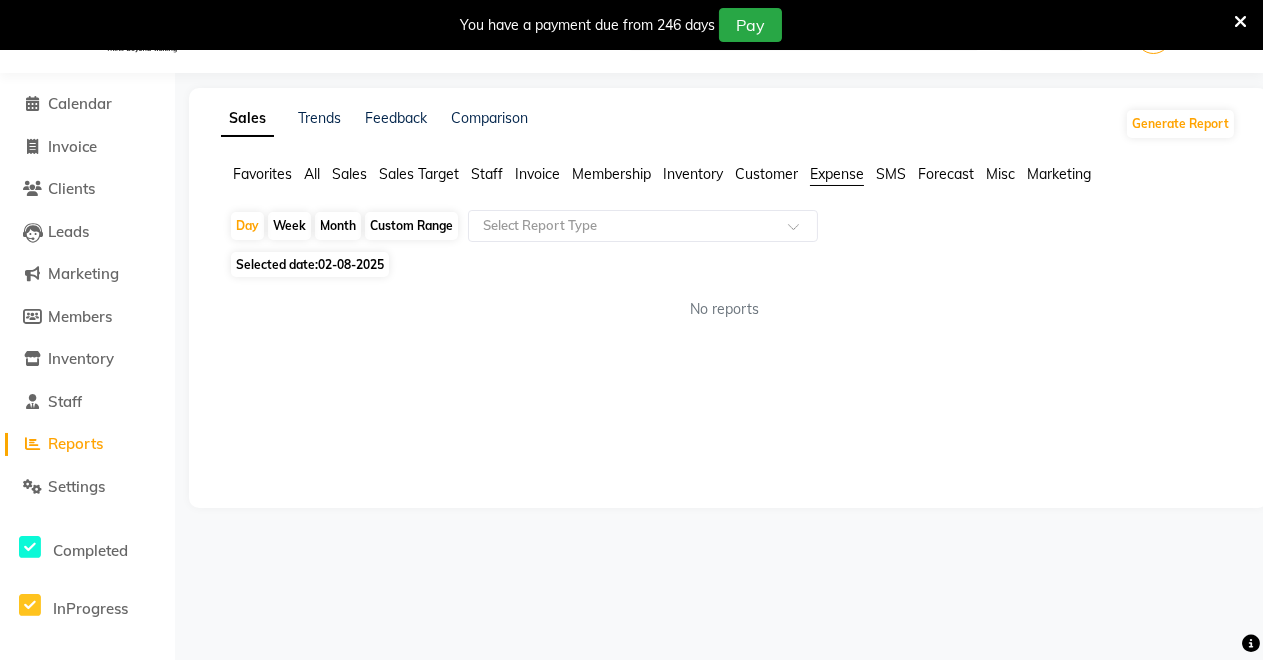 click on "Expense" 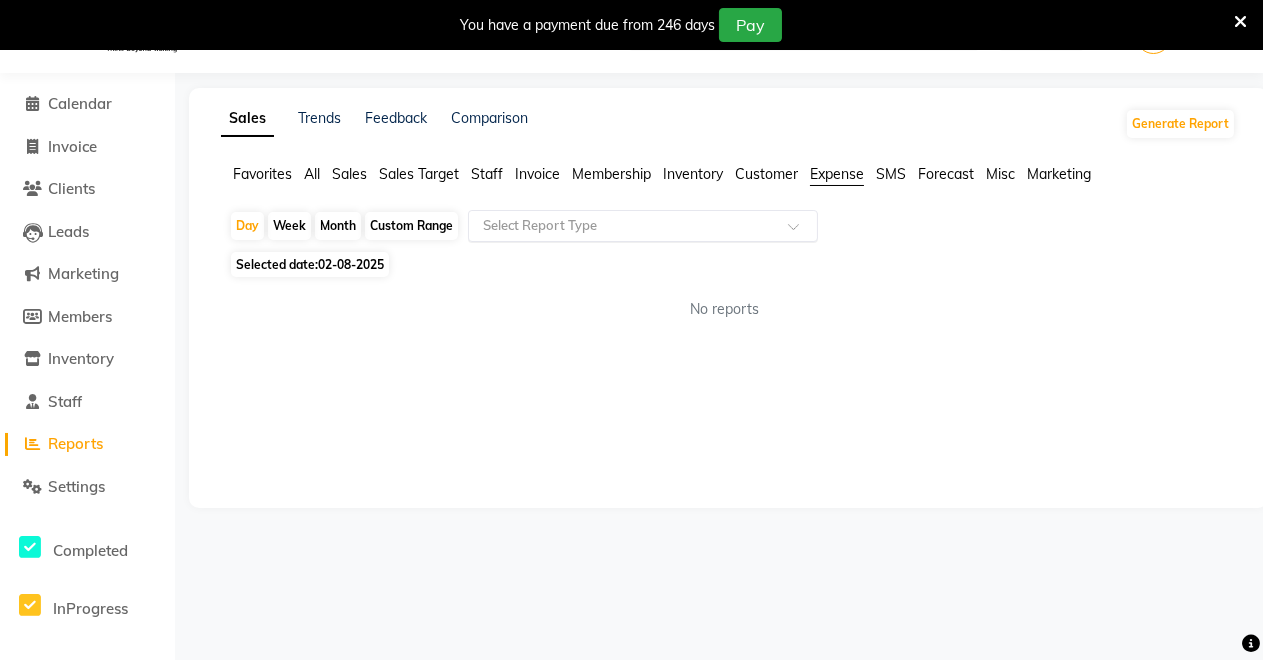 click 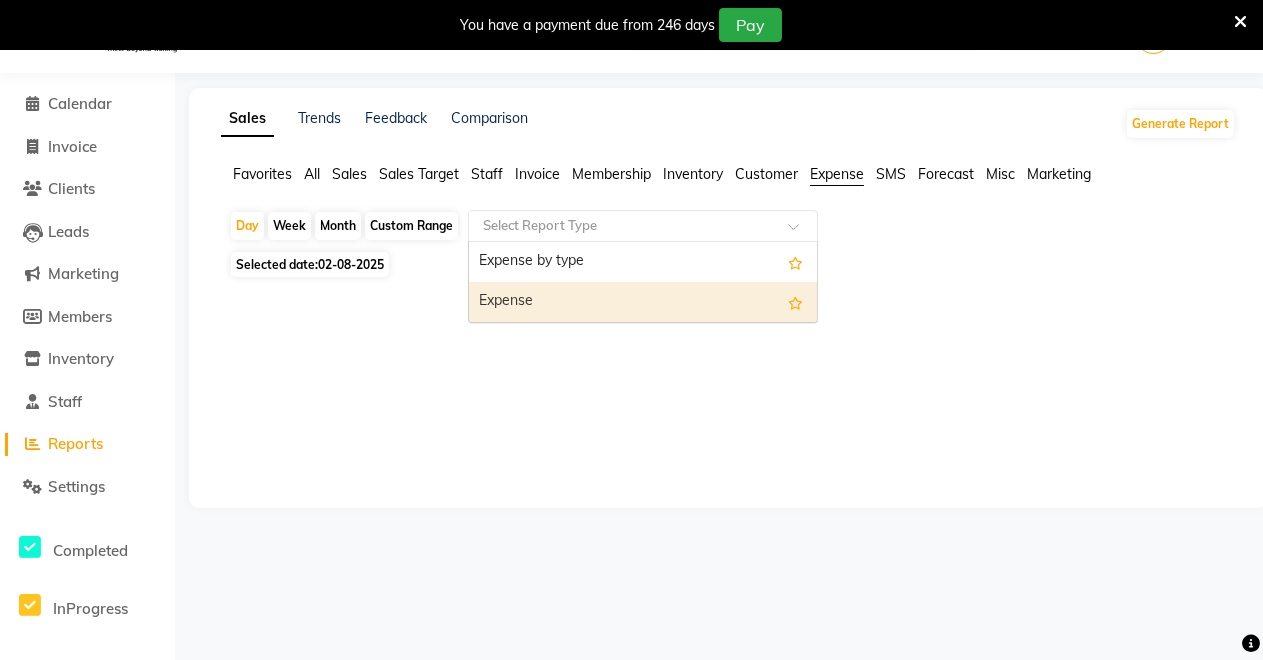 click on "Expense" at bounding box center (643, 302) 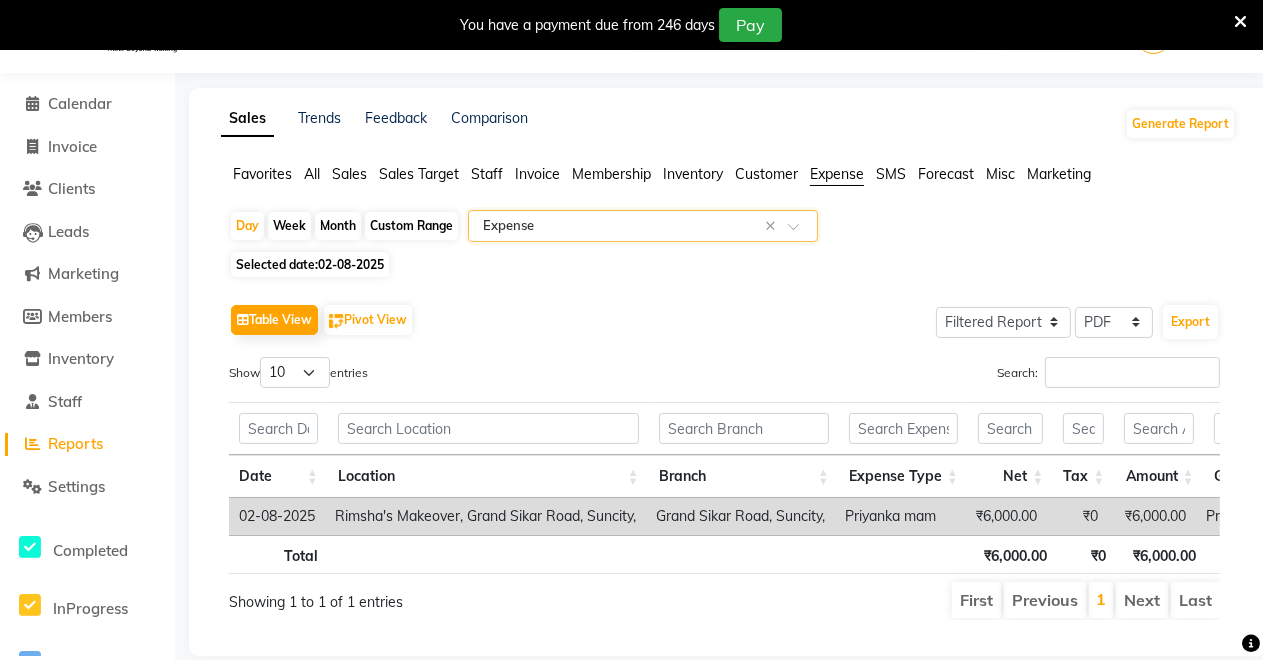 scroll, scrollTop: 108, scrollLeft: 0, axis: vertical 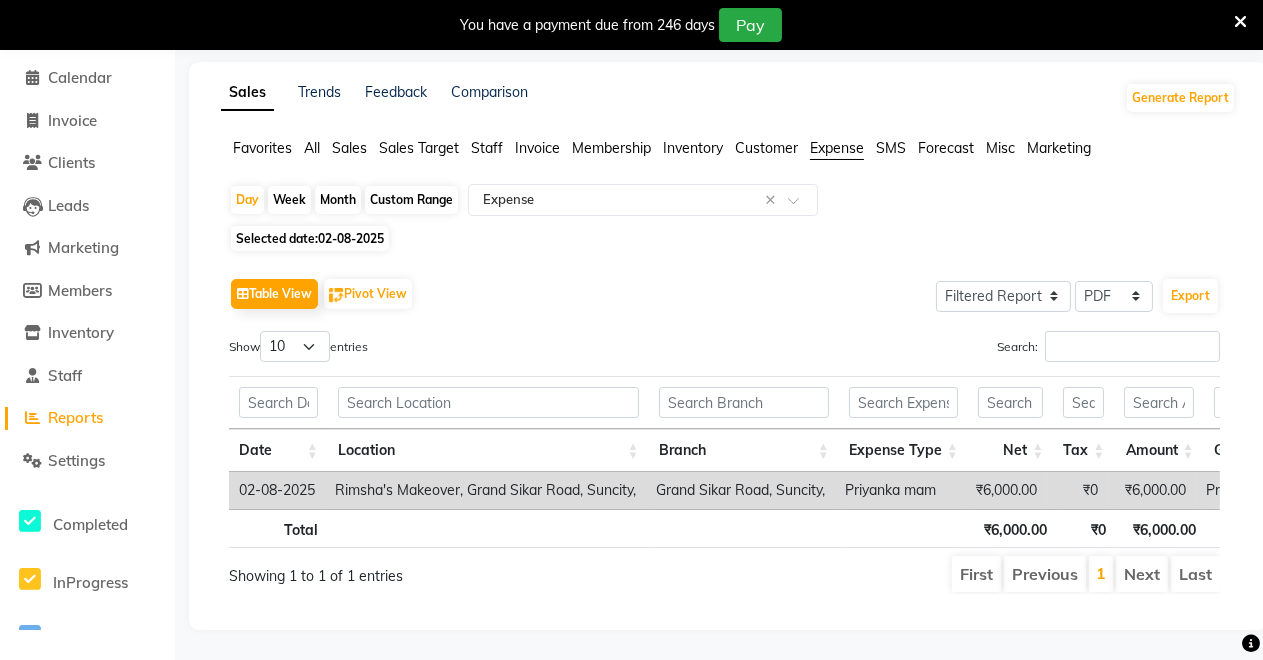 click on "Rimsha's Makeover, Grand Sikar Road, Suncity," at bounding box center [485, 490] 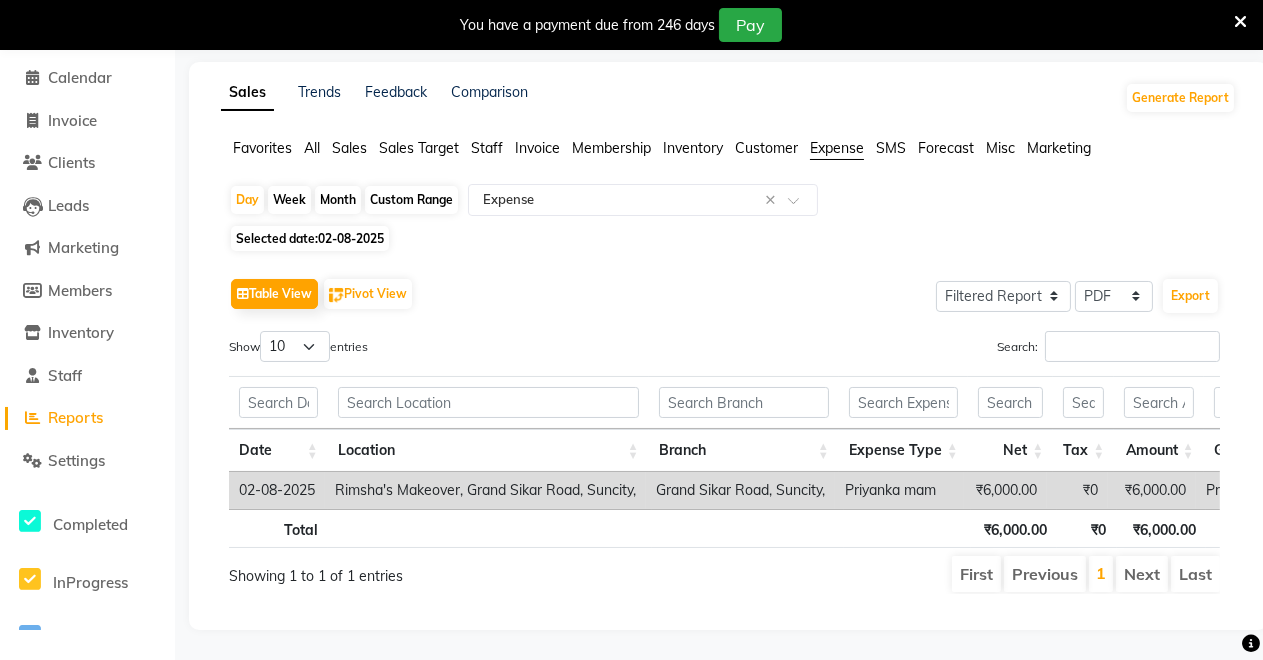 scroll, scrollTop: 0, scrollLeft: 15, axis: horizontal 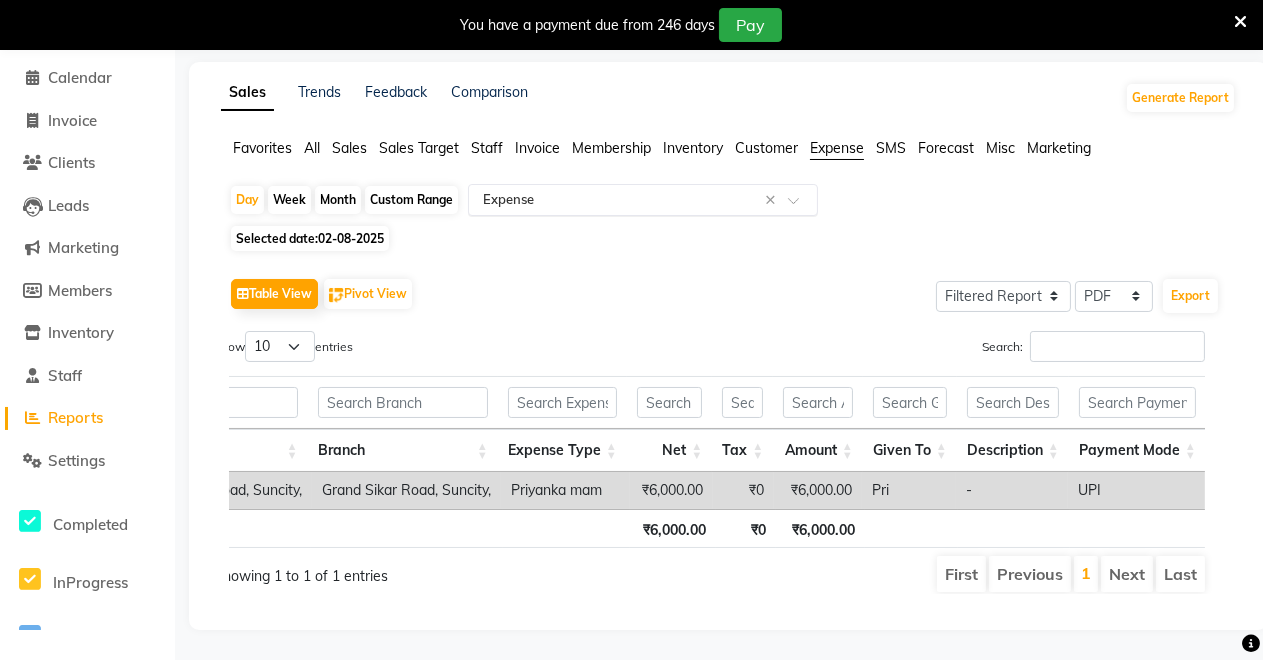 click 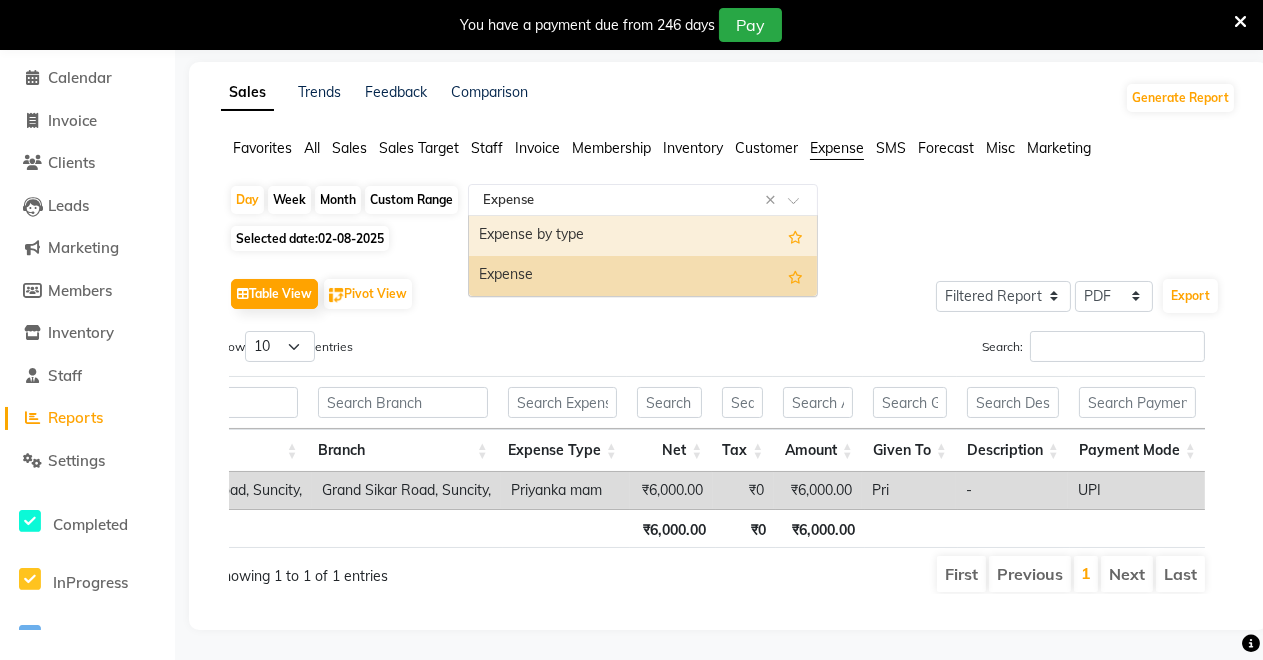 click on "Expense by type" at bounding box center (643, 236) 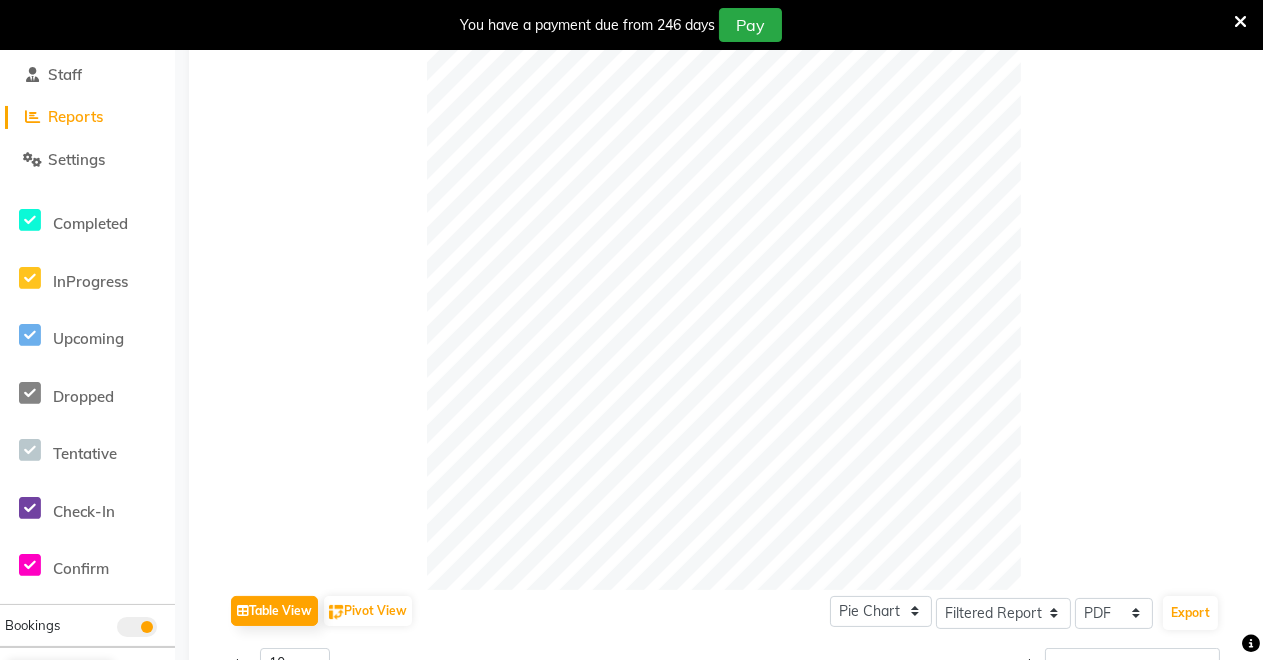 scroll, scrollTop: 0, scrollLeft: 0, axis: both 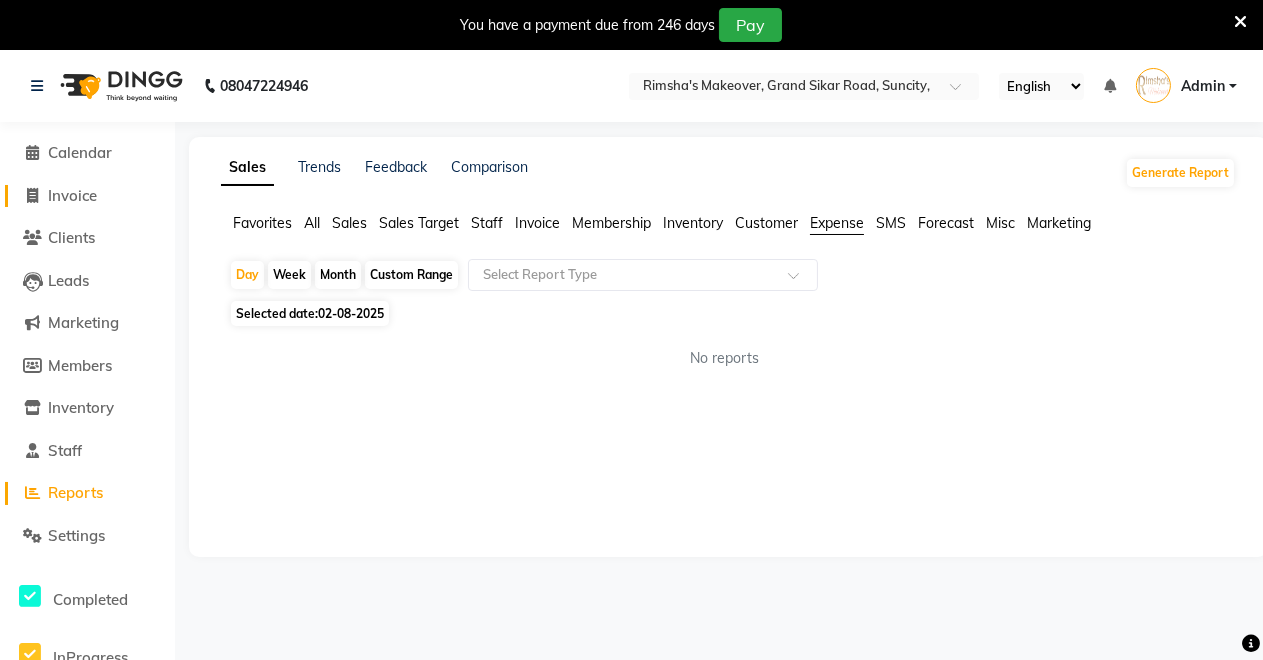 click 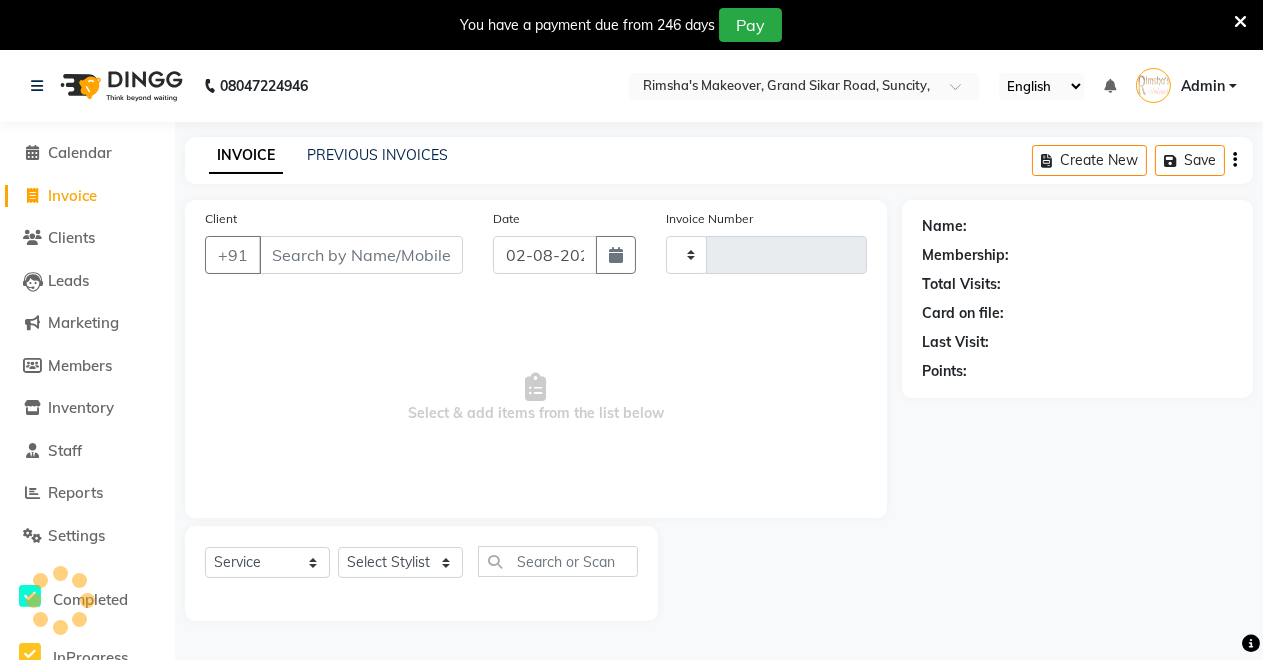 scroll, scrollTop: 49, scrollLeft: 0, axis: vertical 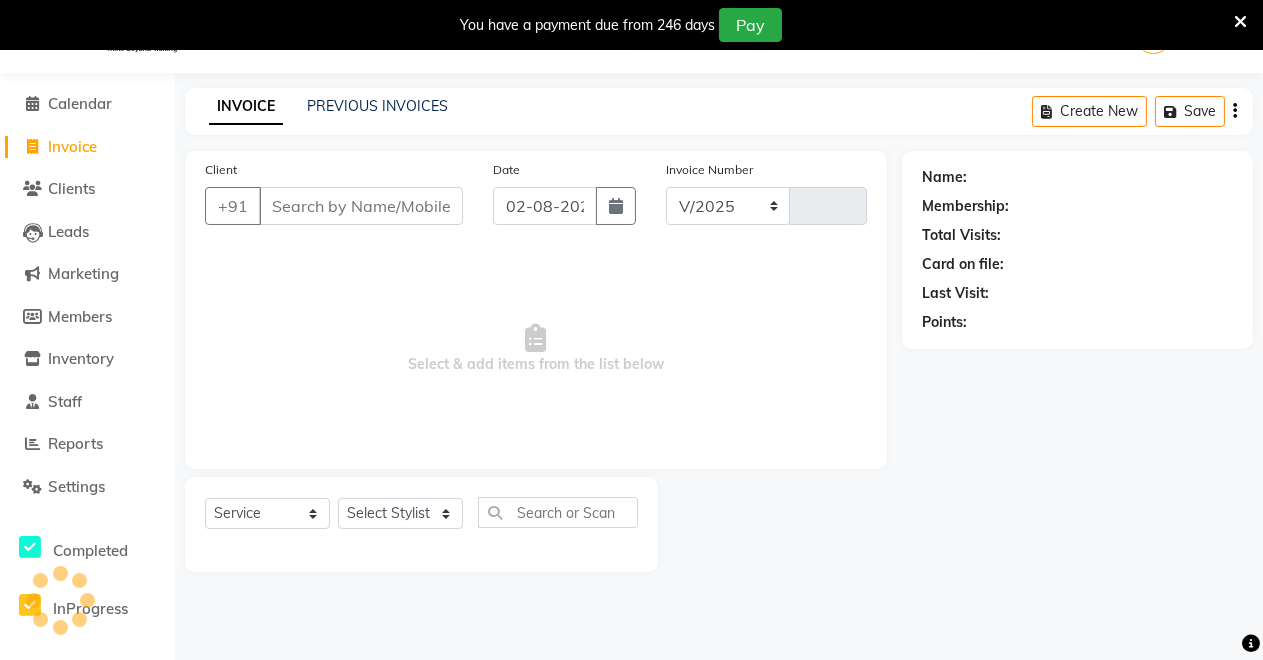 select on "7317" 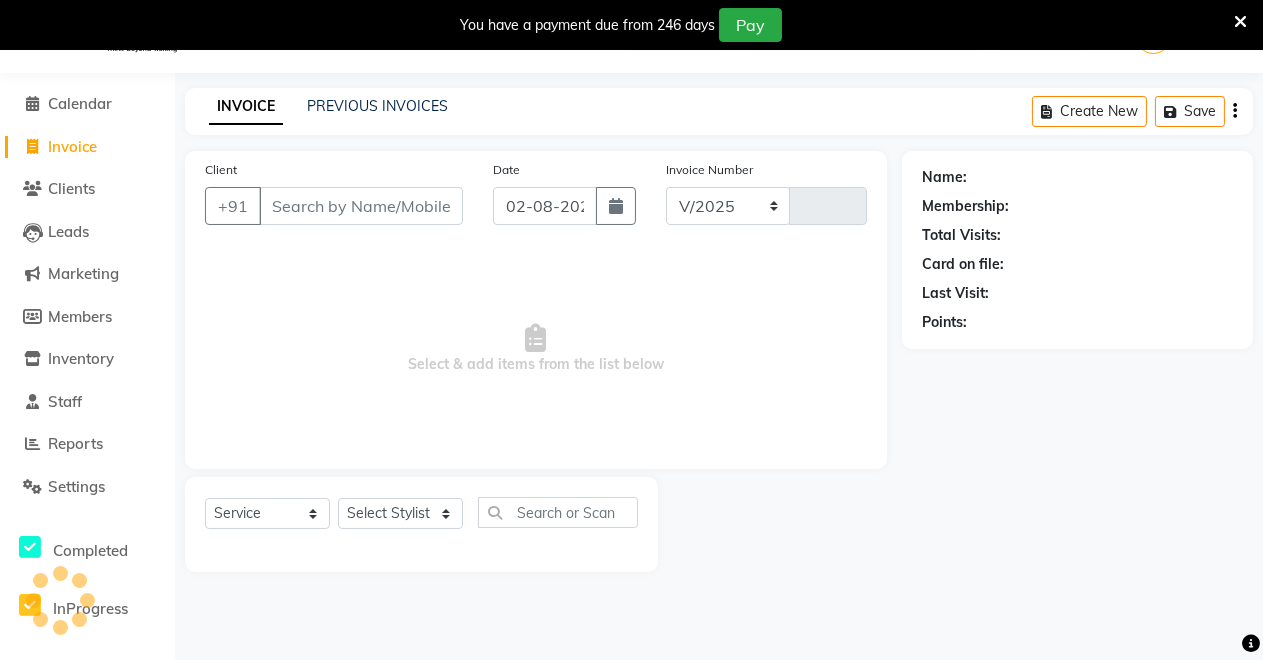 type on "3099" 